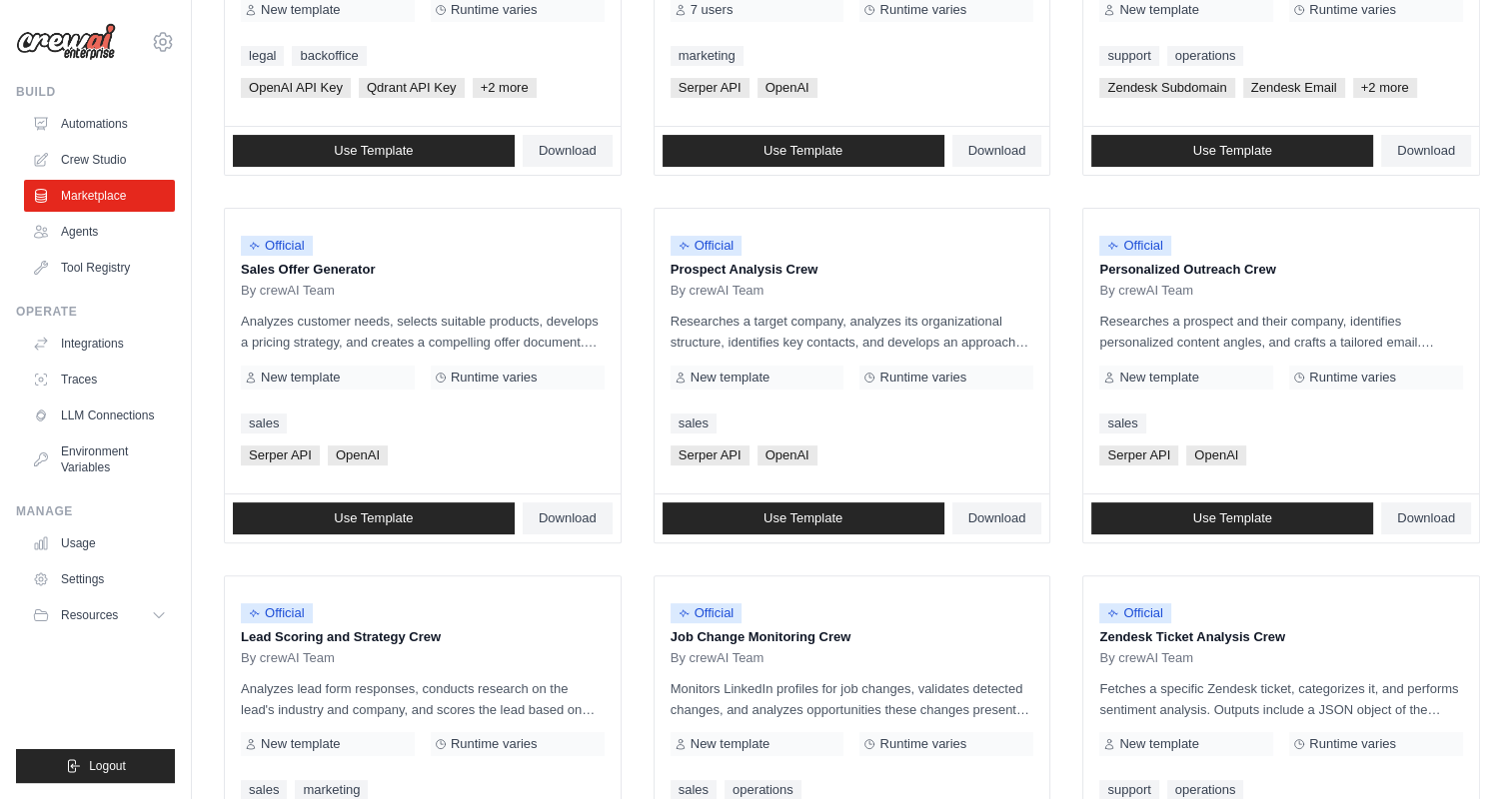 scroll, scrollTop: 0, scrollLeft: 0, axis: both 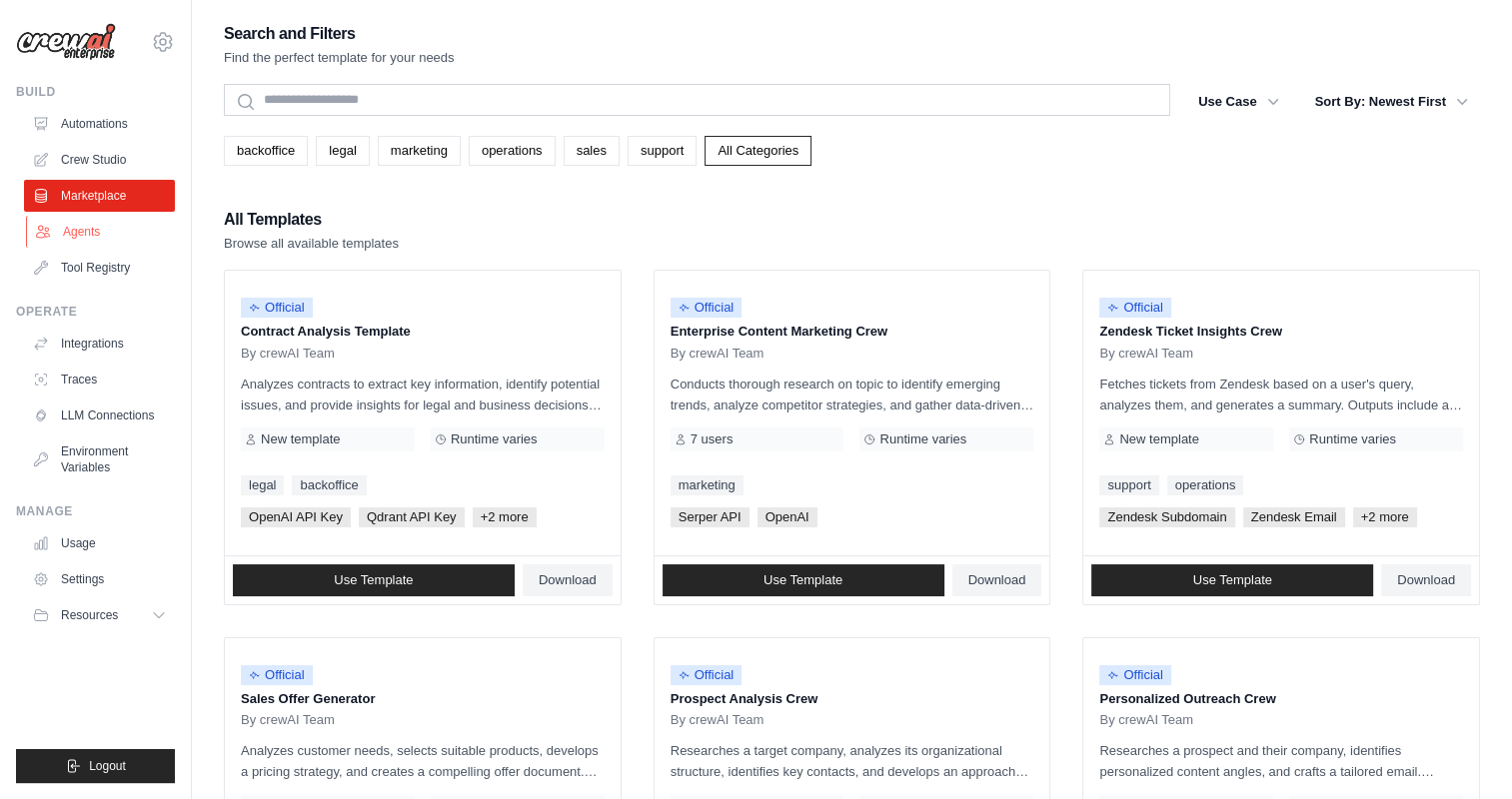 click on "Agents" at bounding box center [101, 232] 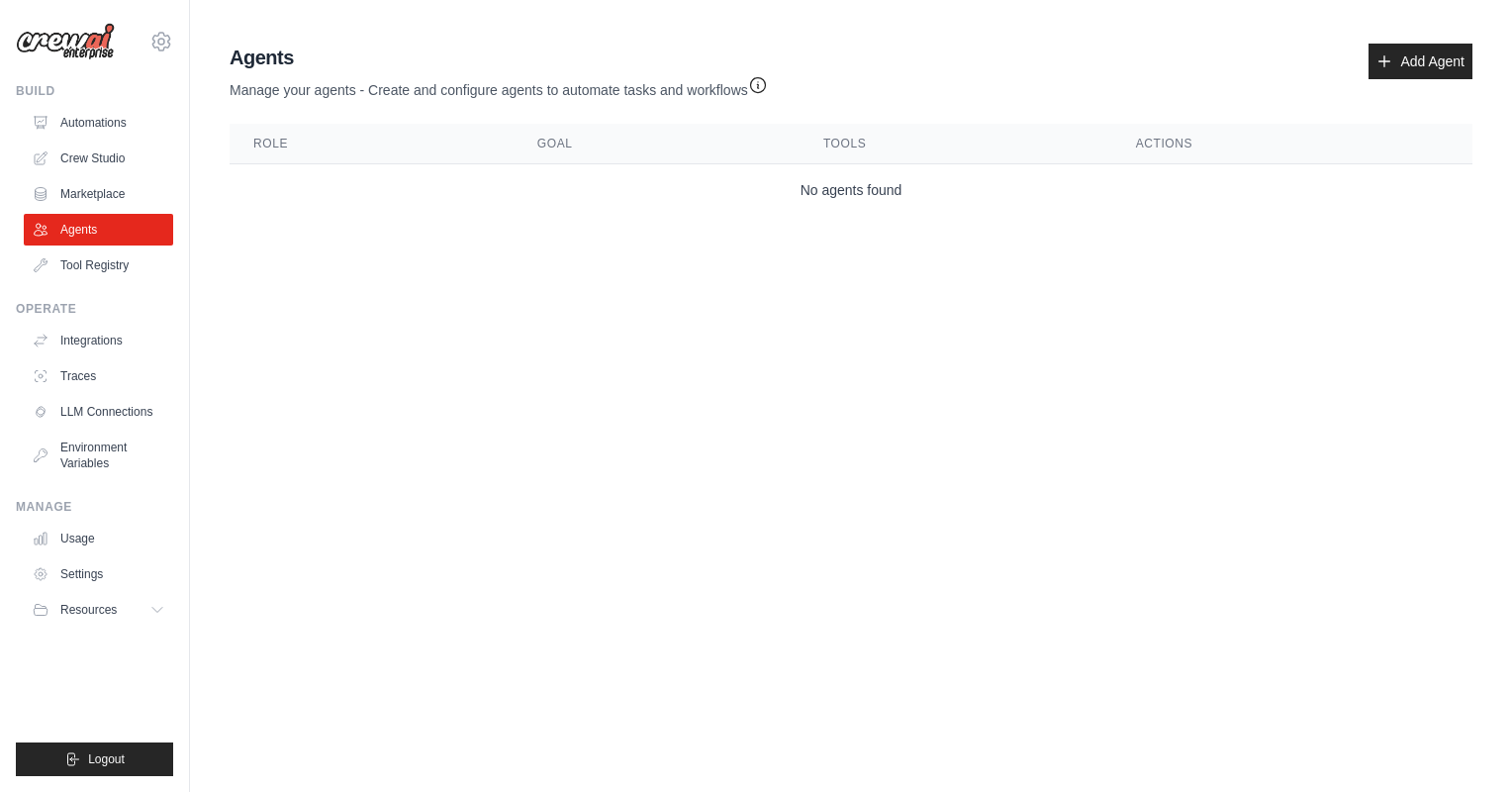 click on "Tool Registry" at bounding box center (98, 265) 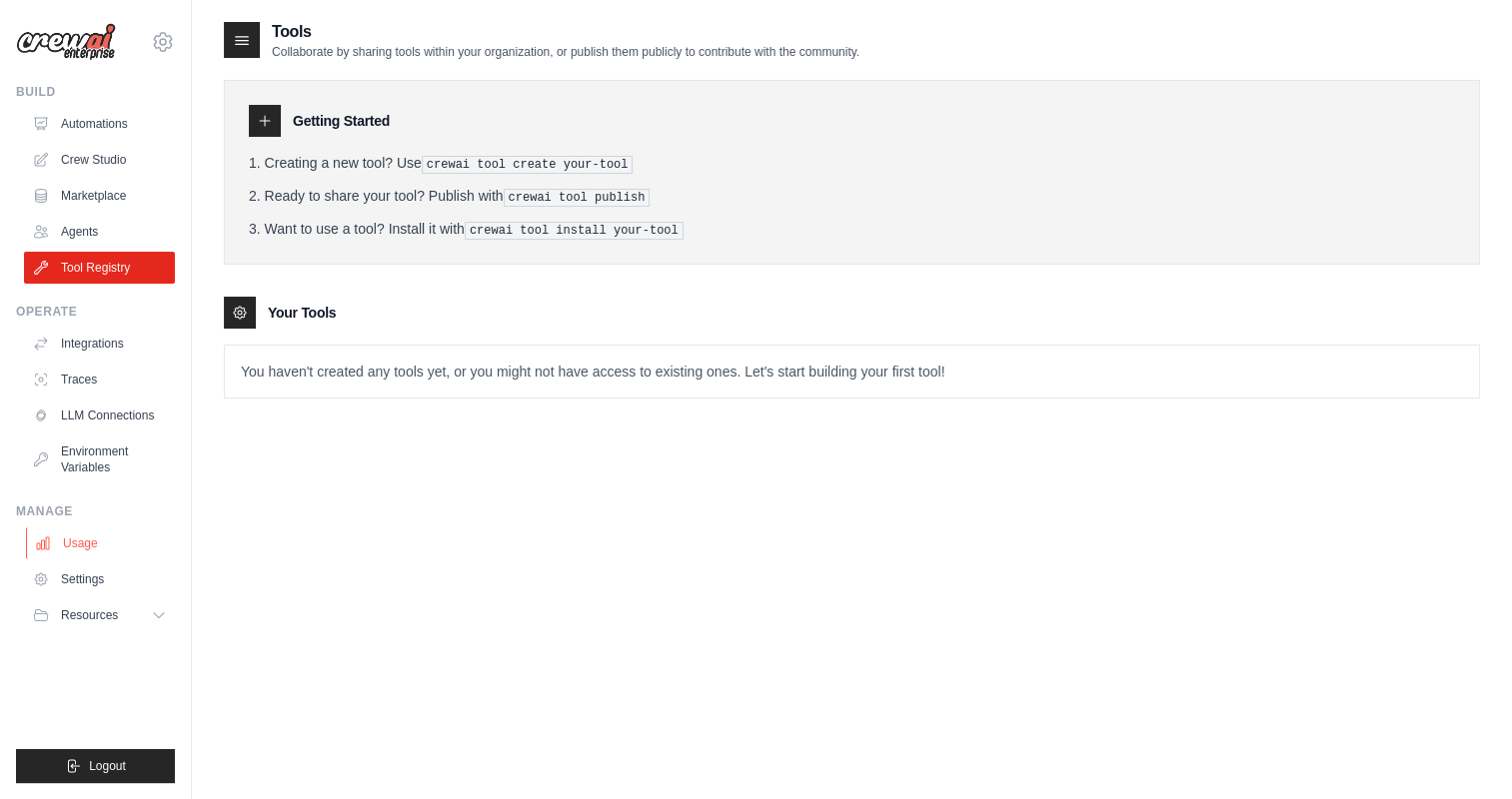 click on "Usage" at bounding box center [101, 543] 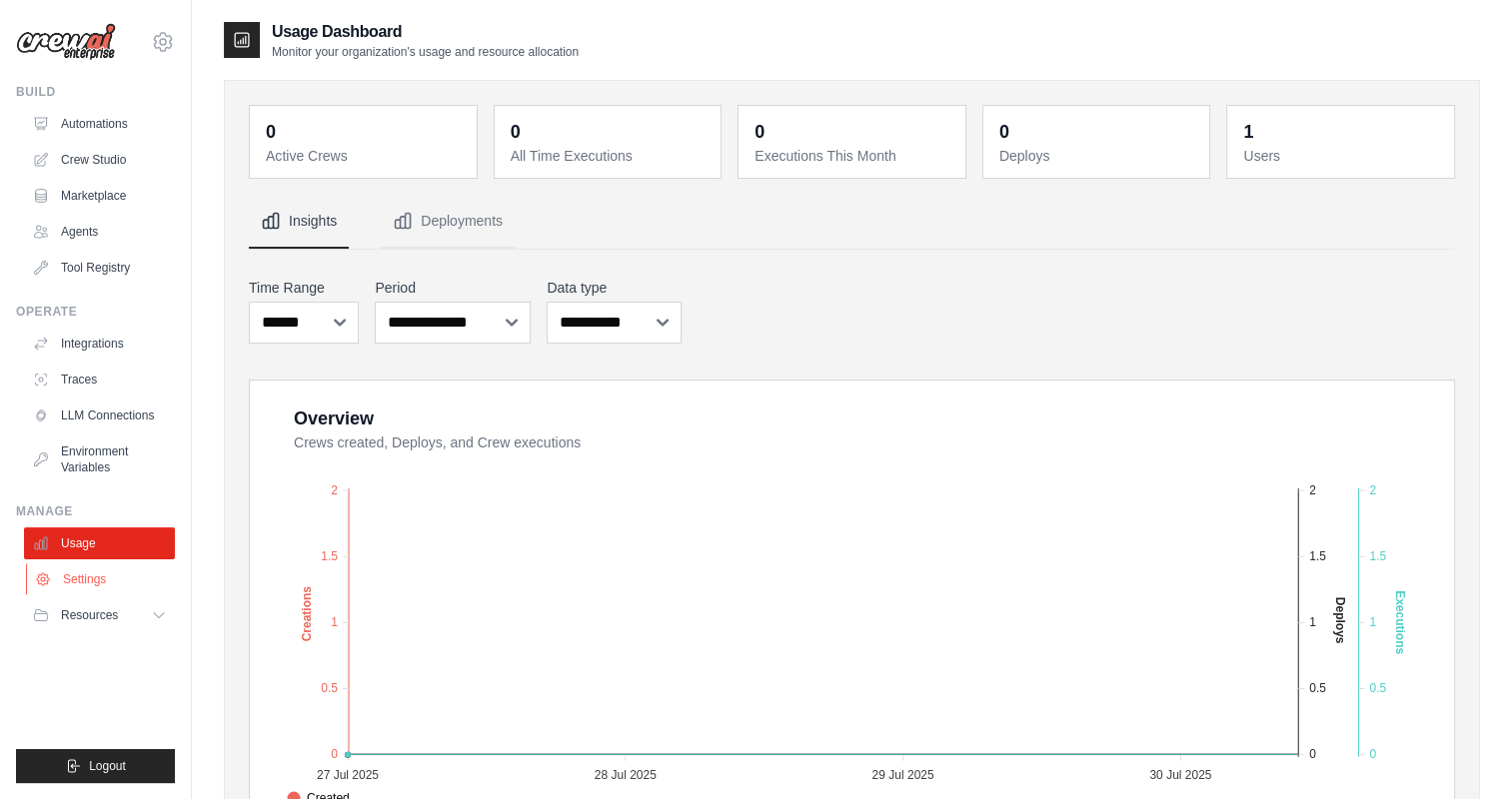 click 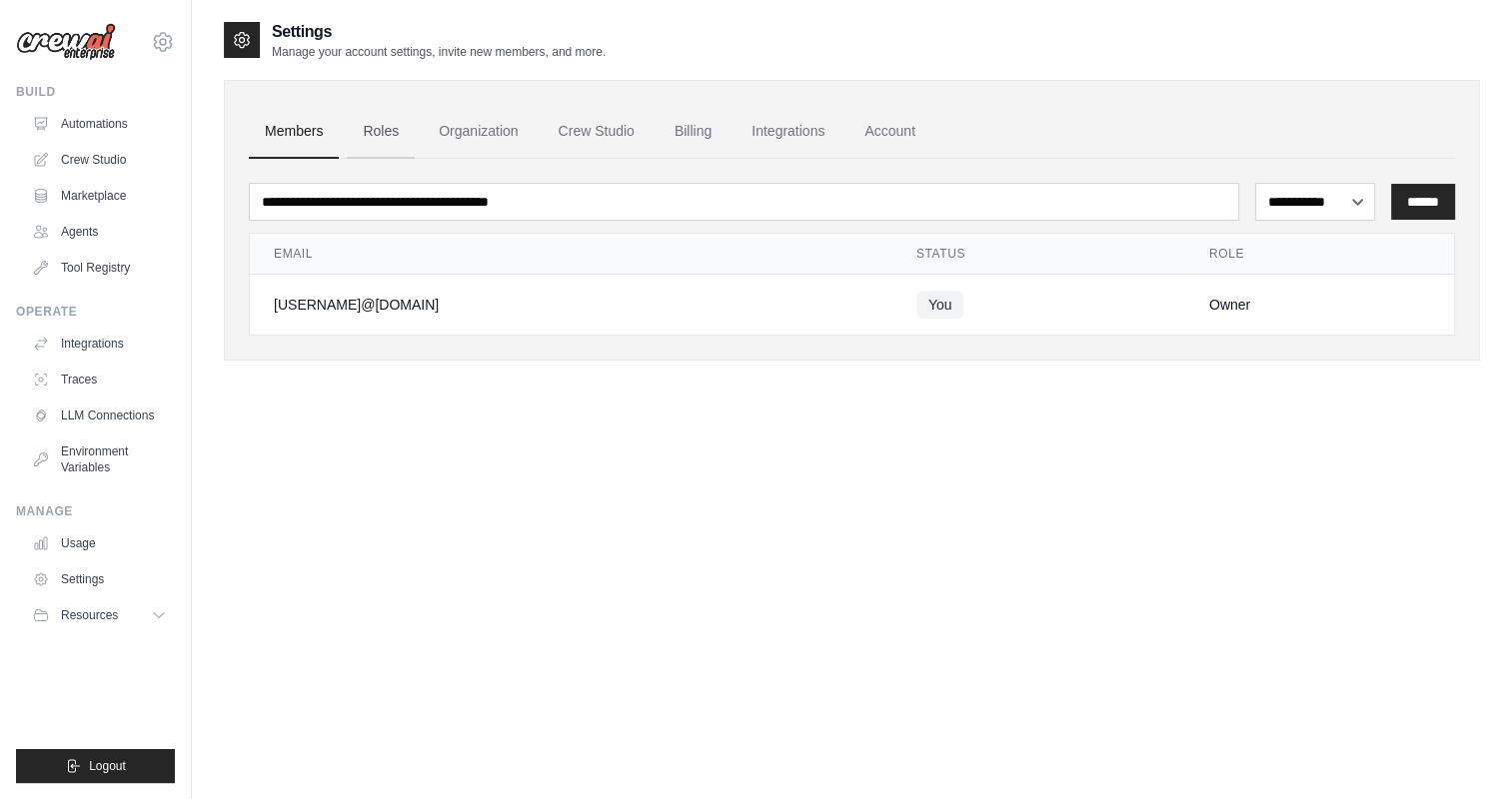 click on "Roles" at bounding box center [381, 132] 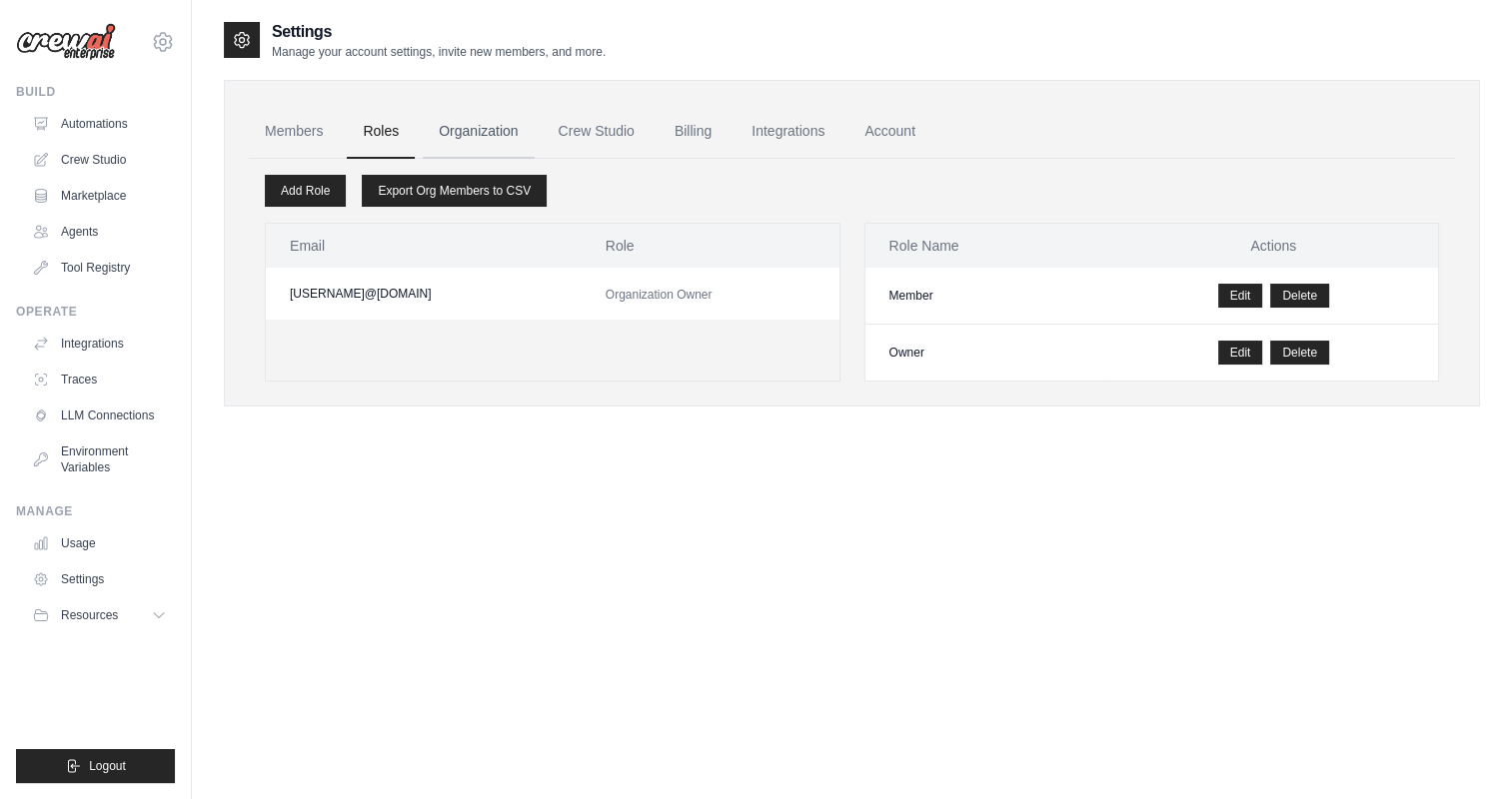 click on "Organization" at bounding box center [478, 132] 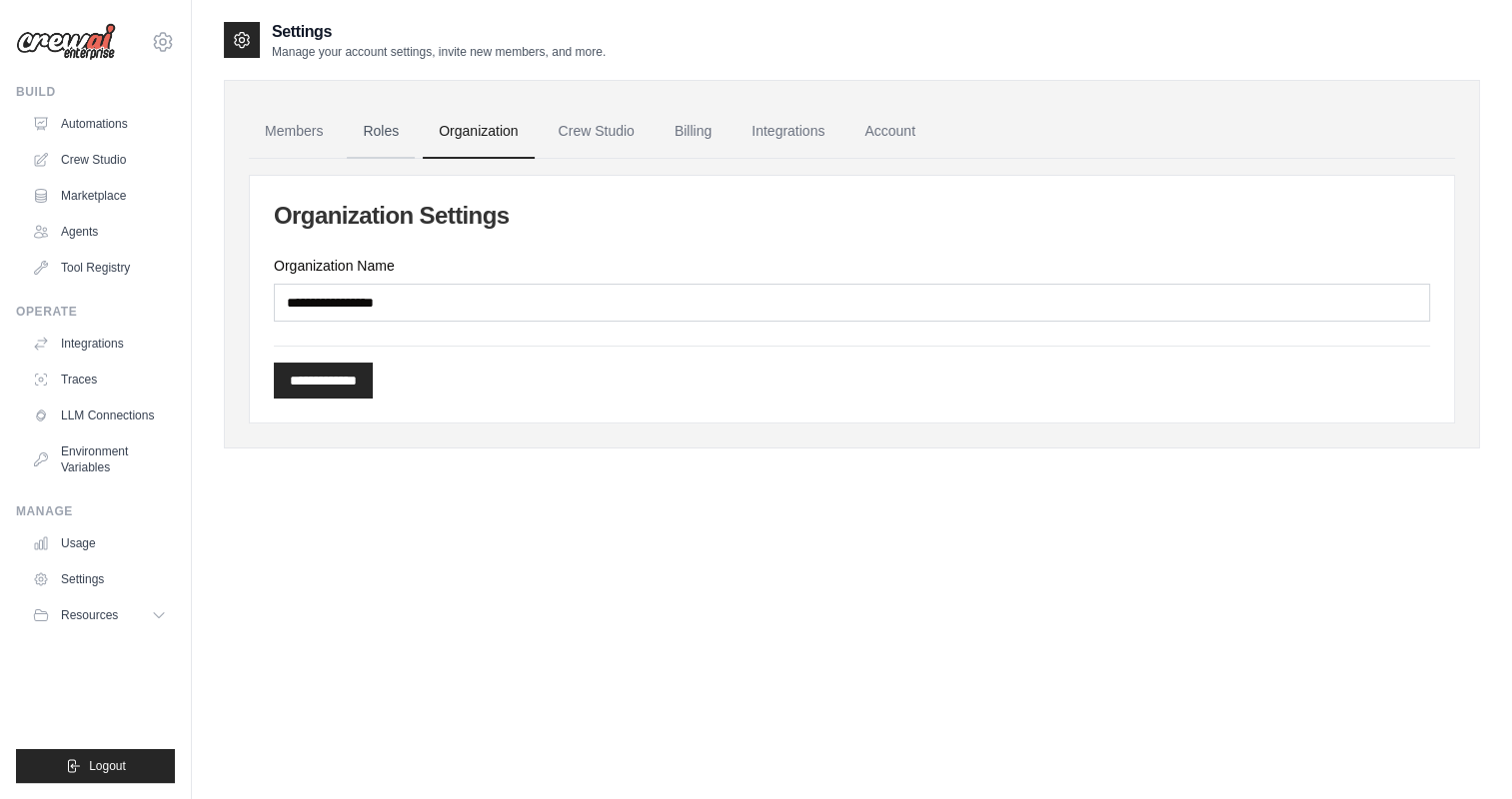 click on "Roles" at bounding box center (381, 132) 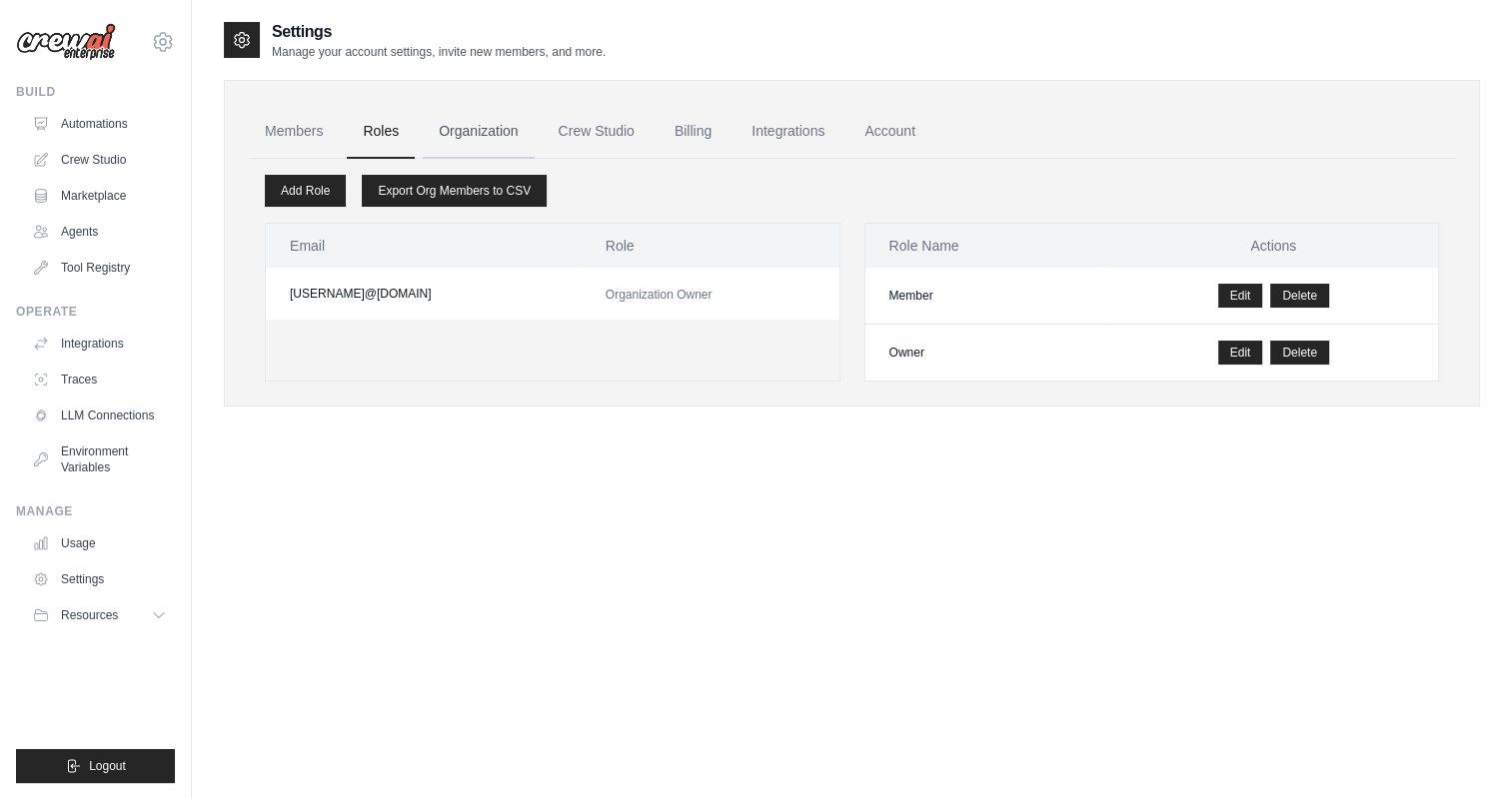 click on "Organization" at bounding box center [478, 132] 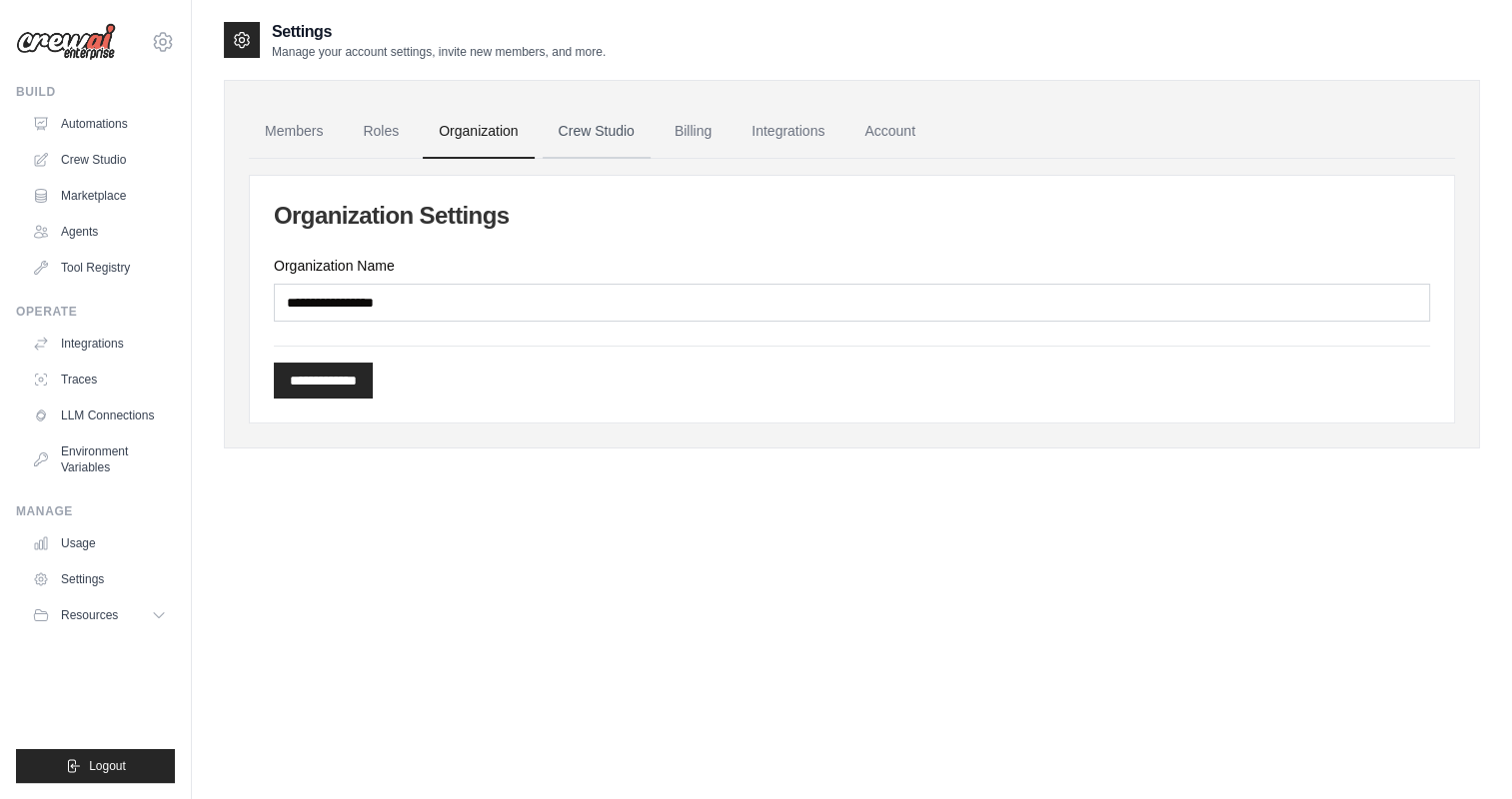 click on "Crew Studio" at bounding box center (597, 132) 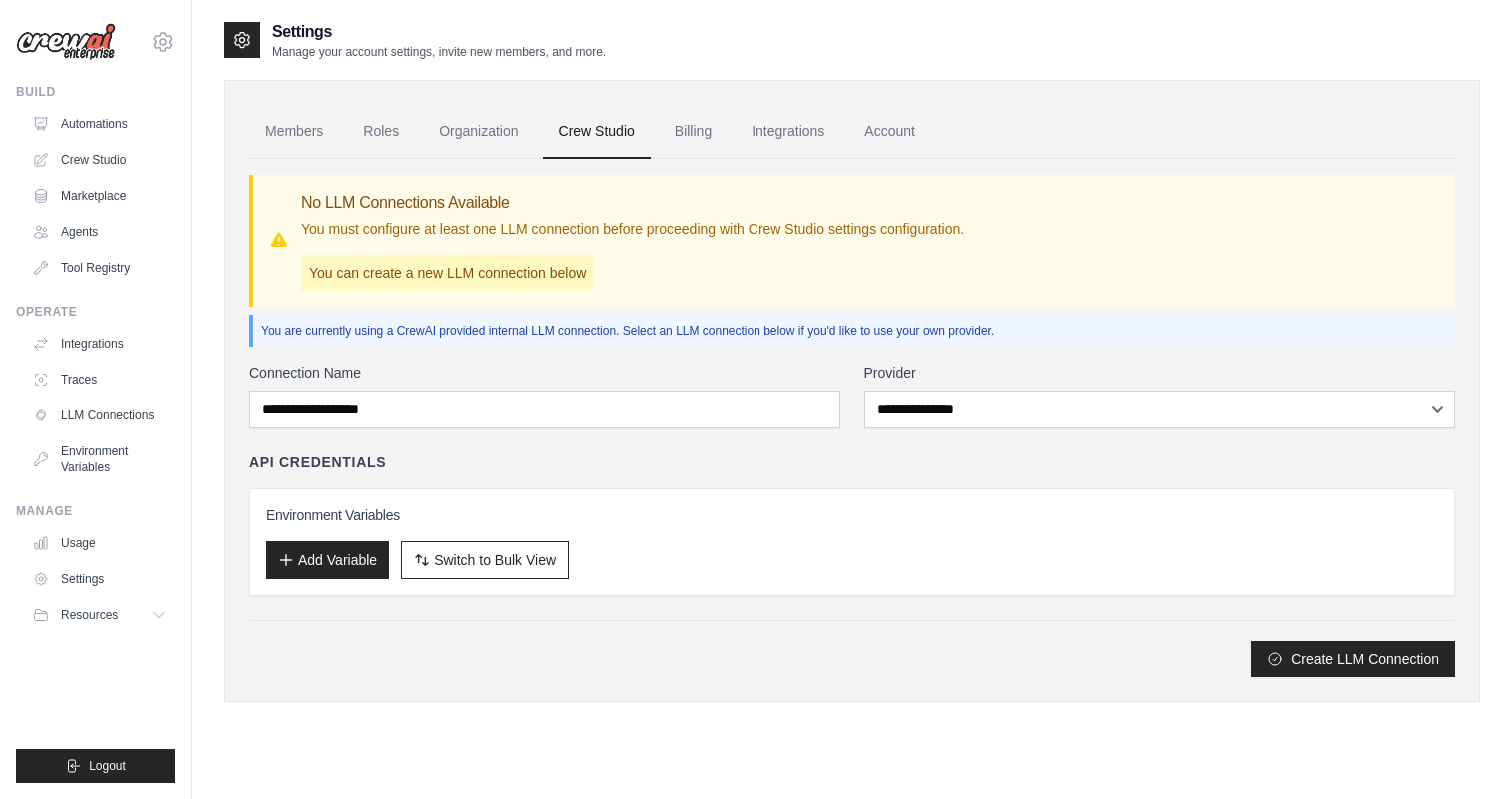 scroll, scrollTop: 0, scrollLeft: 0, axis: both 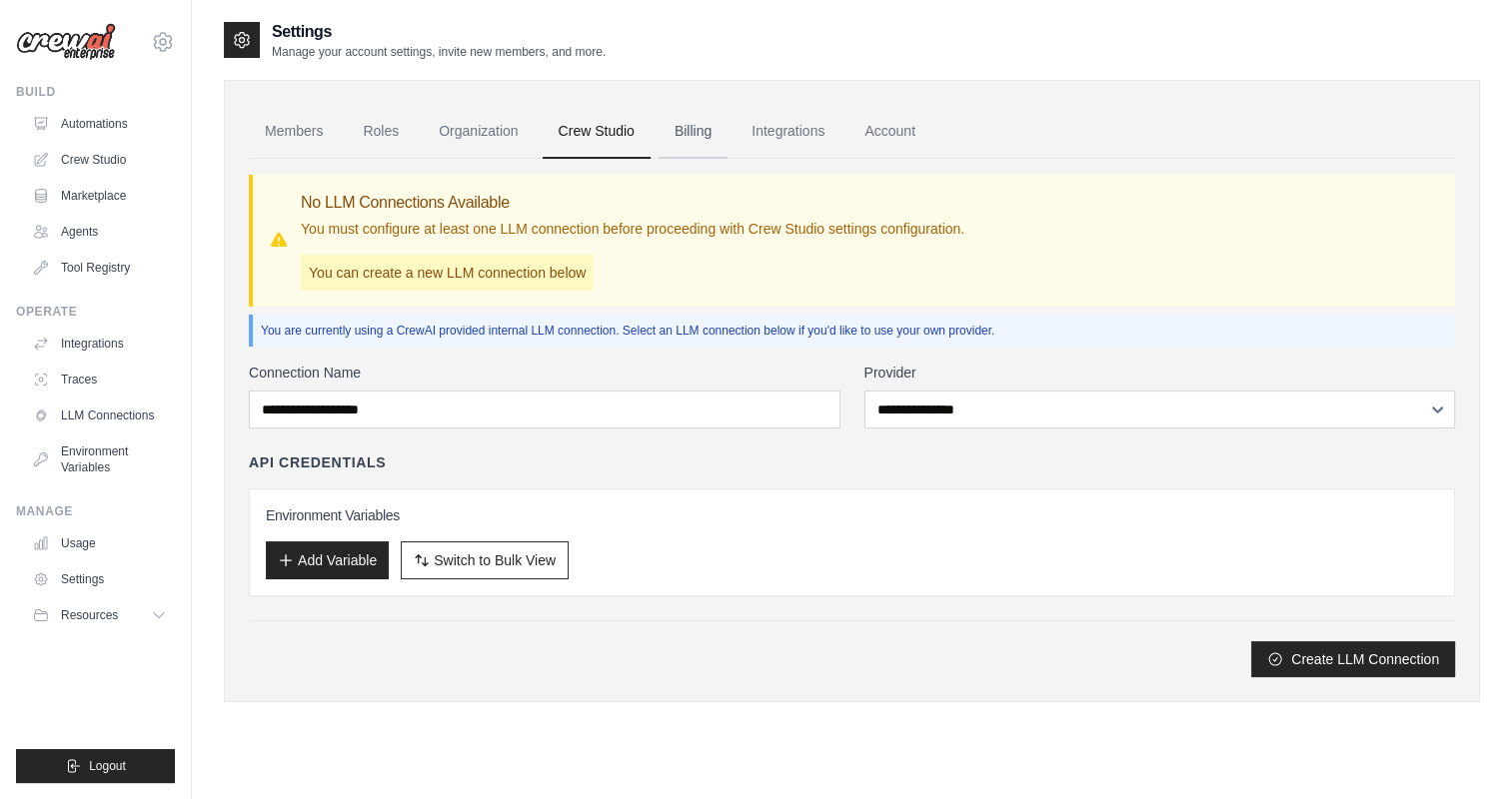 click on "Billing" at bounding box center [693, 132] 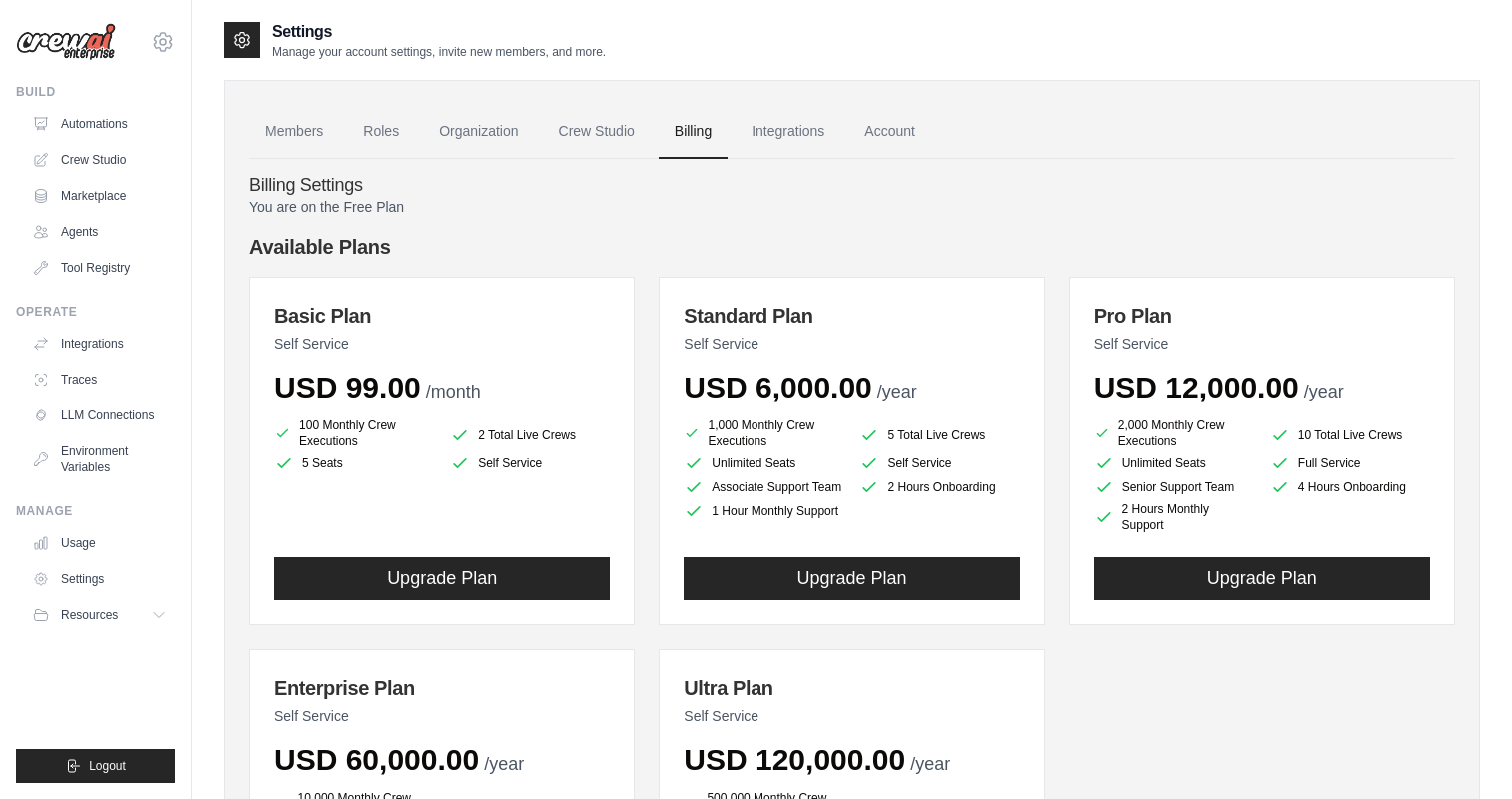 scroll, scrollTop: 0, scrollLeft: 0, axis: both 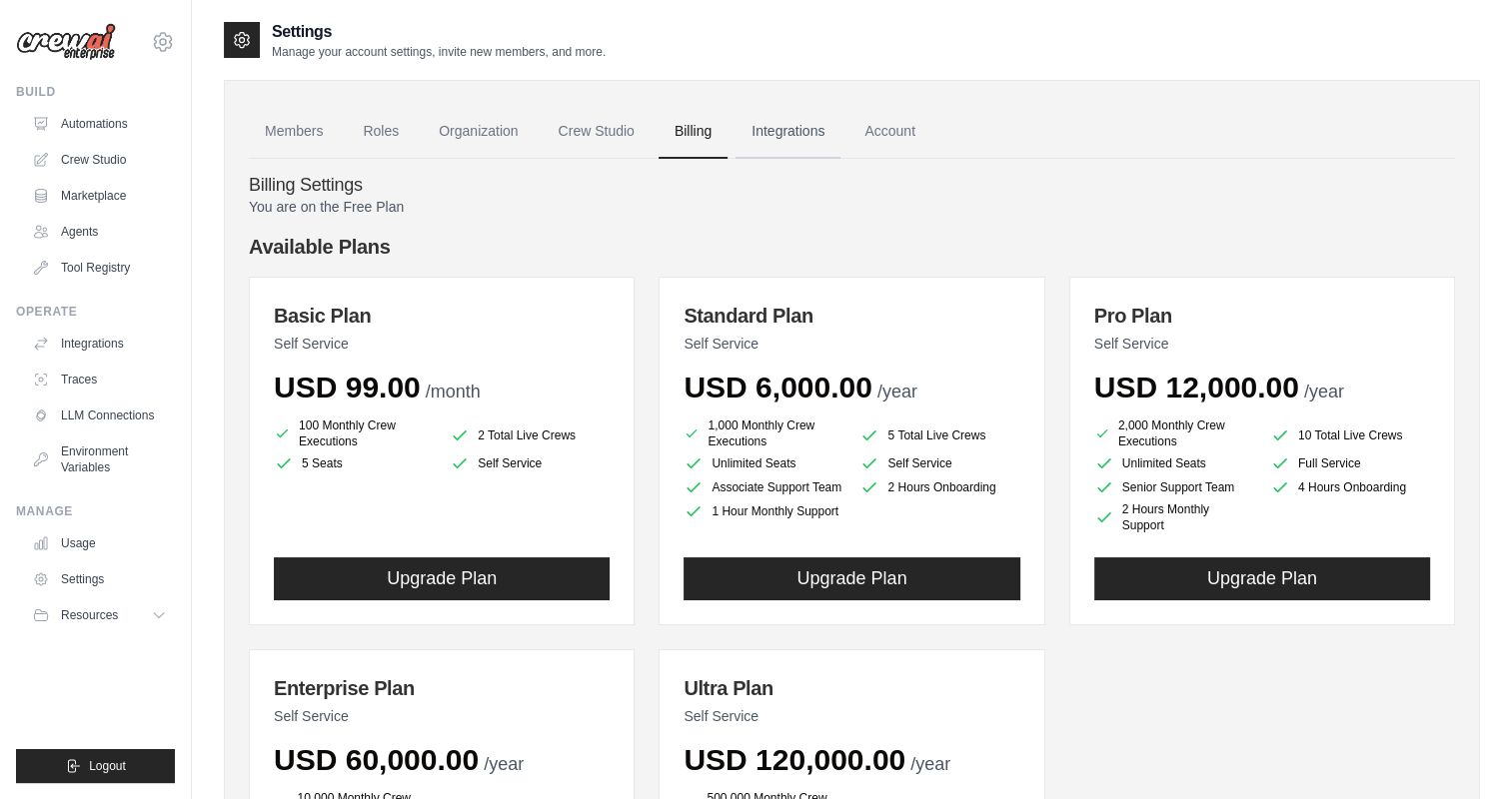 click on "Integrations" at bounding box center [787, 132] 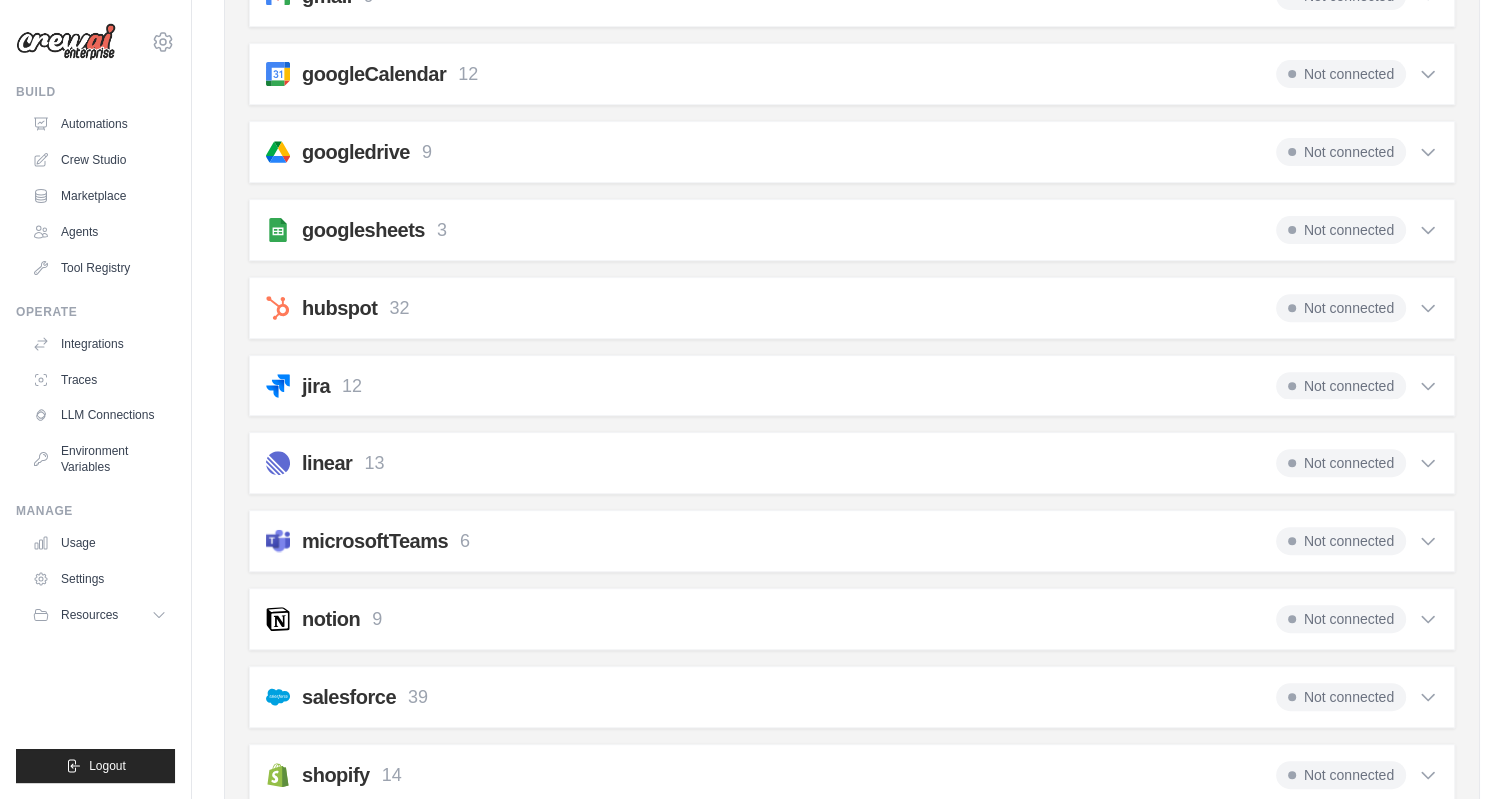 scroll, scrollTop: 699, scrollLeft: 0, axis: vertical 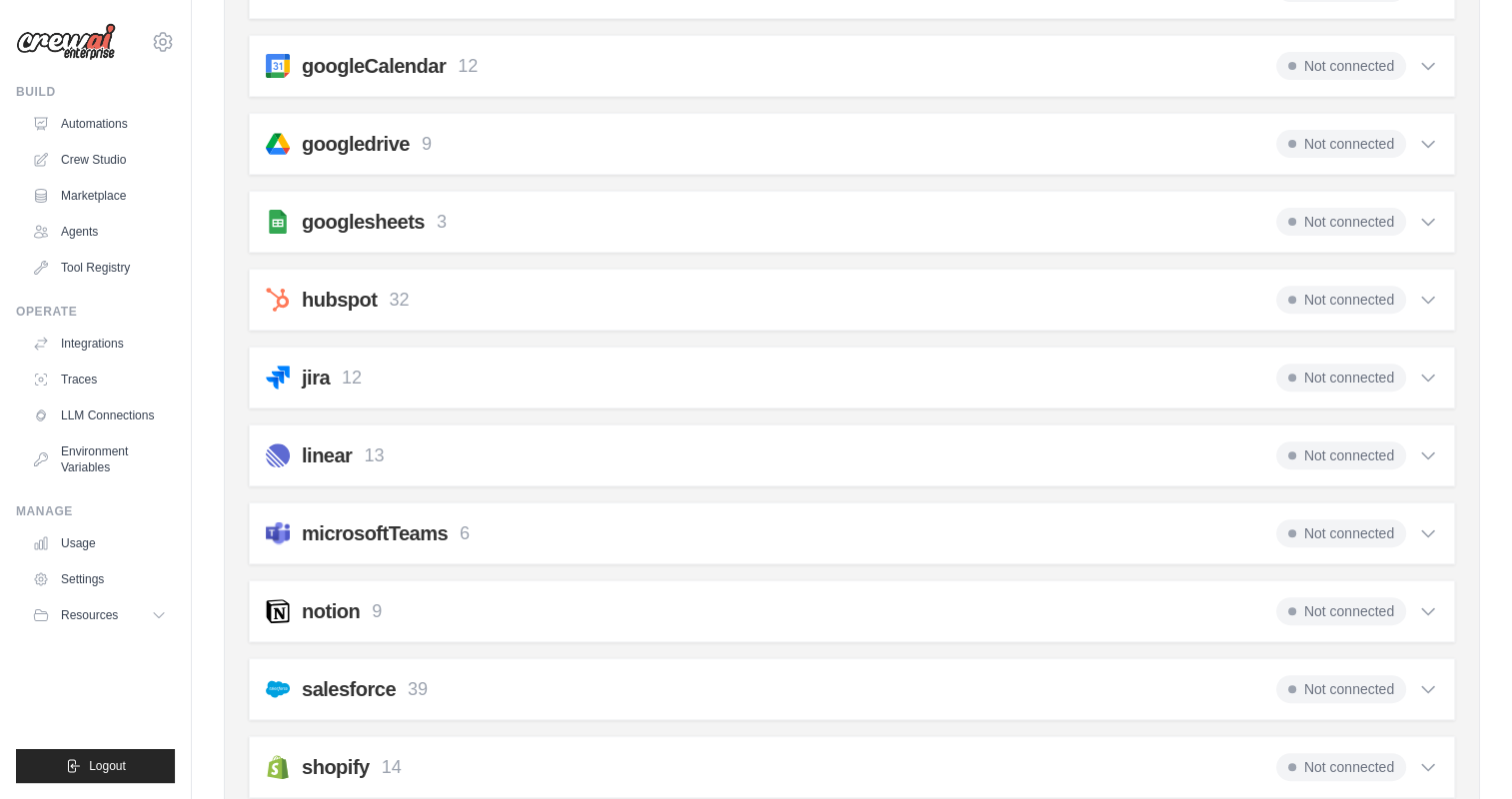 click on "jira
12" at bounding box center (332, 378) 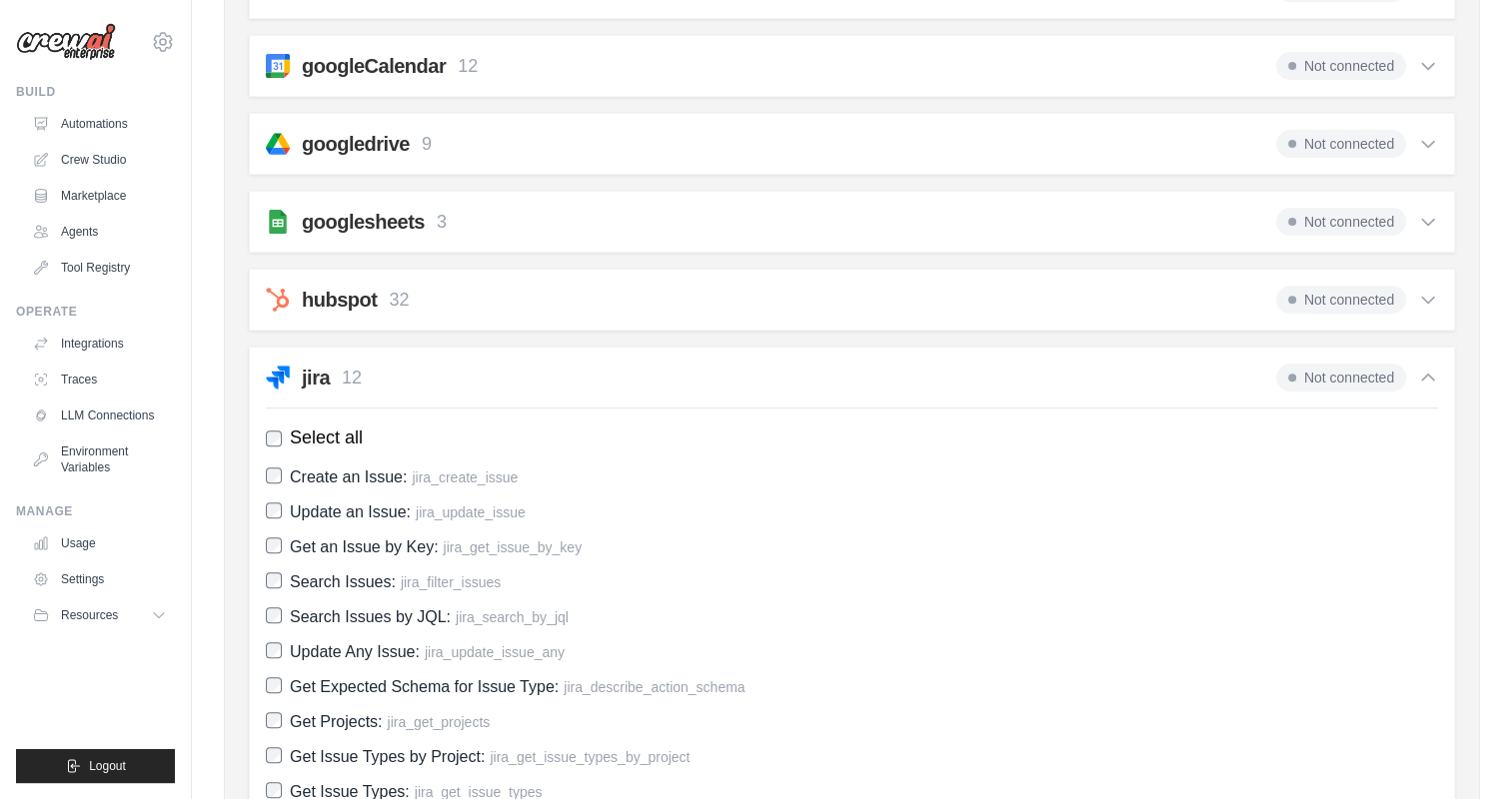 click on "jira
12" at bounding box center (332, 378) 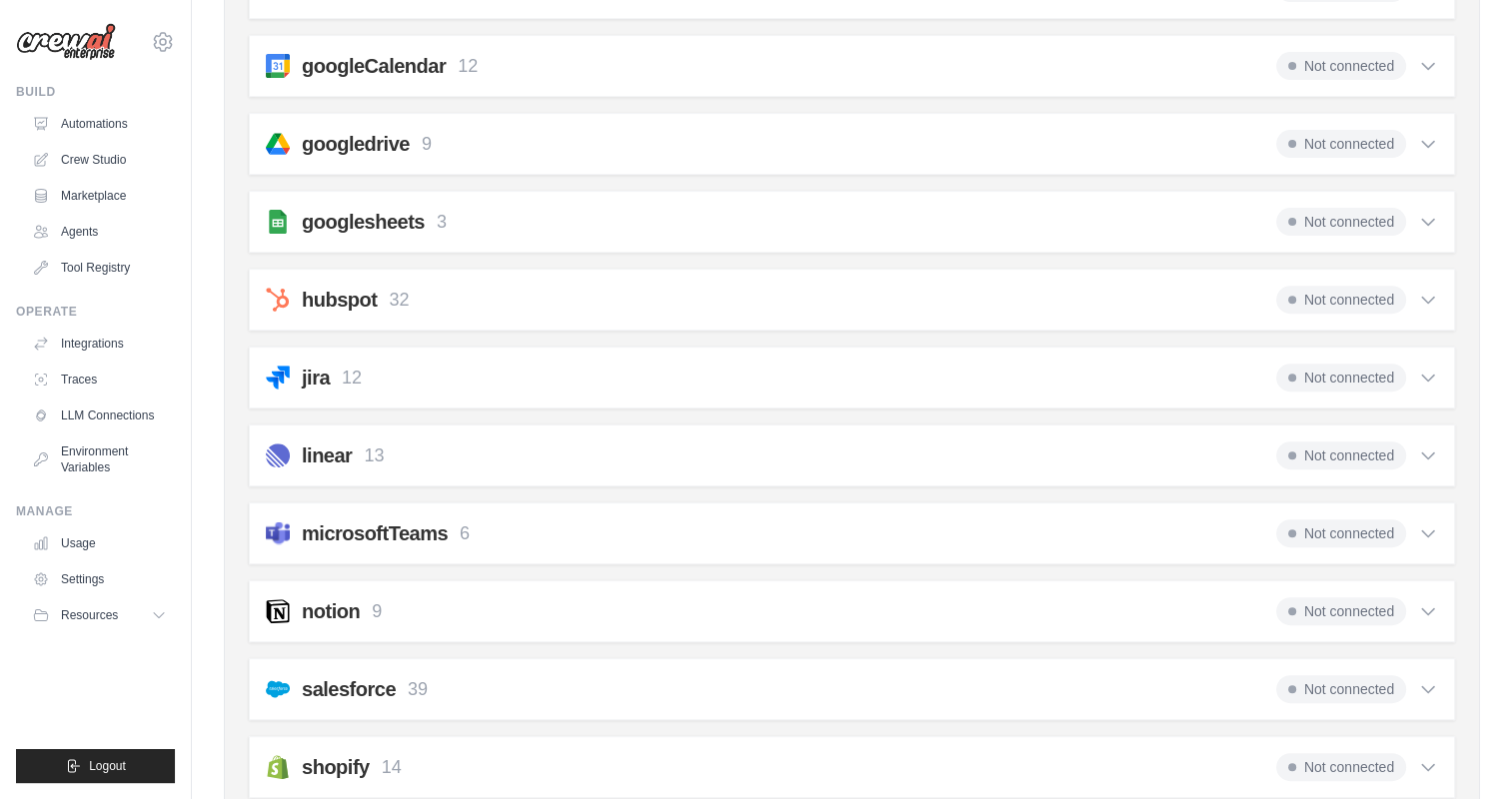 click on "13" at bounding box center [374, 455] 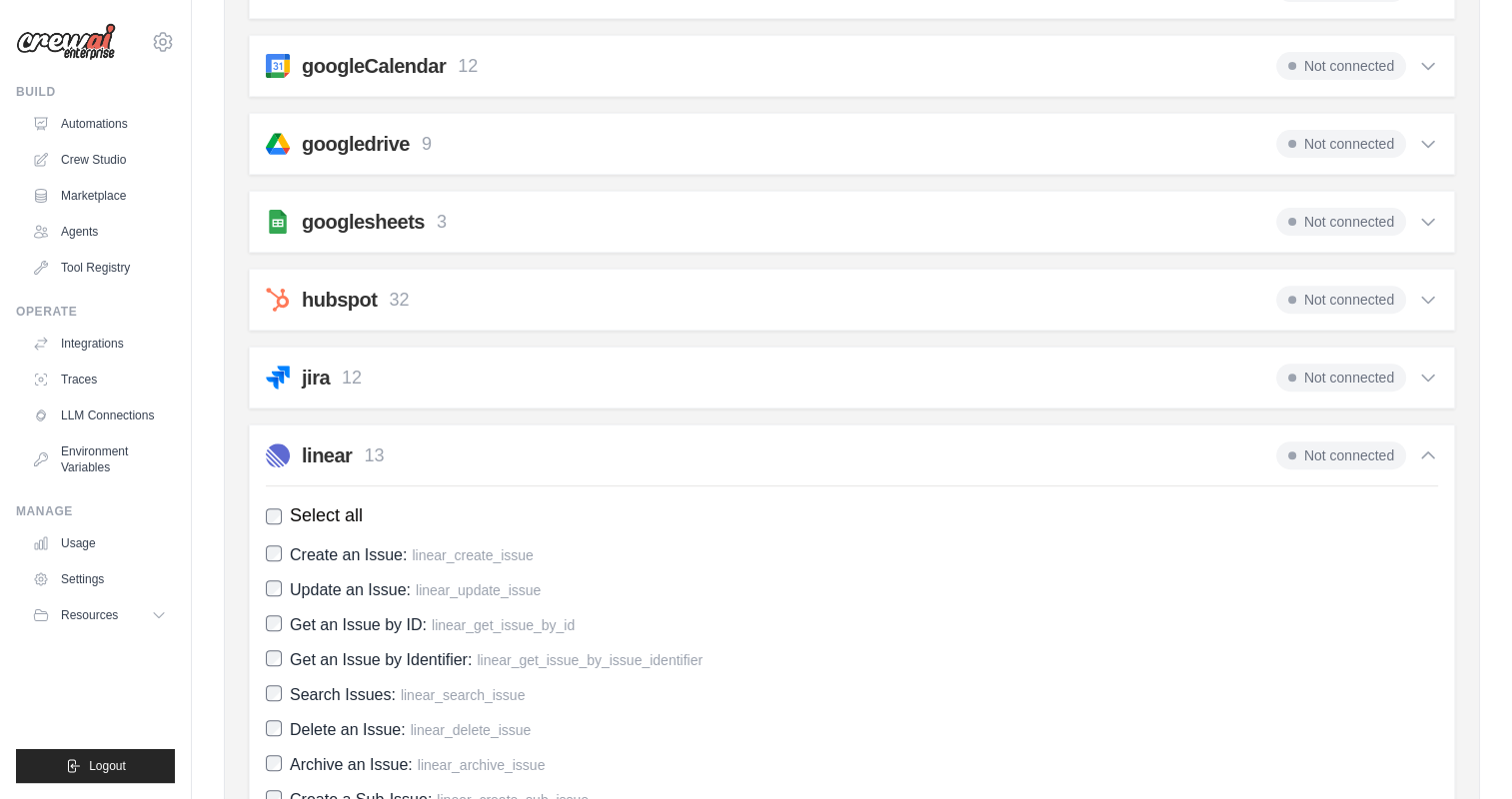 click on "13" at bounding box center [374, 455] 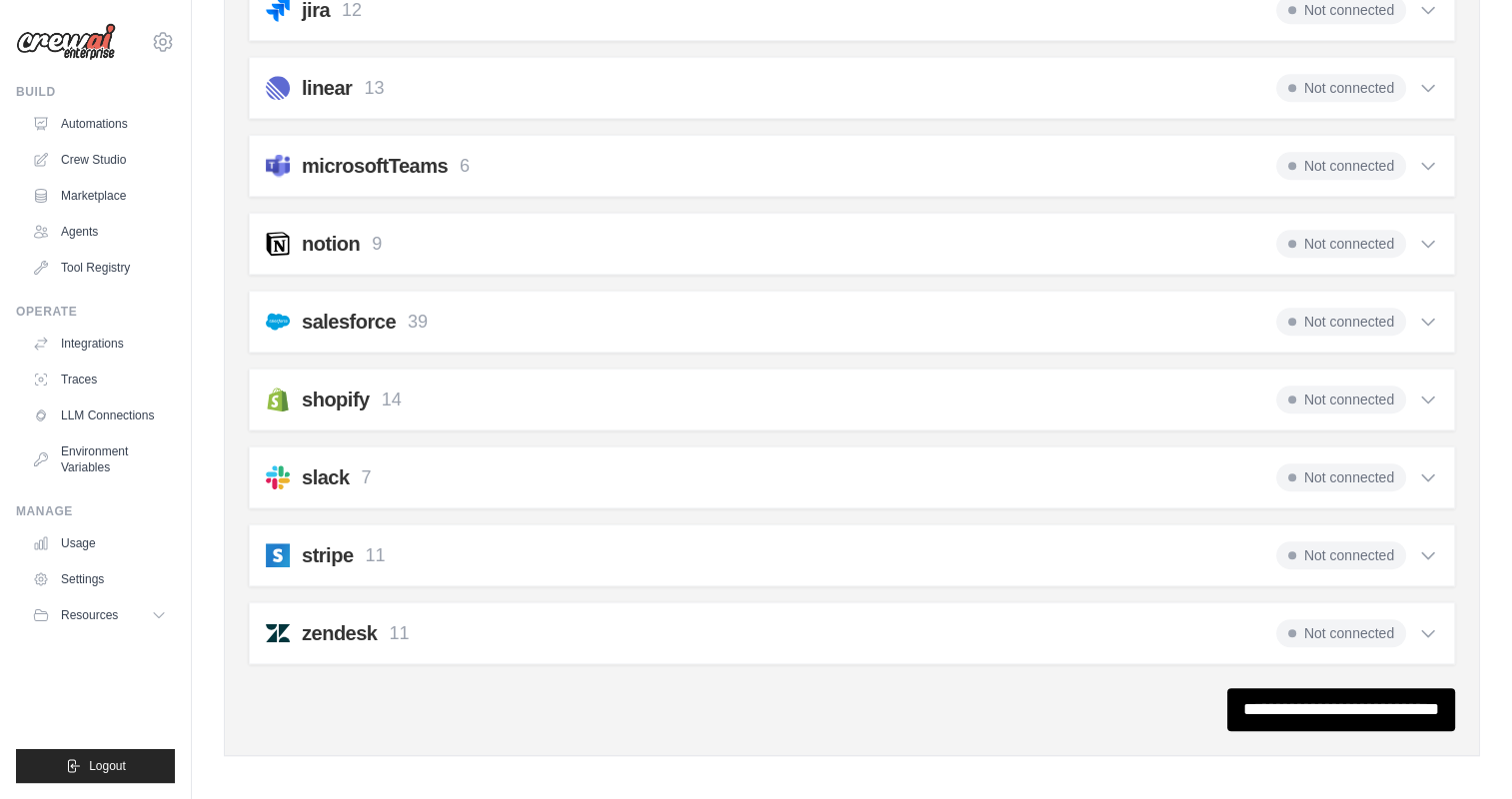 scroll, scrollTop: 867, scrollLeft: 0, axis: vertical 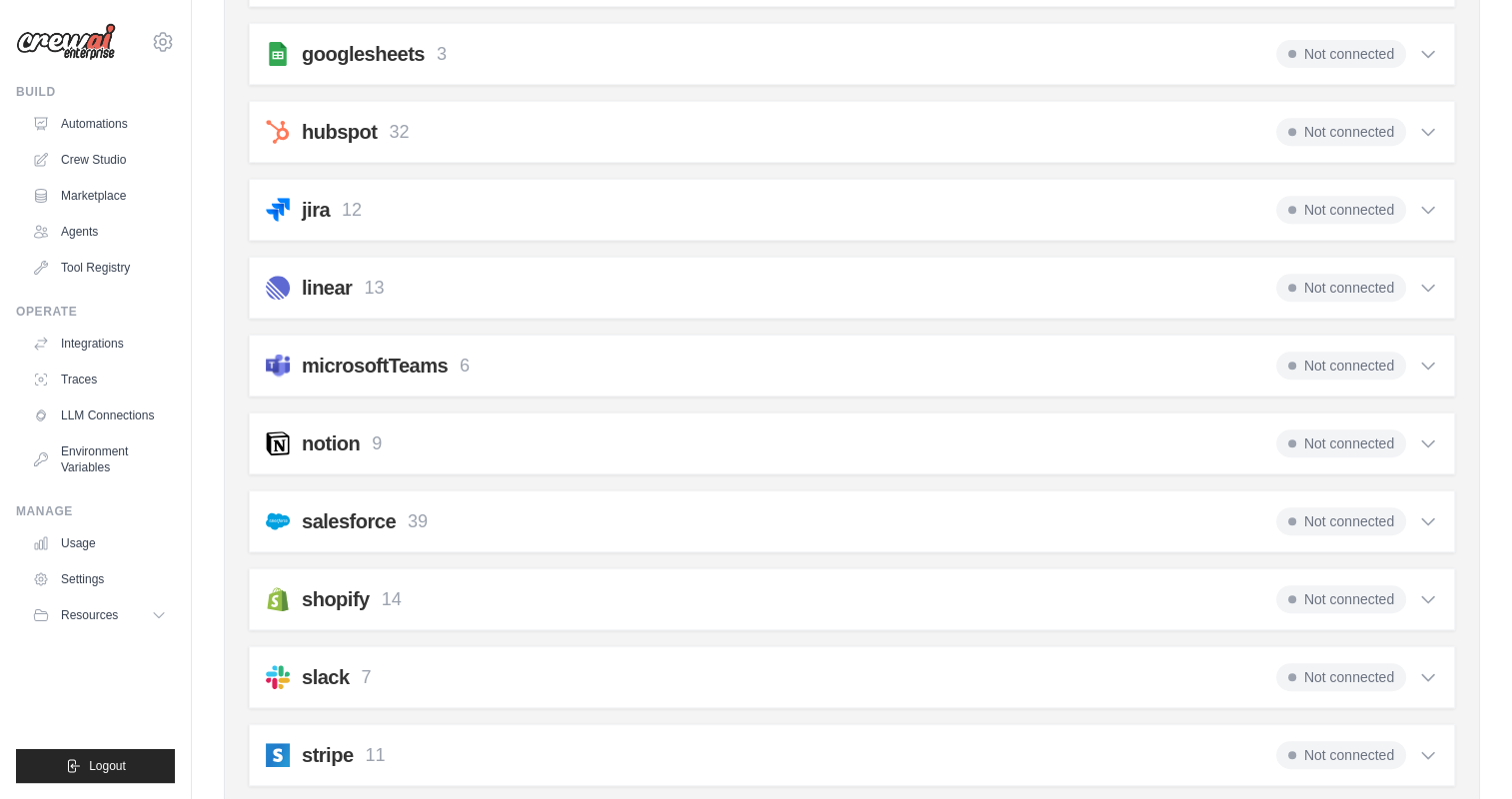 click on "microsoftTeams" at bounding box center [375, 366] 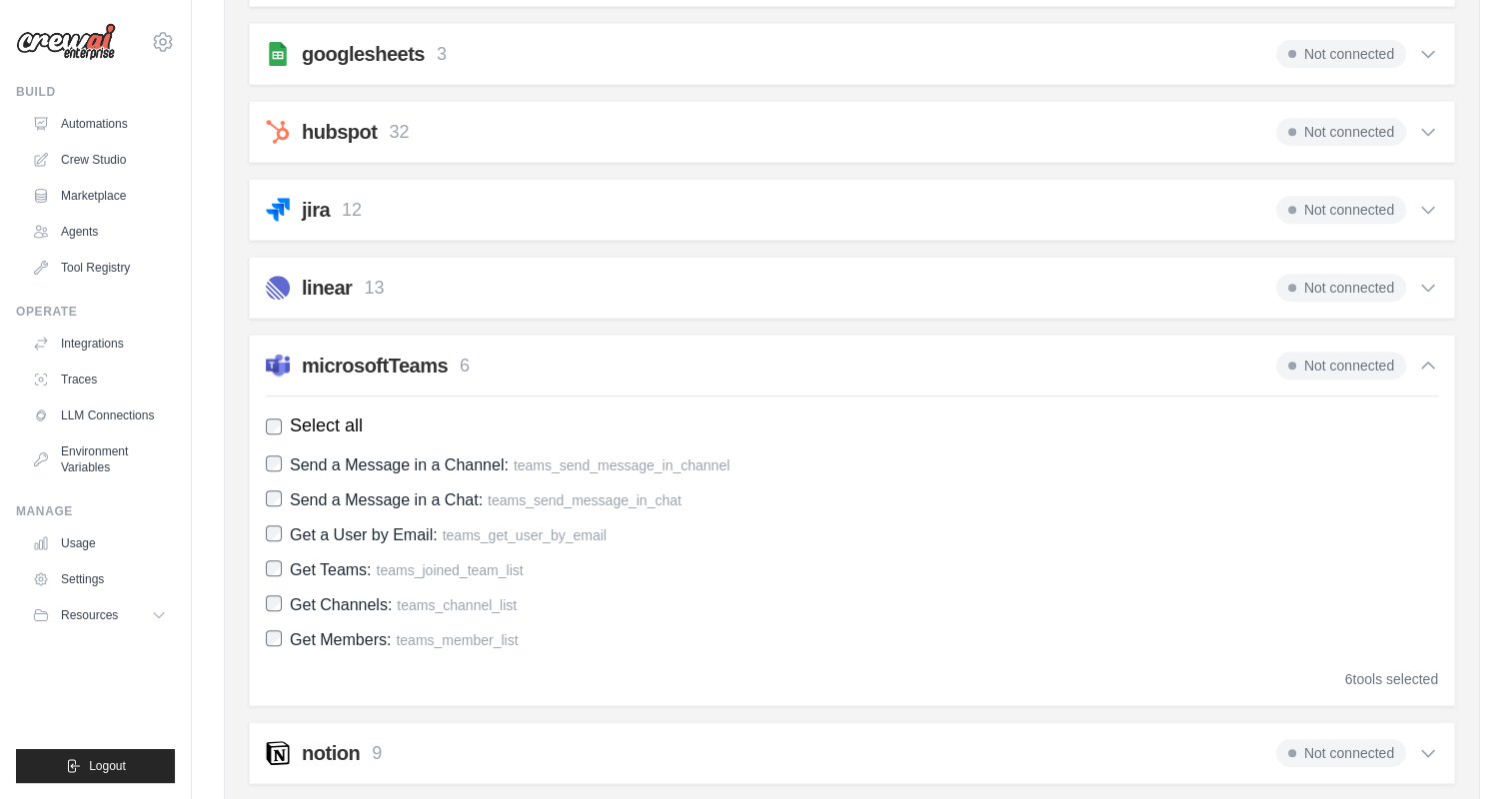 click on "Send a Message in a Chat:" at bounding box center [386, 499] 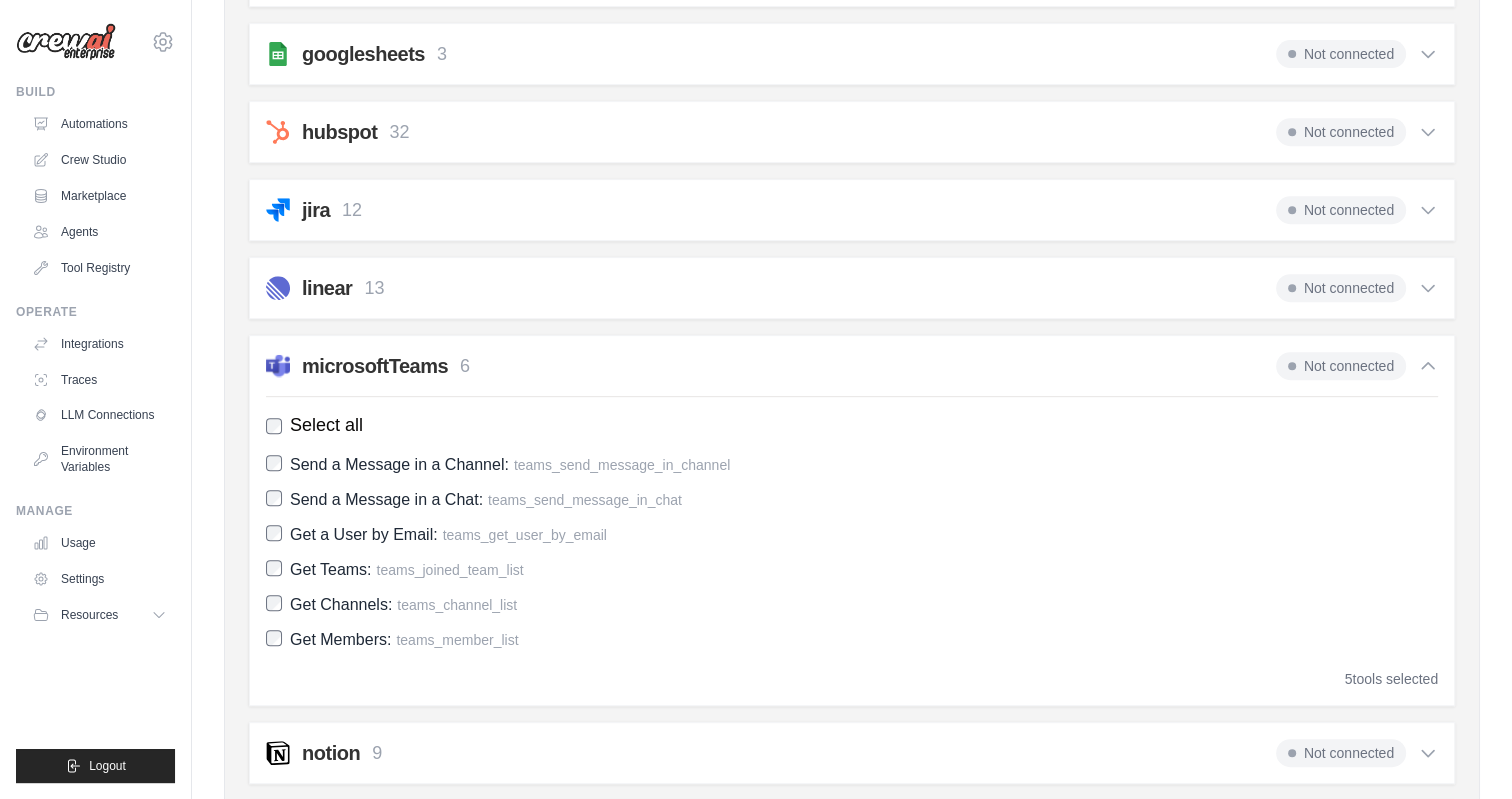 click on "Send a Message in a Chat:" at bounding box center [386, 499] 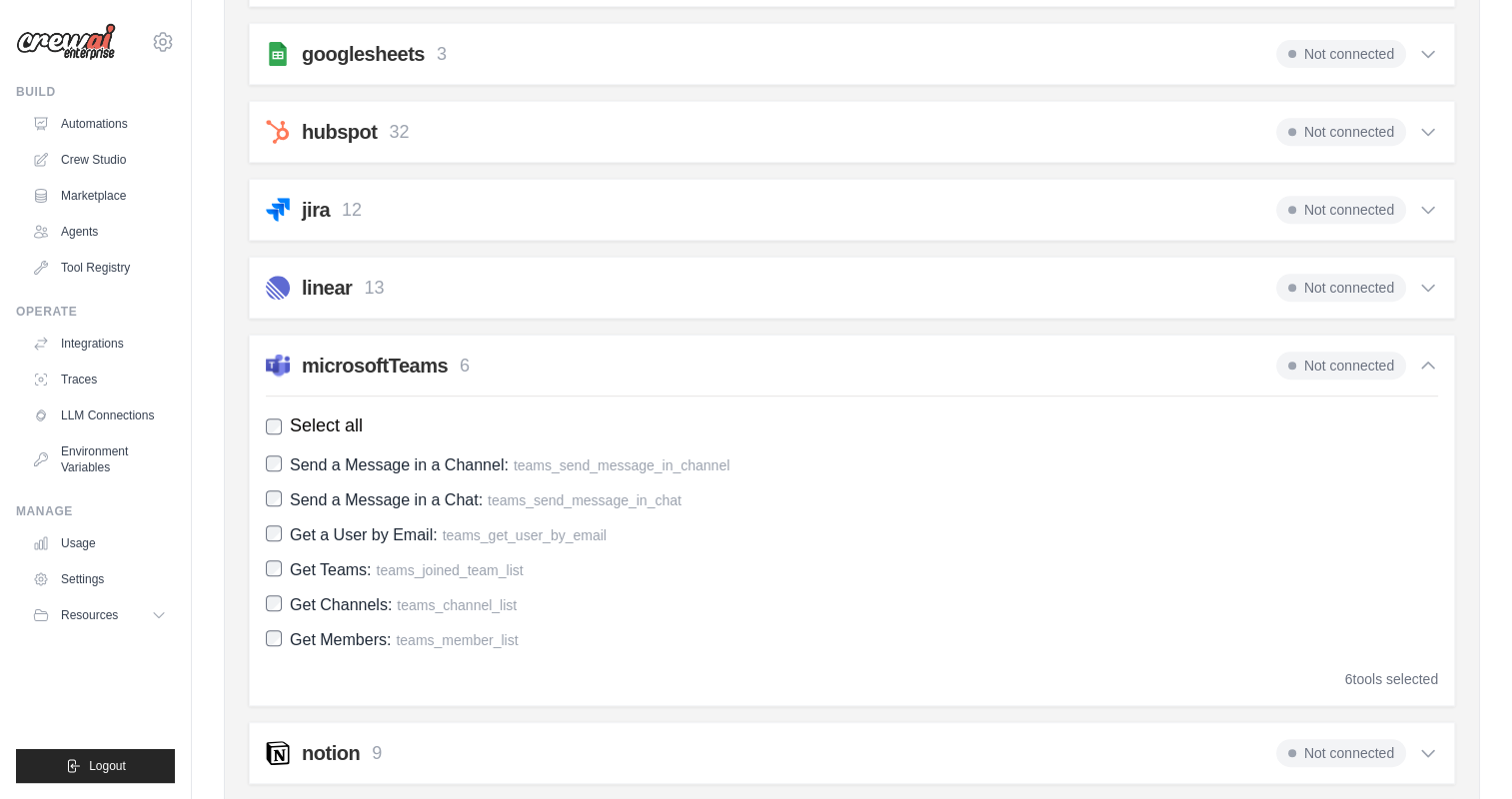 click on "microsoftTeams
6
Not connected
Select all
Send a Message in a Channel:
teams_send_message_in_channel
Send a Message in a Chat:
teams_send_message_in_chat
Get Teams: 6" at bounding box center [851, 520] 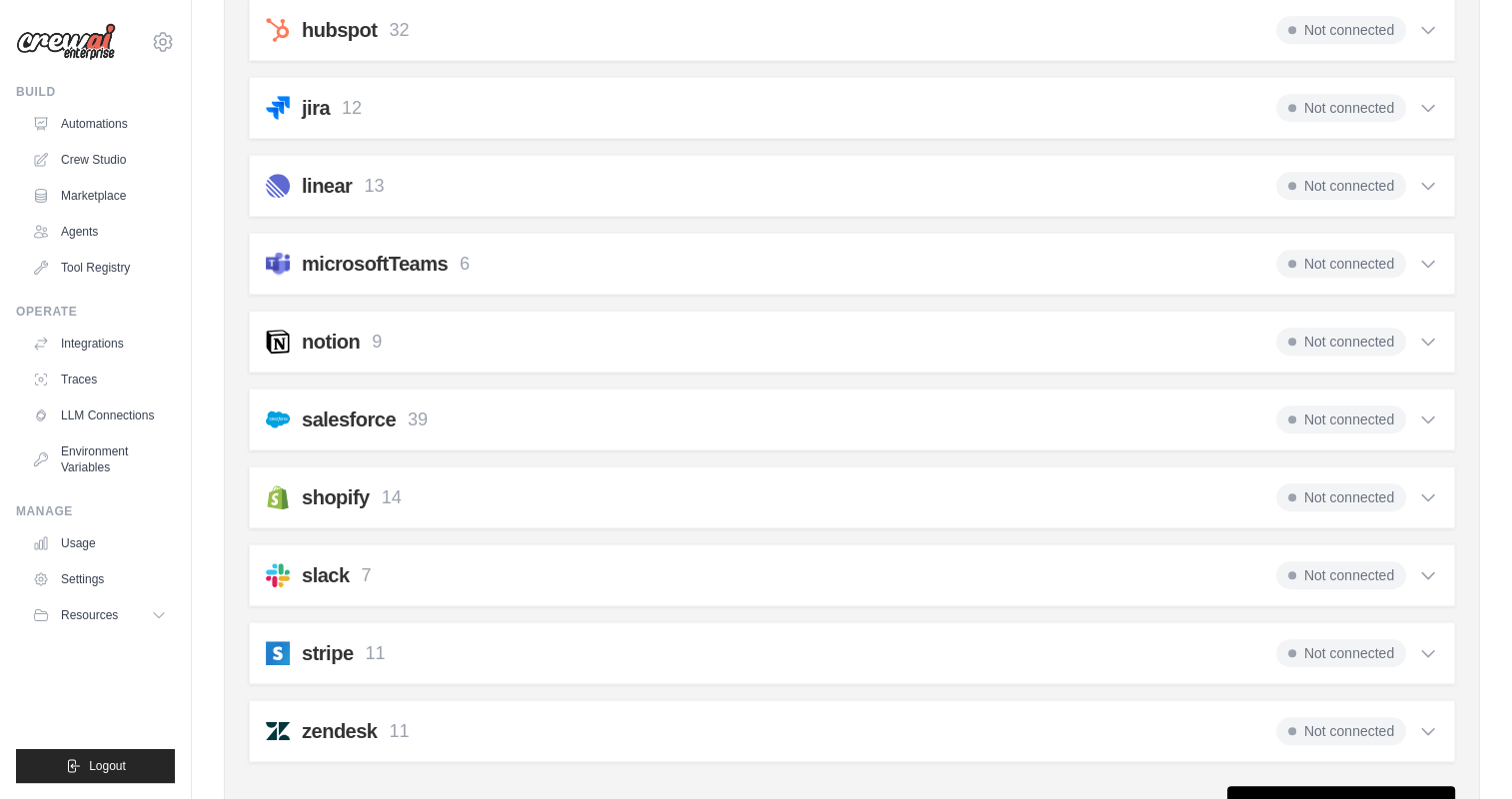 scroll, scrollTop: 1067, scrollLeft: 0, axis: vertical 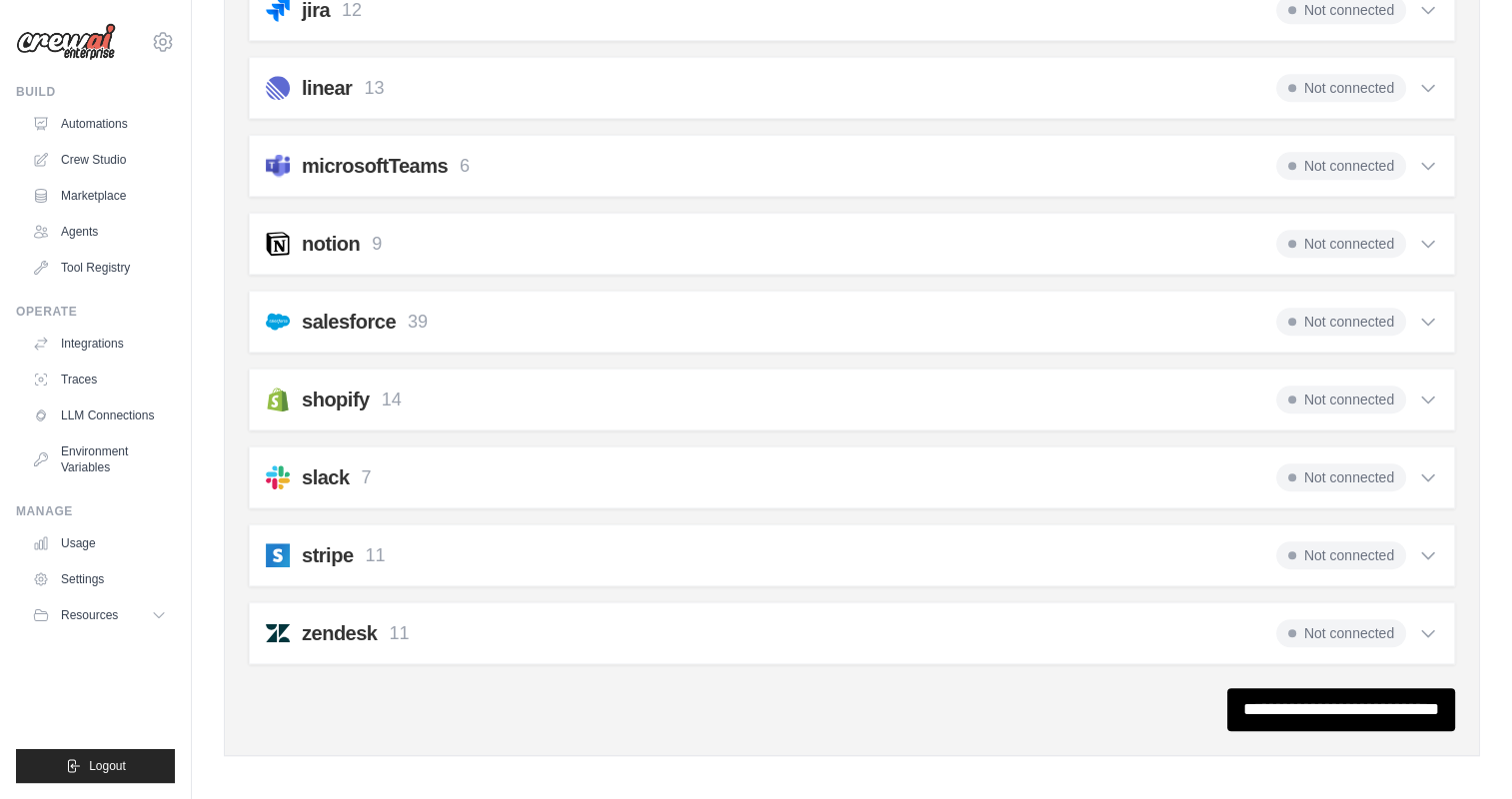 click on "notion
9
Not connected" at bounding box center [851, 244] 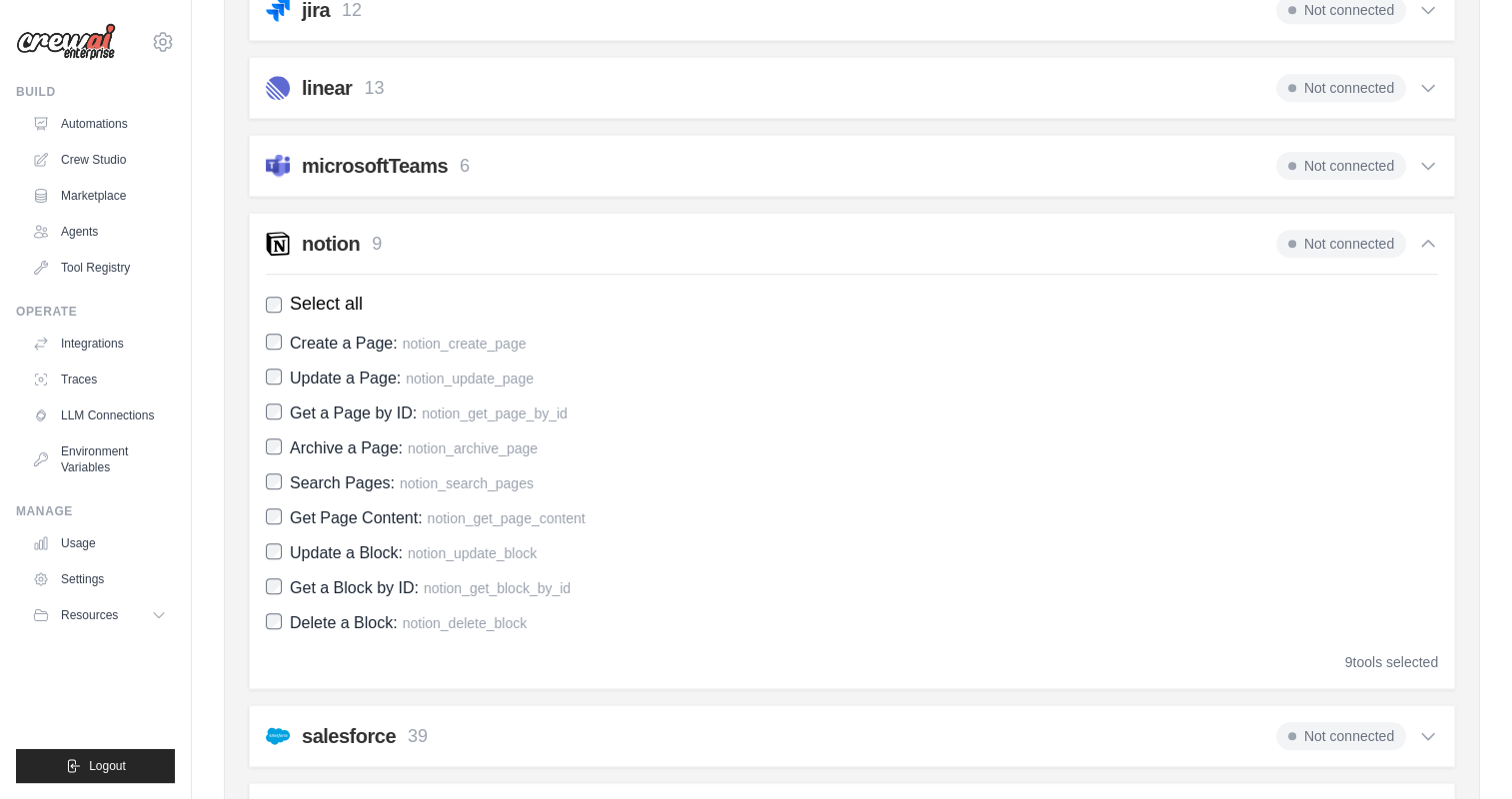 click on "notion
9
Not connected" at bounding box center [851, 244] 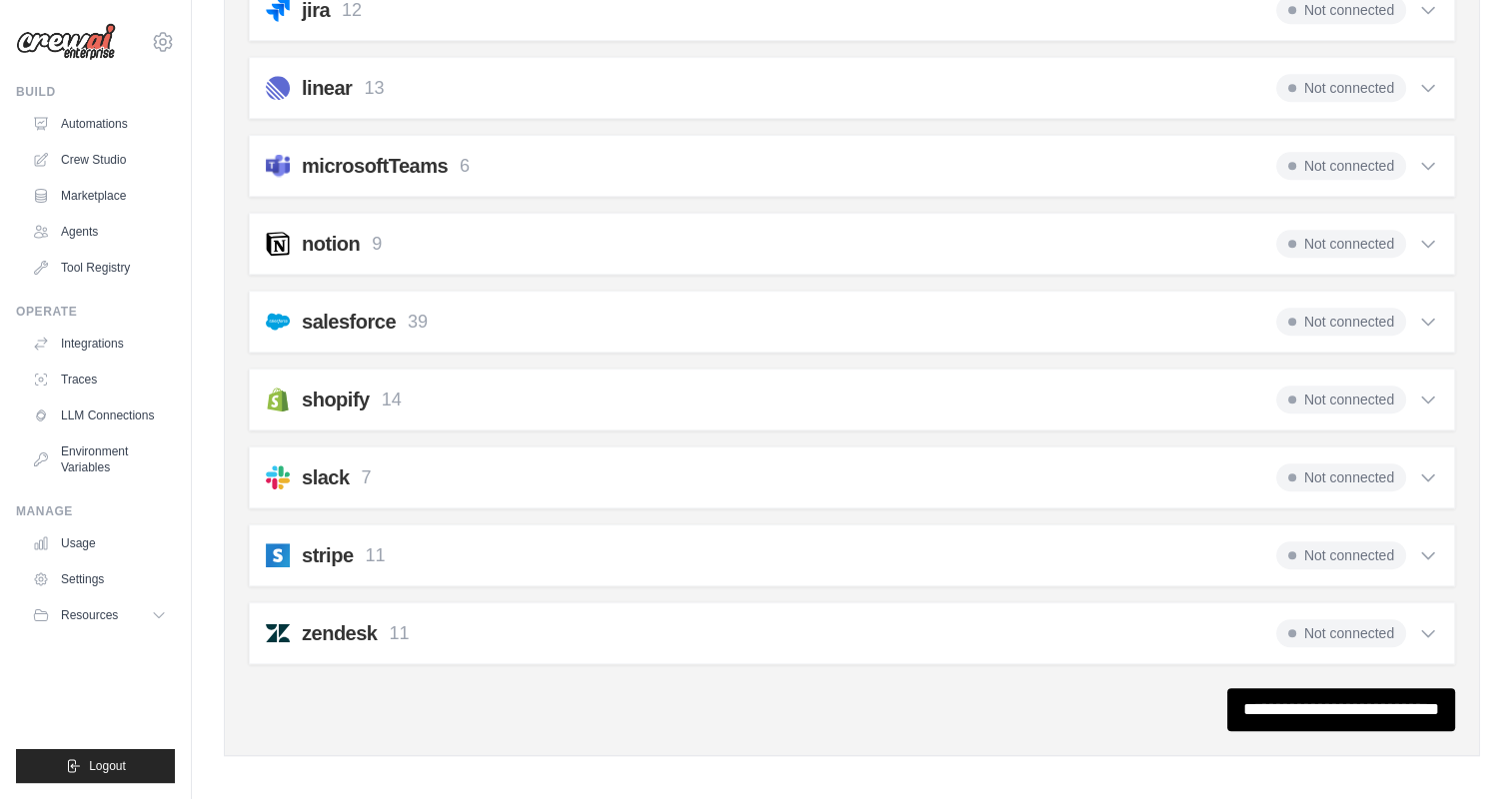 click on "shopify
14
Not connected
Select all
Get Customers:
shopify_get_customers
Search Customers:
shopify_search_customers
Get Orders: 14" at bounding box center [851, 400] 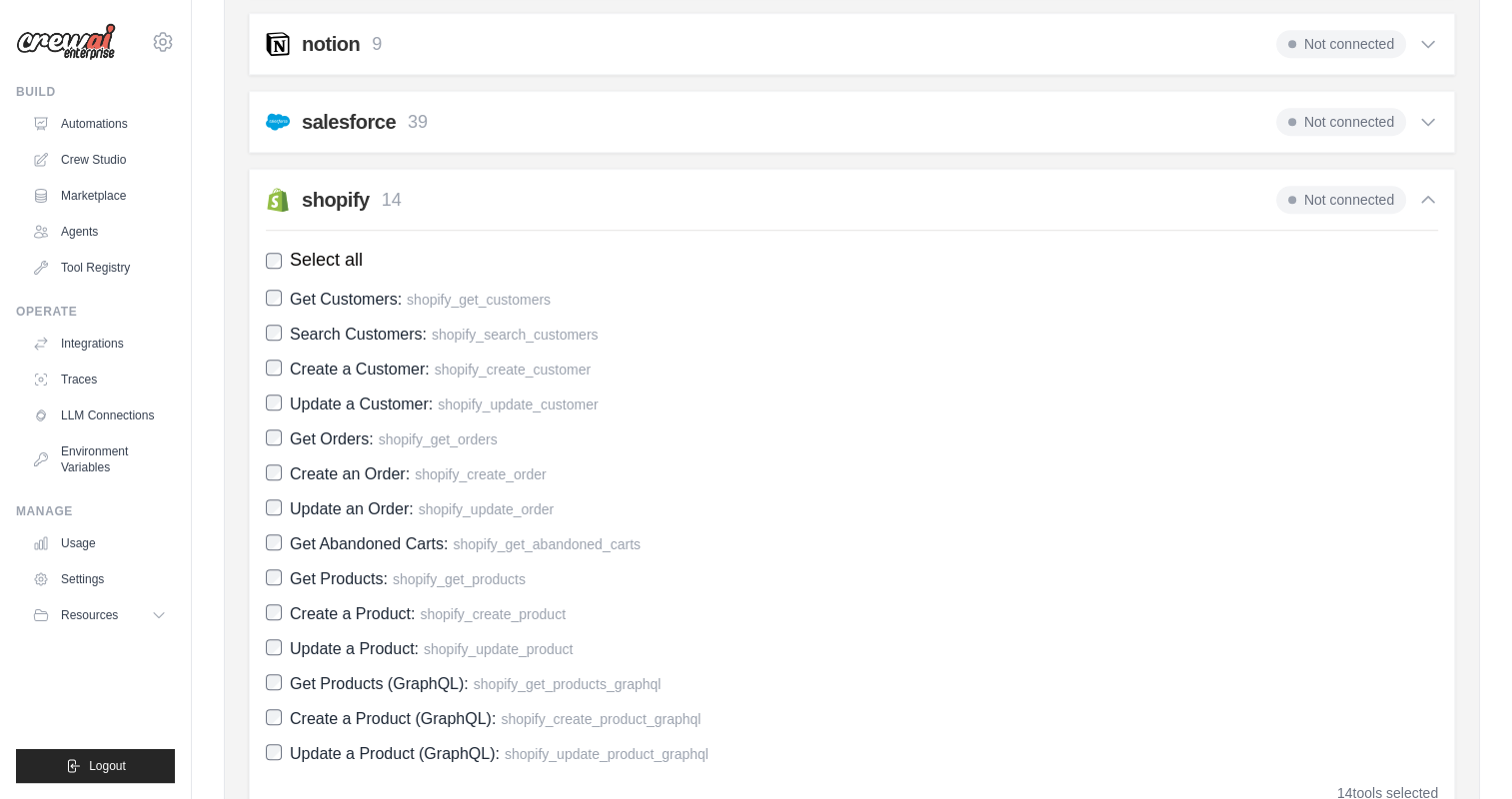 scroll, scrollTop: 1067, scrollLeft: 0, axis: vertical 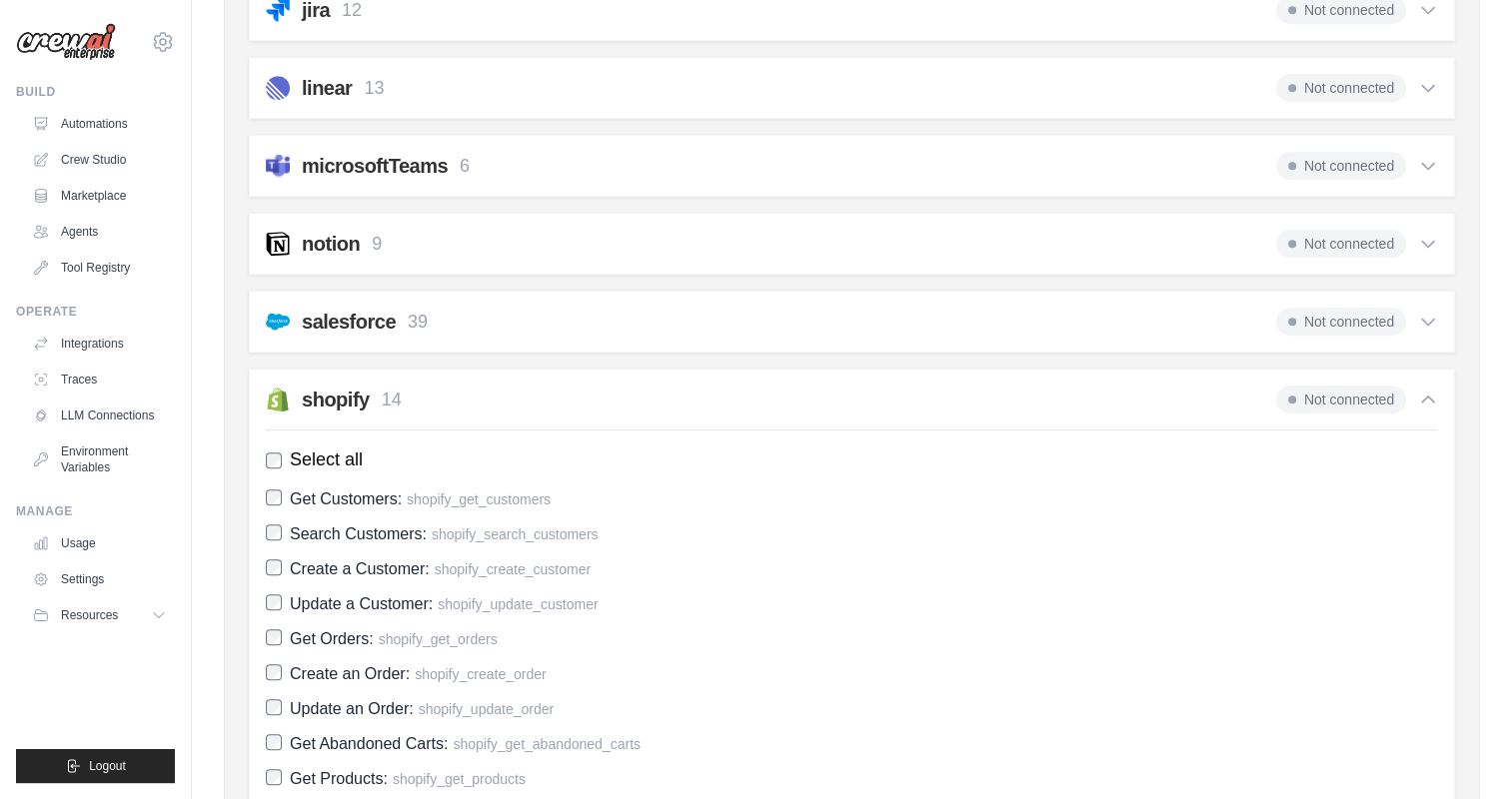 click on "shopify
14
Not connected" at bounding box center [851, 400] 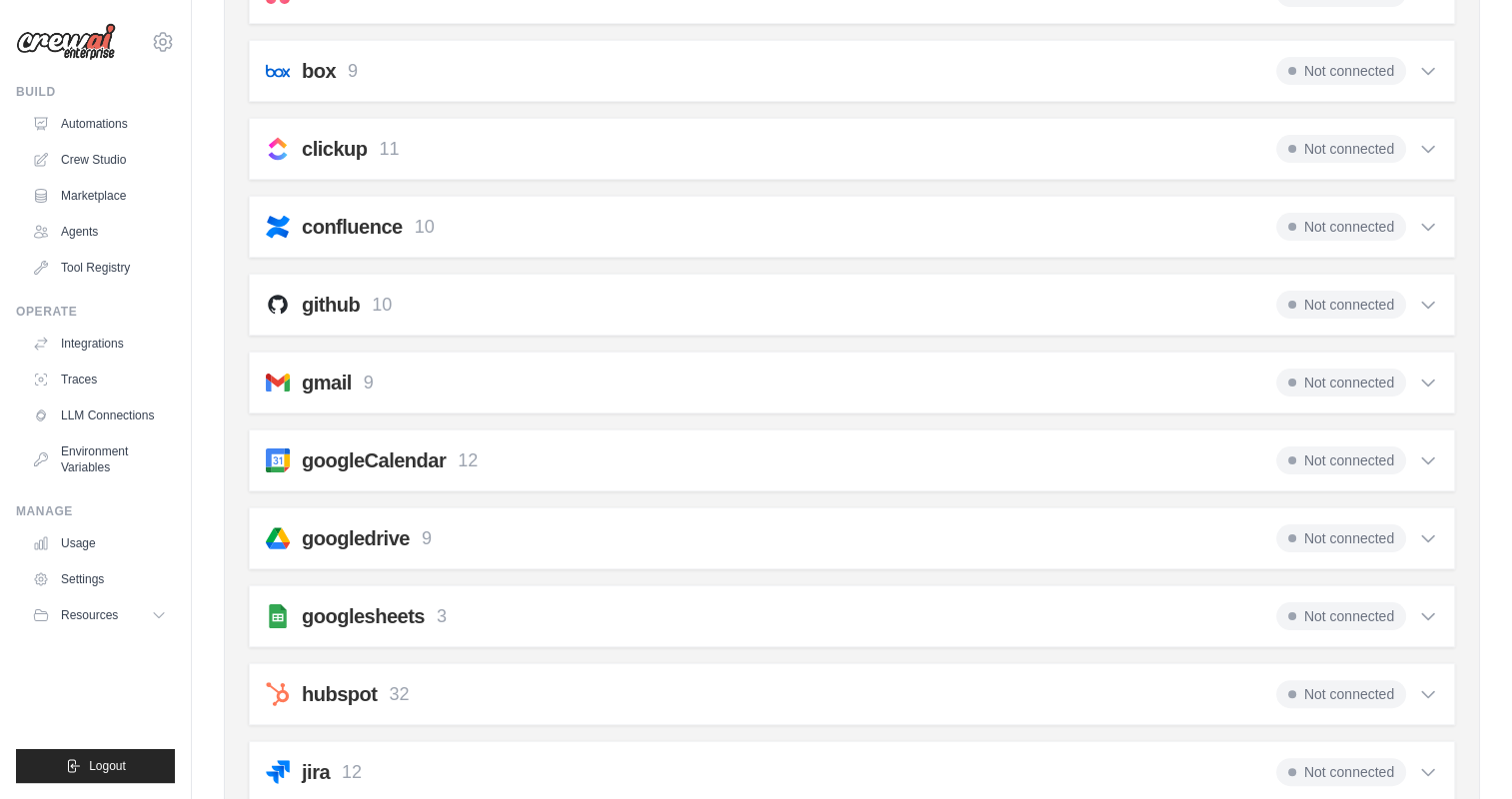 scroll, scrollTop: 0, scrollLeft: 0, axis: both 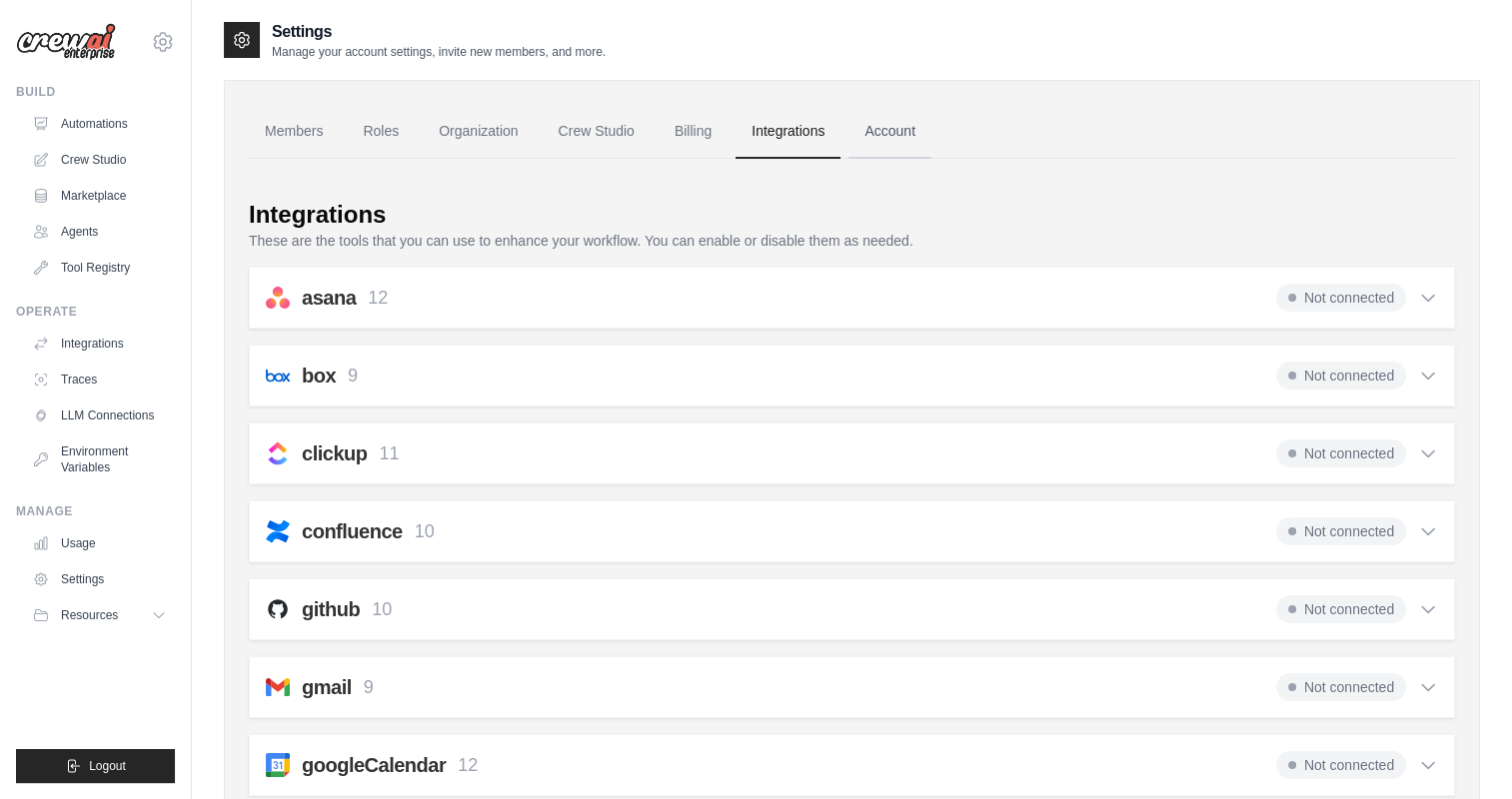 click on "Account" at bounding box center (889, 132) 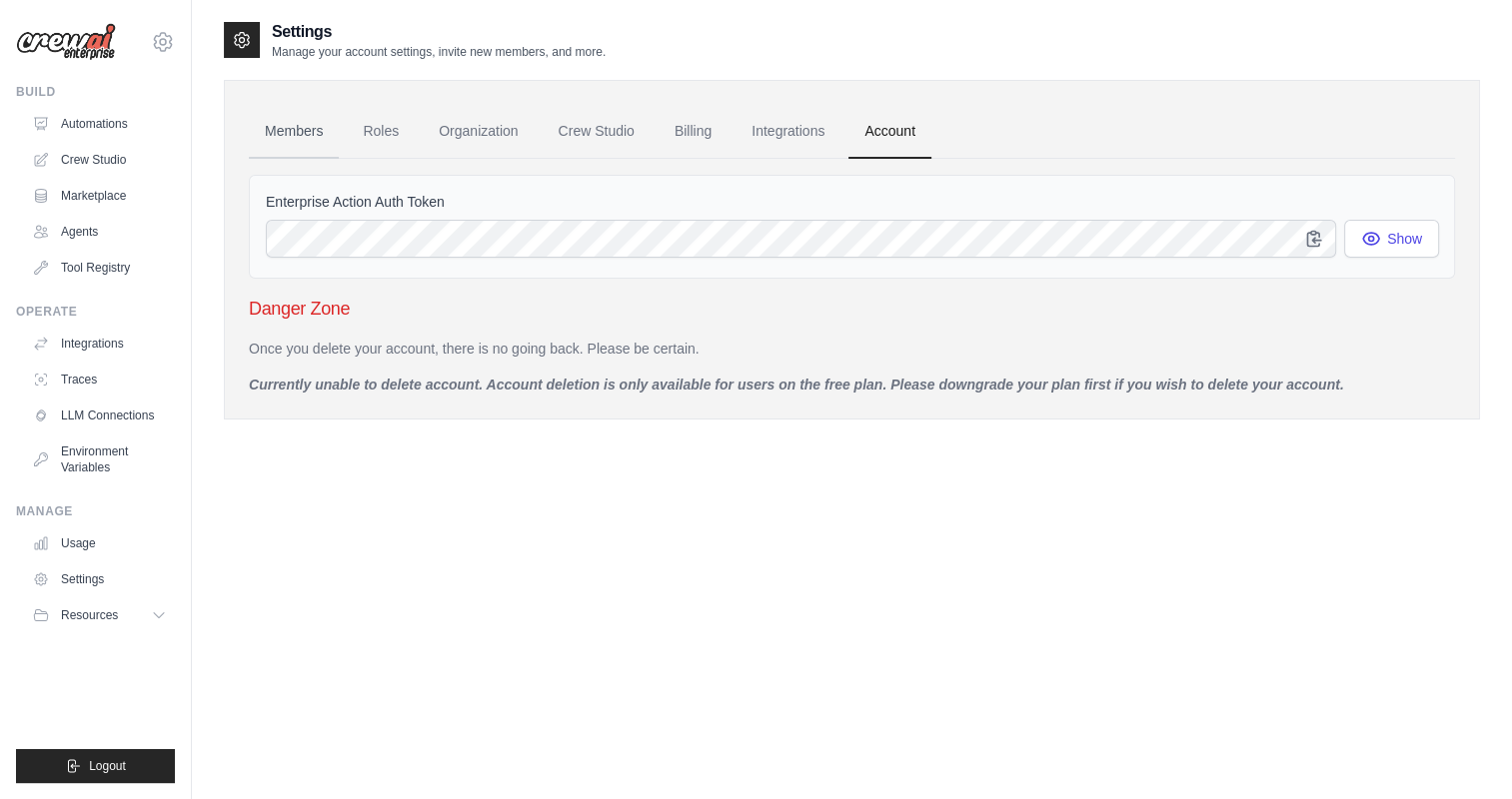 click on "Members" at bounding box center (294, 132) 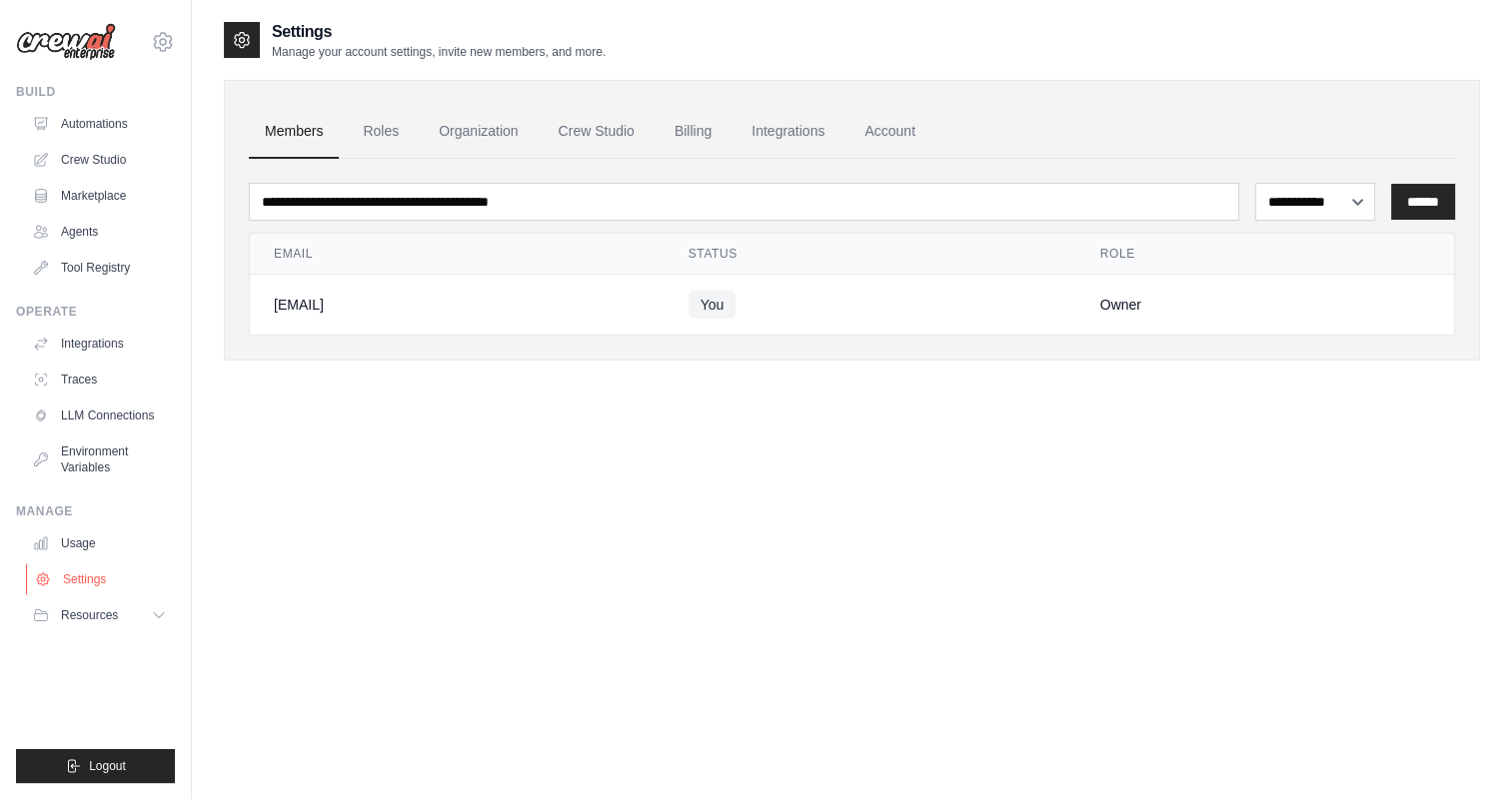 click on "Settings" at bounding box center (101, 579) 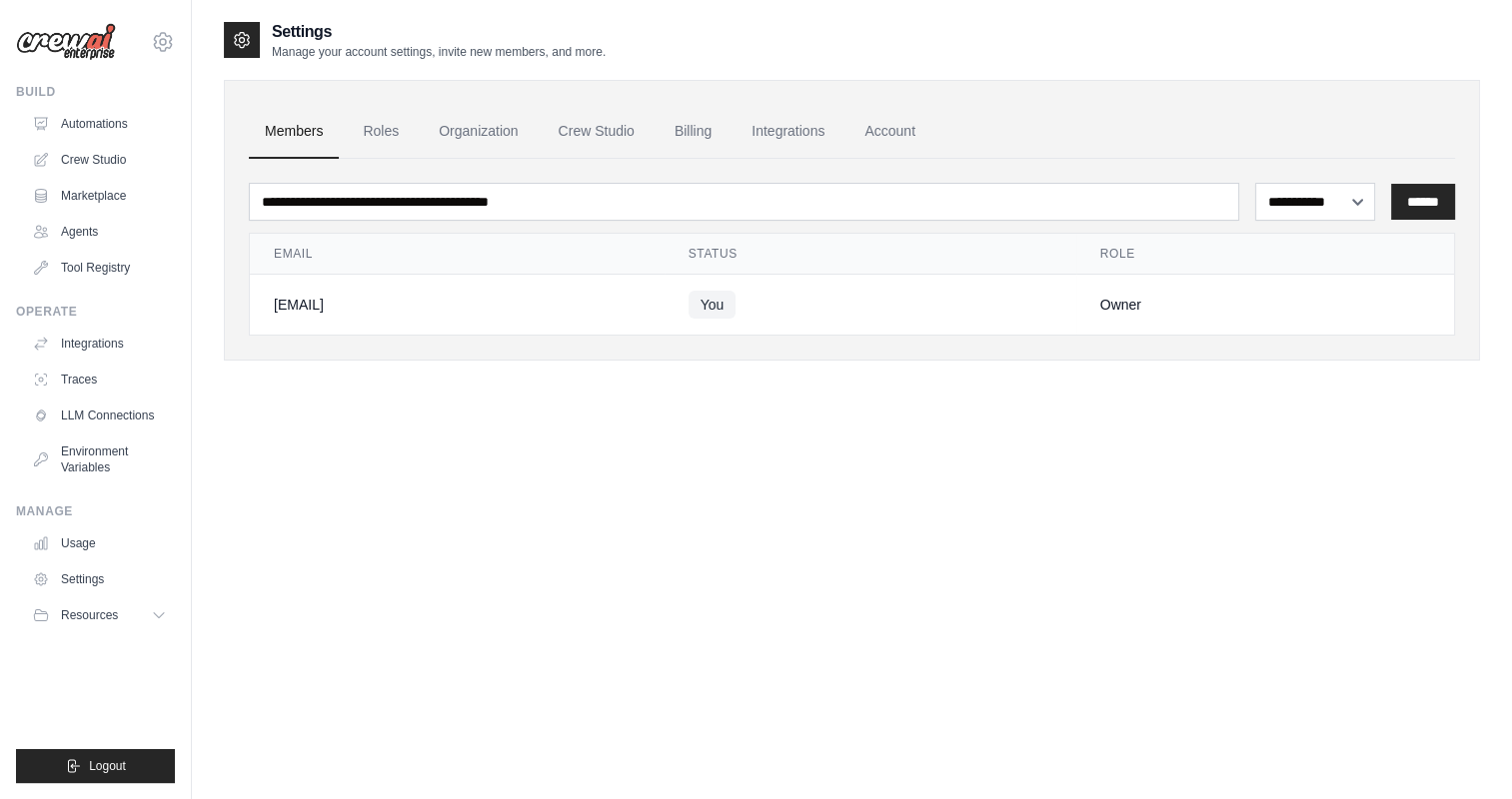 click on "Resources" at bounding box center (99, 615) 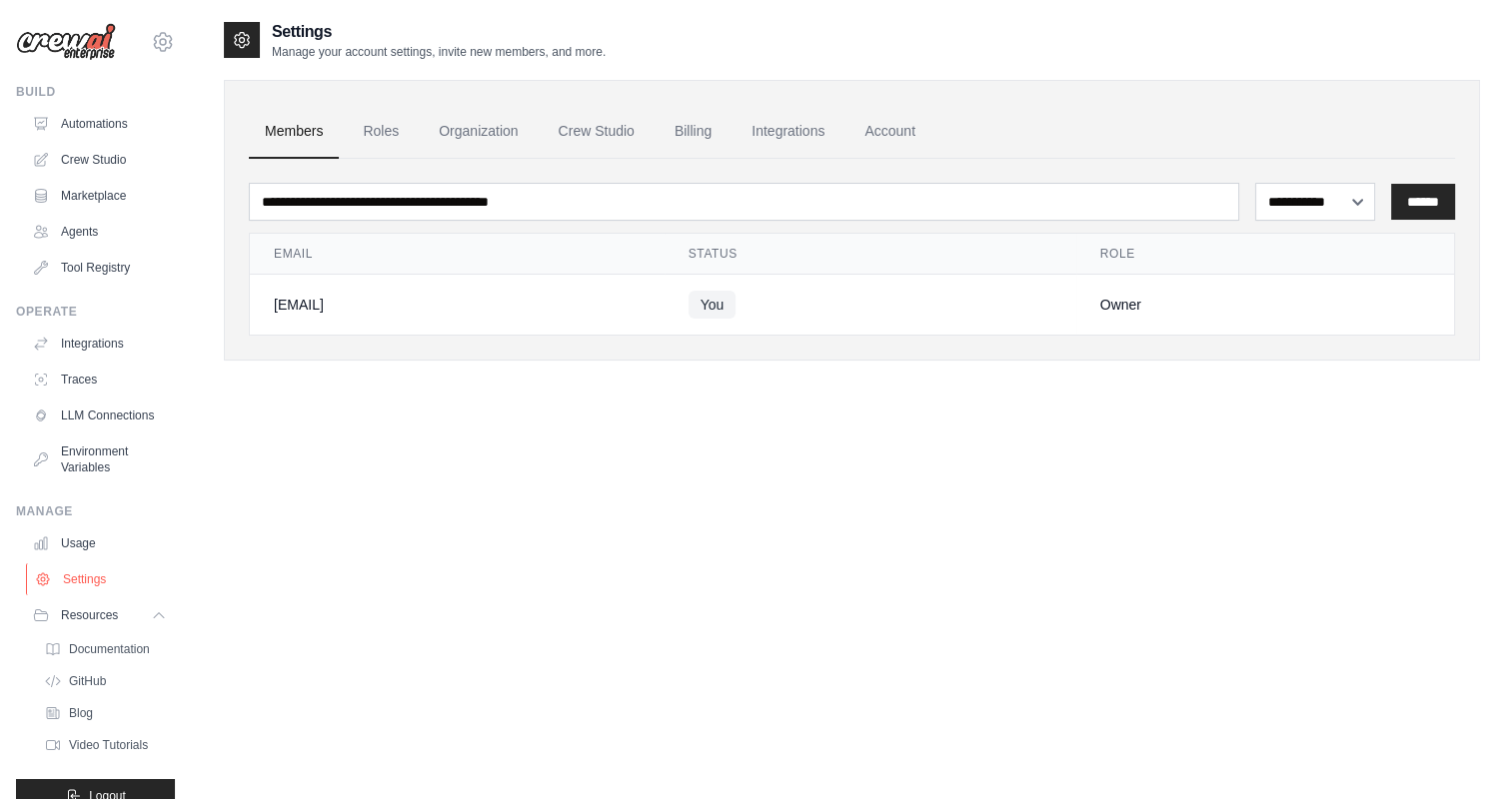 click on "Settings" at bounding box center (101, 579) 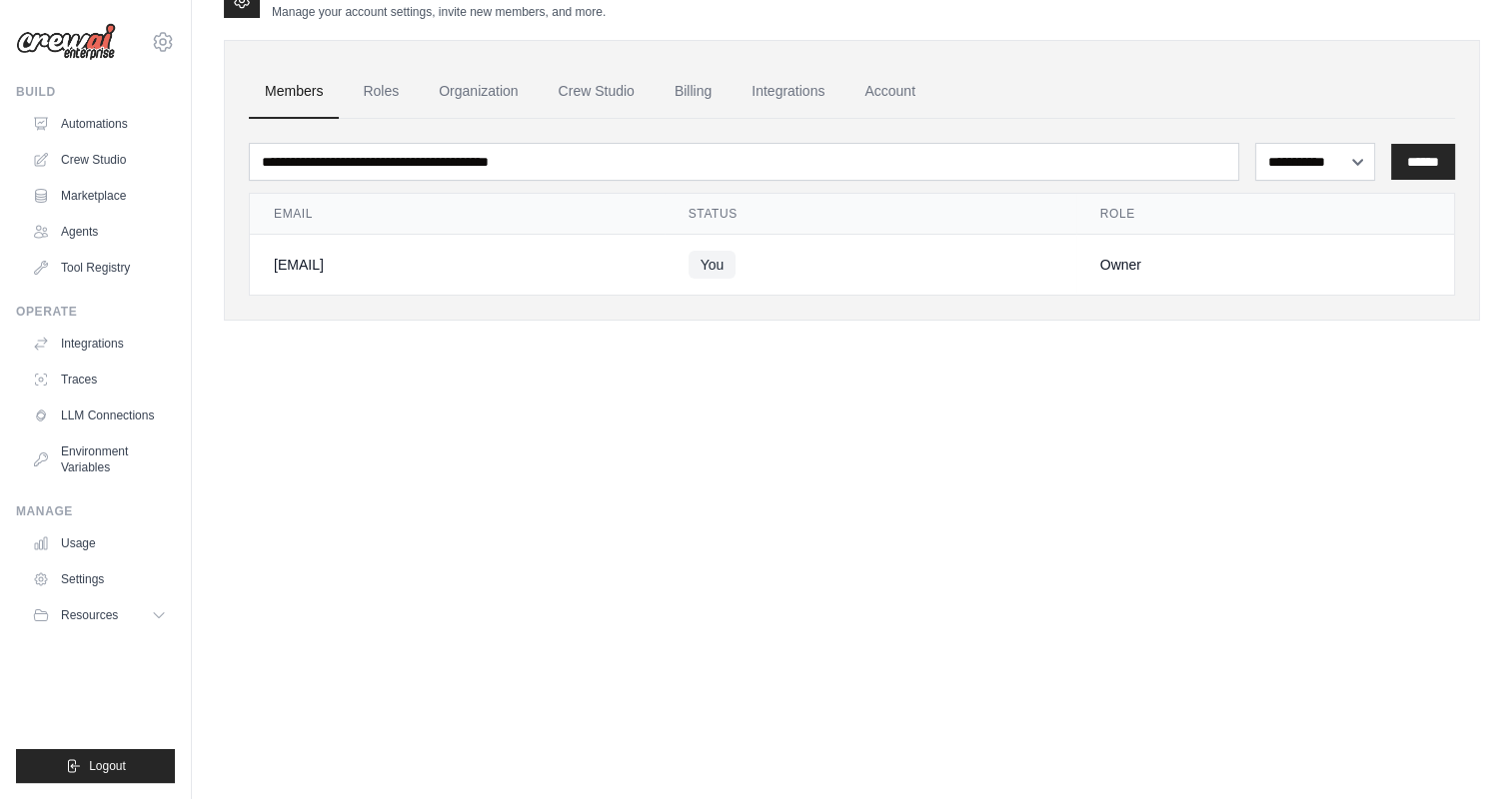 scroll, scrollTop: 0, scrollLeft: 0, axis: both 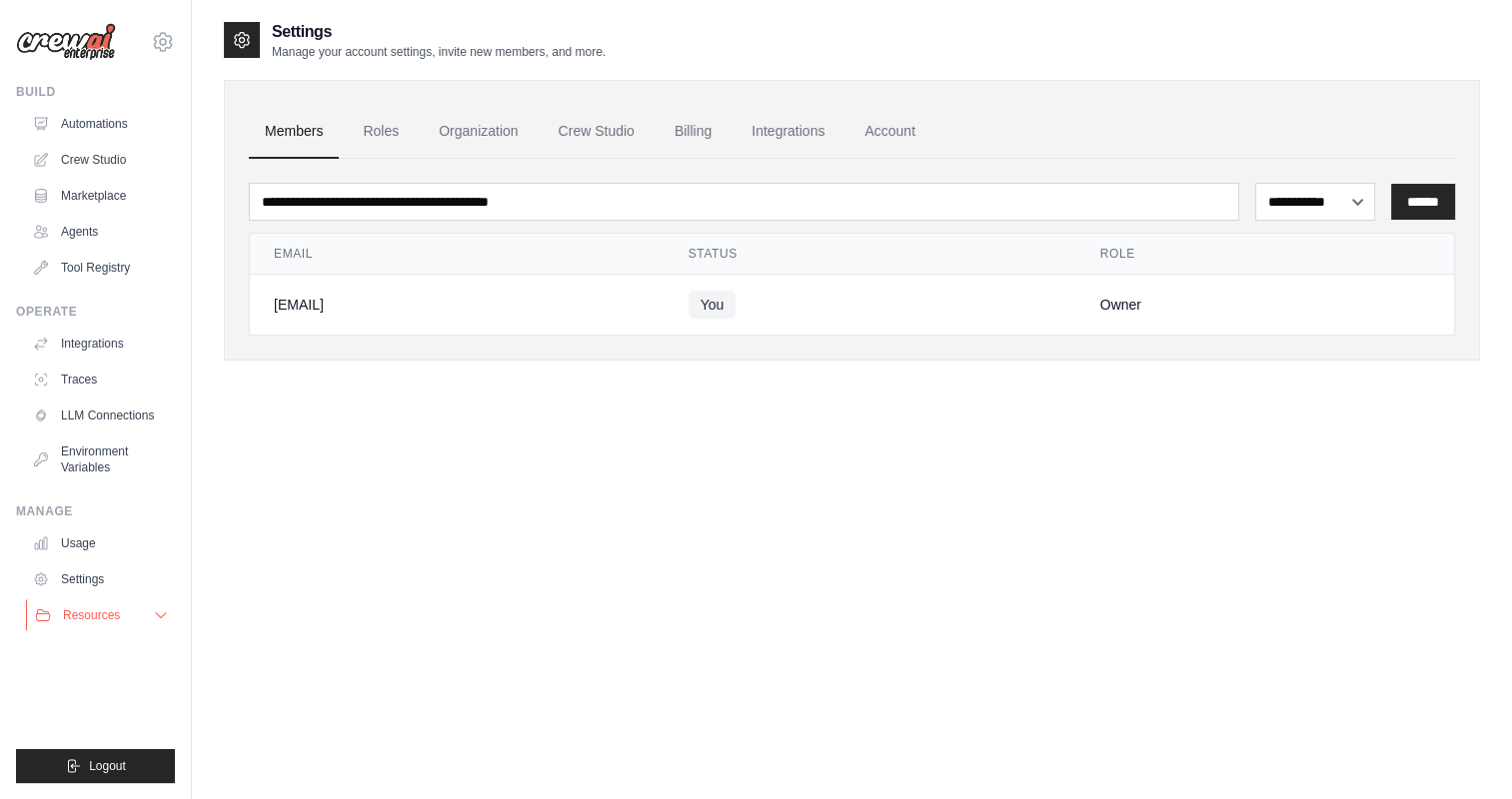 click on "Resources" at bounding box center (101, 615) 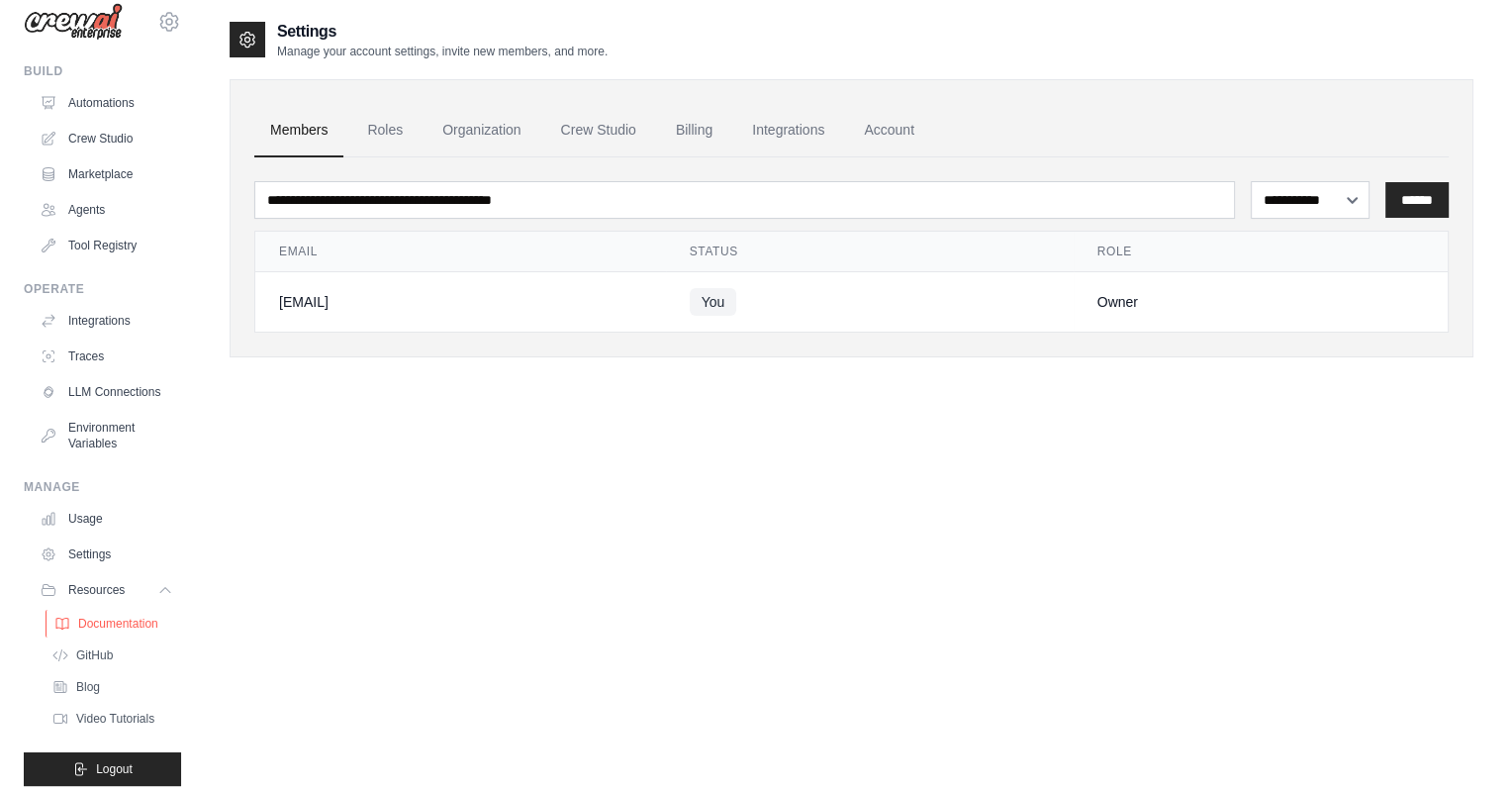 scroll, scrollTop: 0, scrollLeft: 0, axis: both 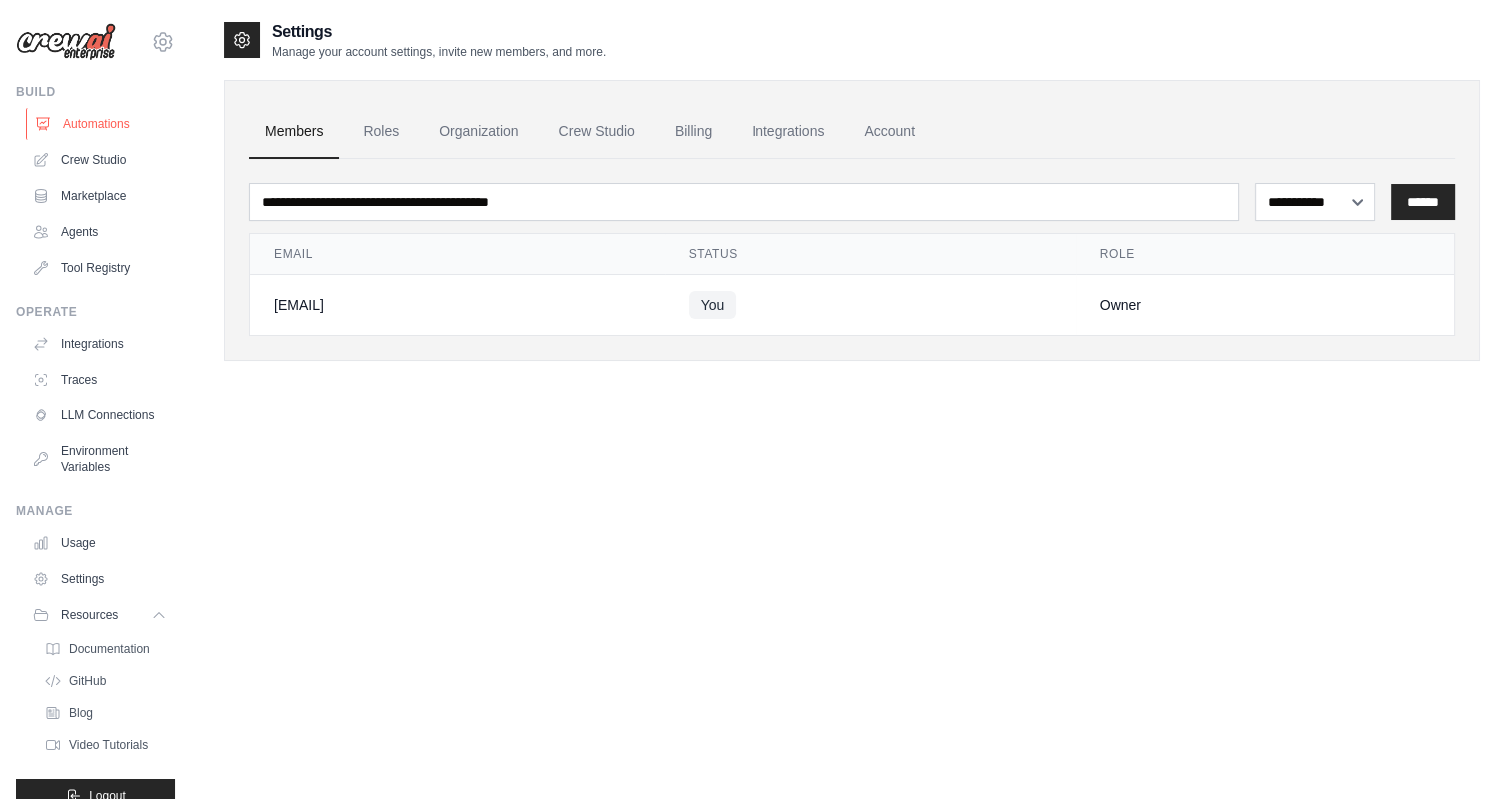 click on "Automations" at bounding box center [101, 124] 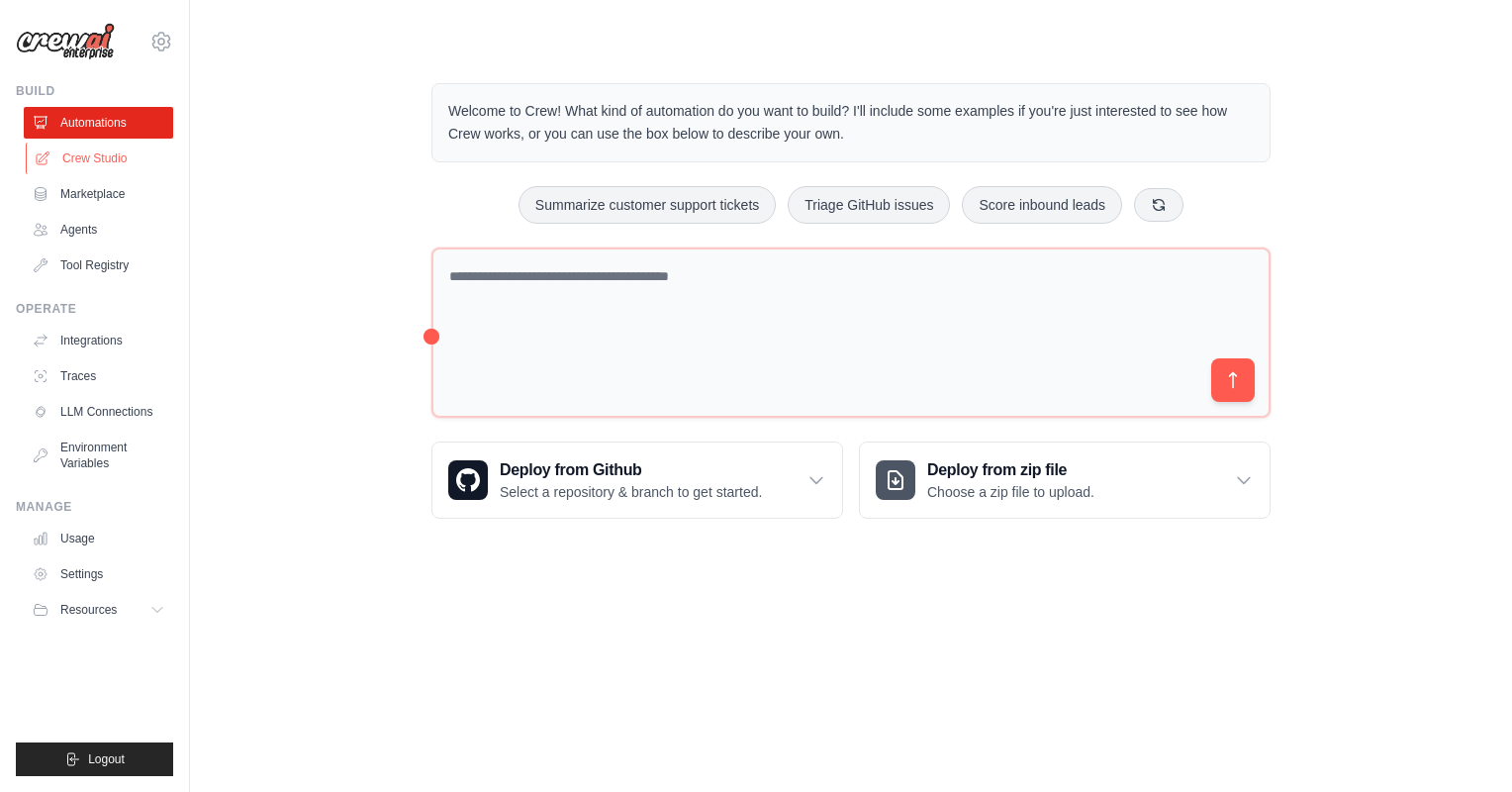 click on "Crew Studio" at bounding box center [100, 158] 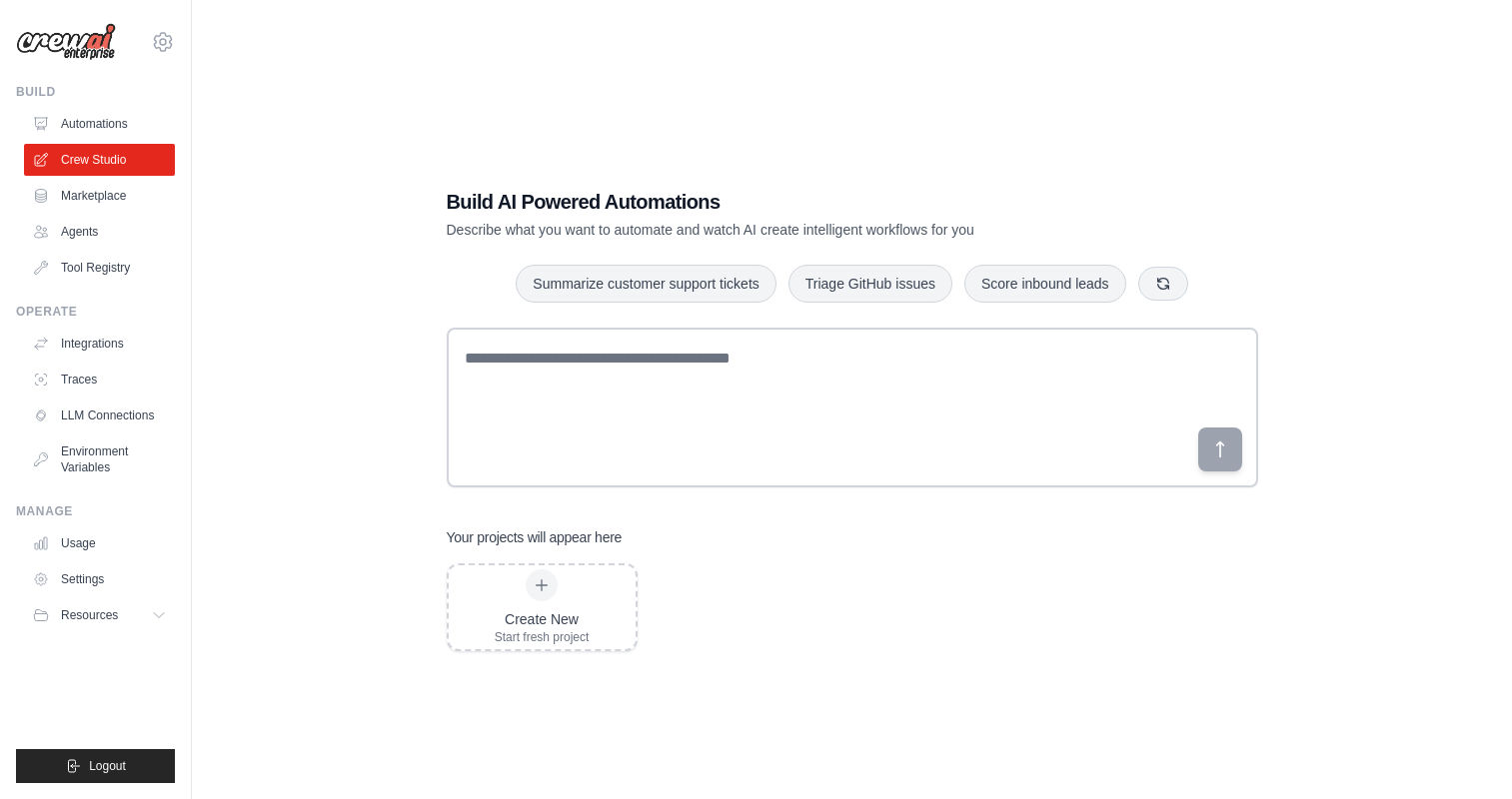 scroll, scrollTop: 0, scrollLeft: 0, axis: both 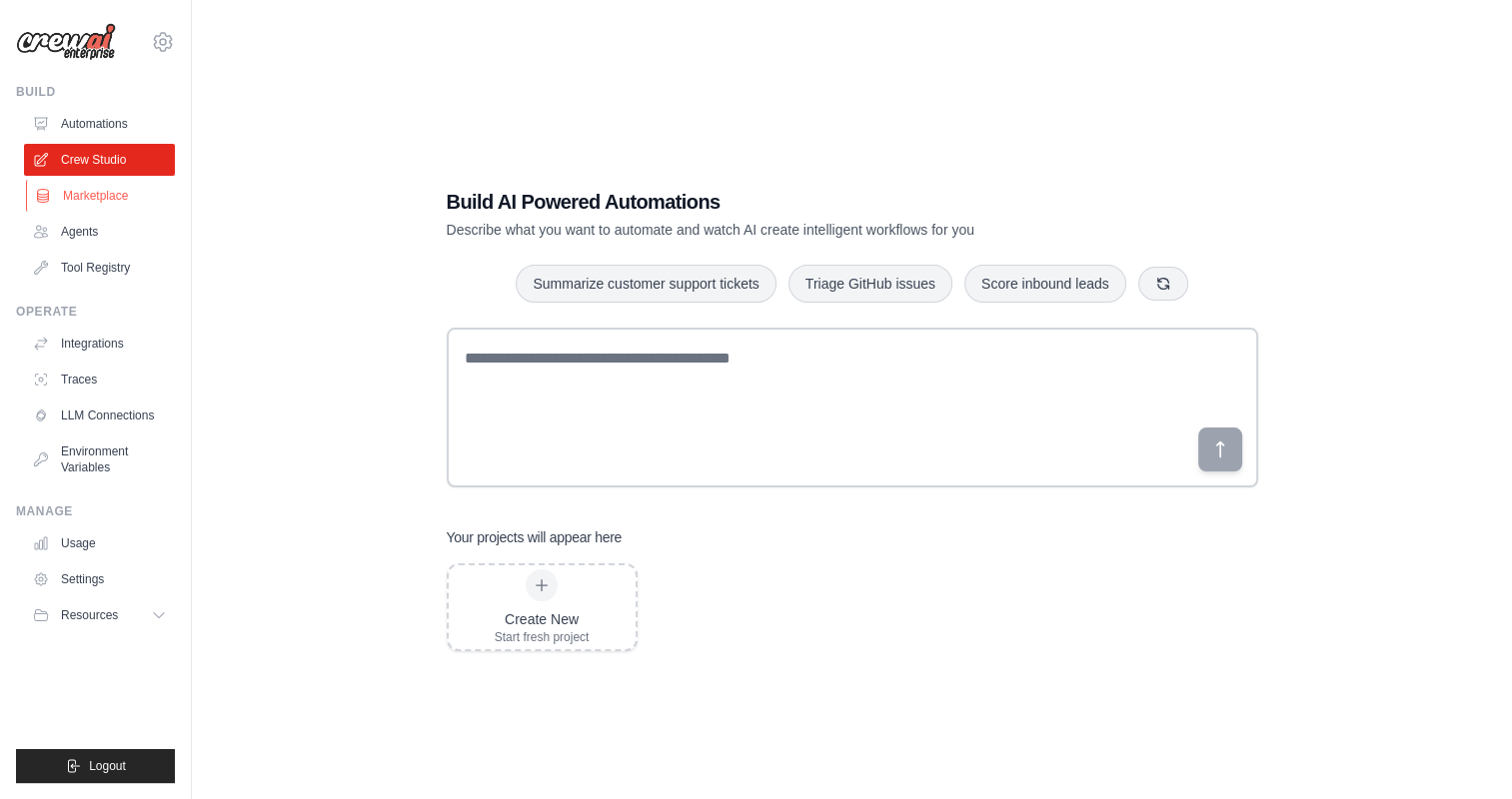 click on "Marketplace" at bounding box center [101, 196] 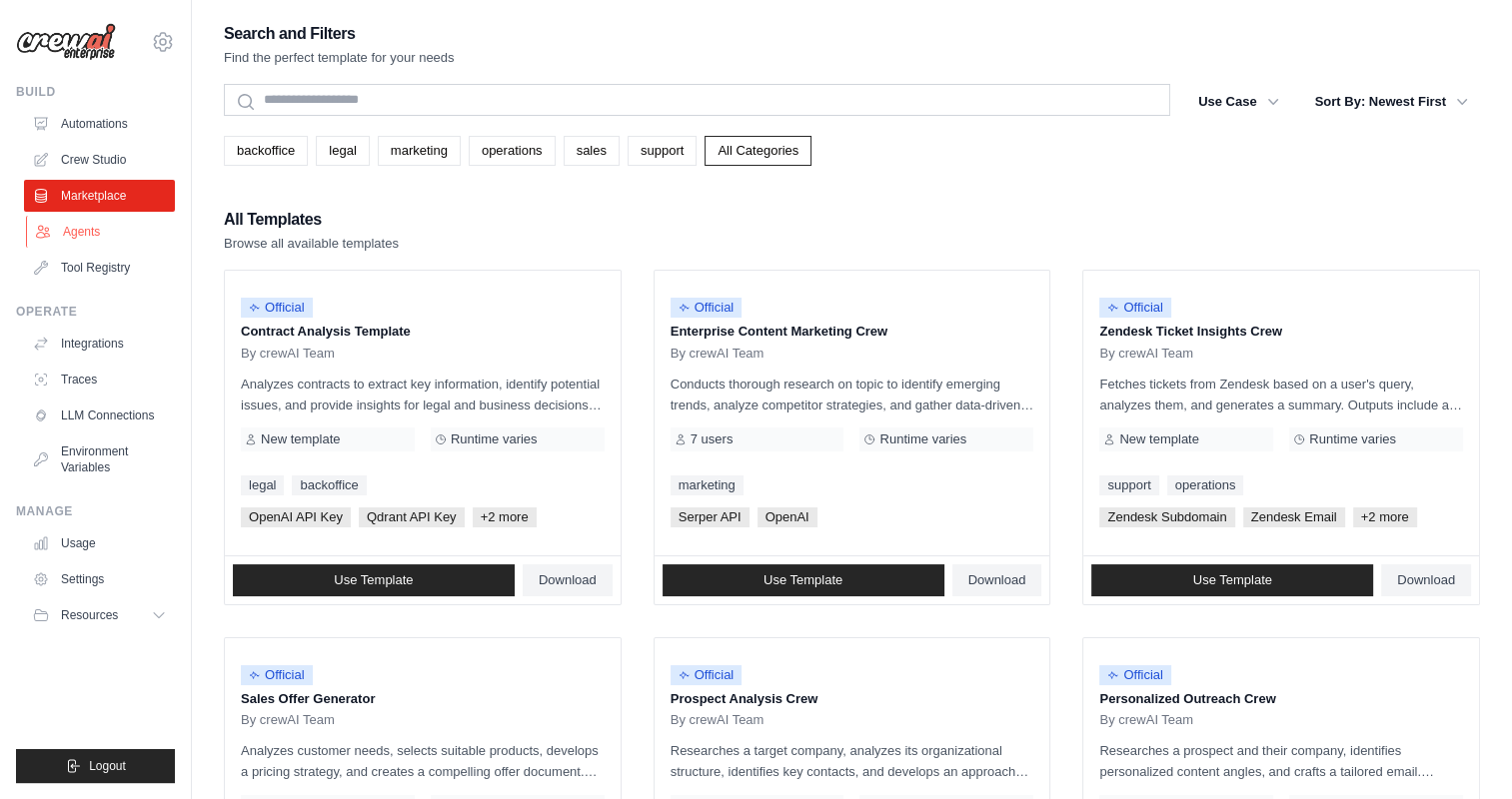 click on "Agents" at bounding box center [101, 232] 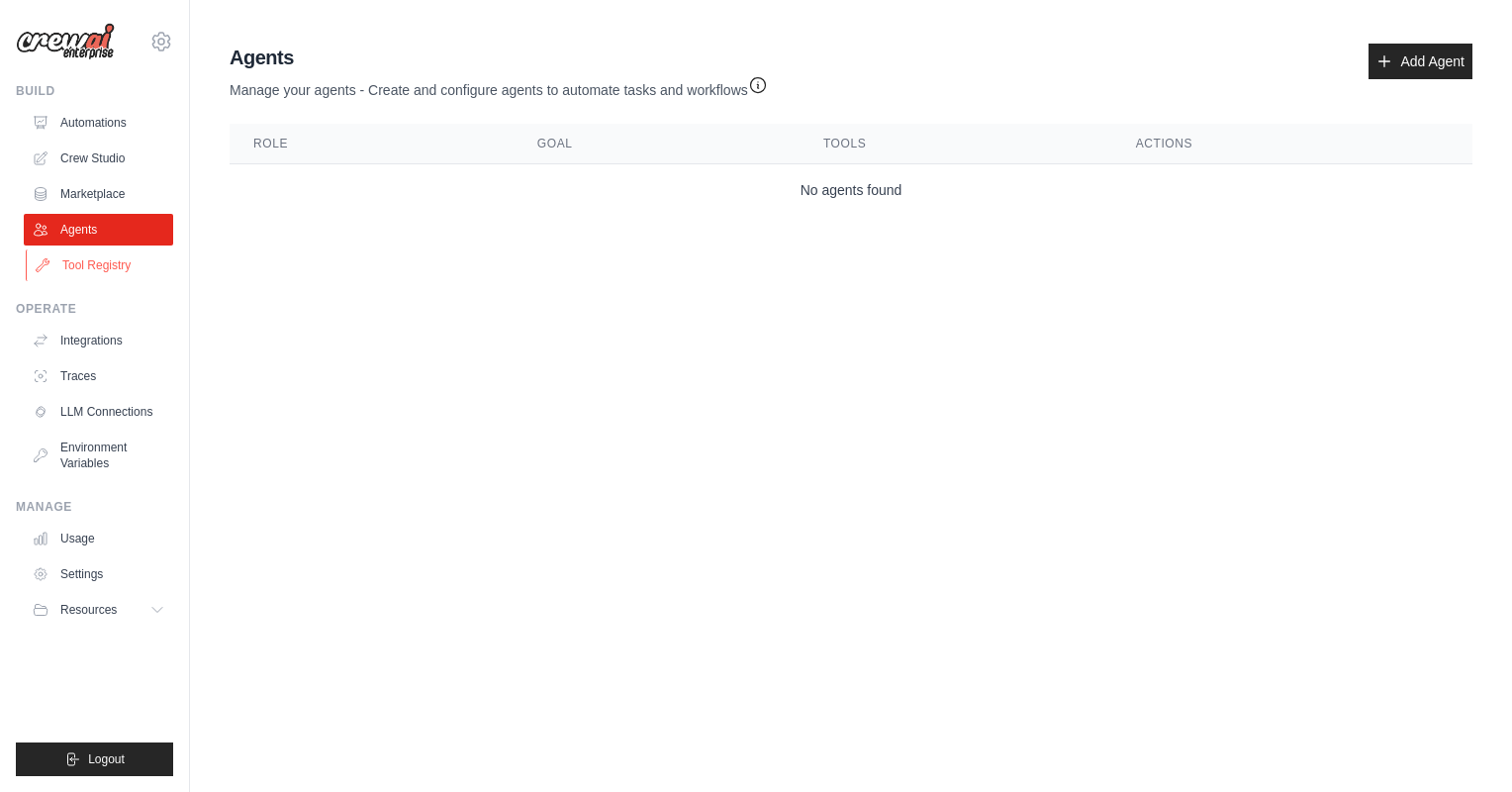 click on "Tool Registry" at bounding box center (100, 265) 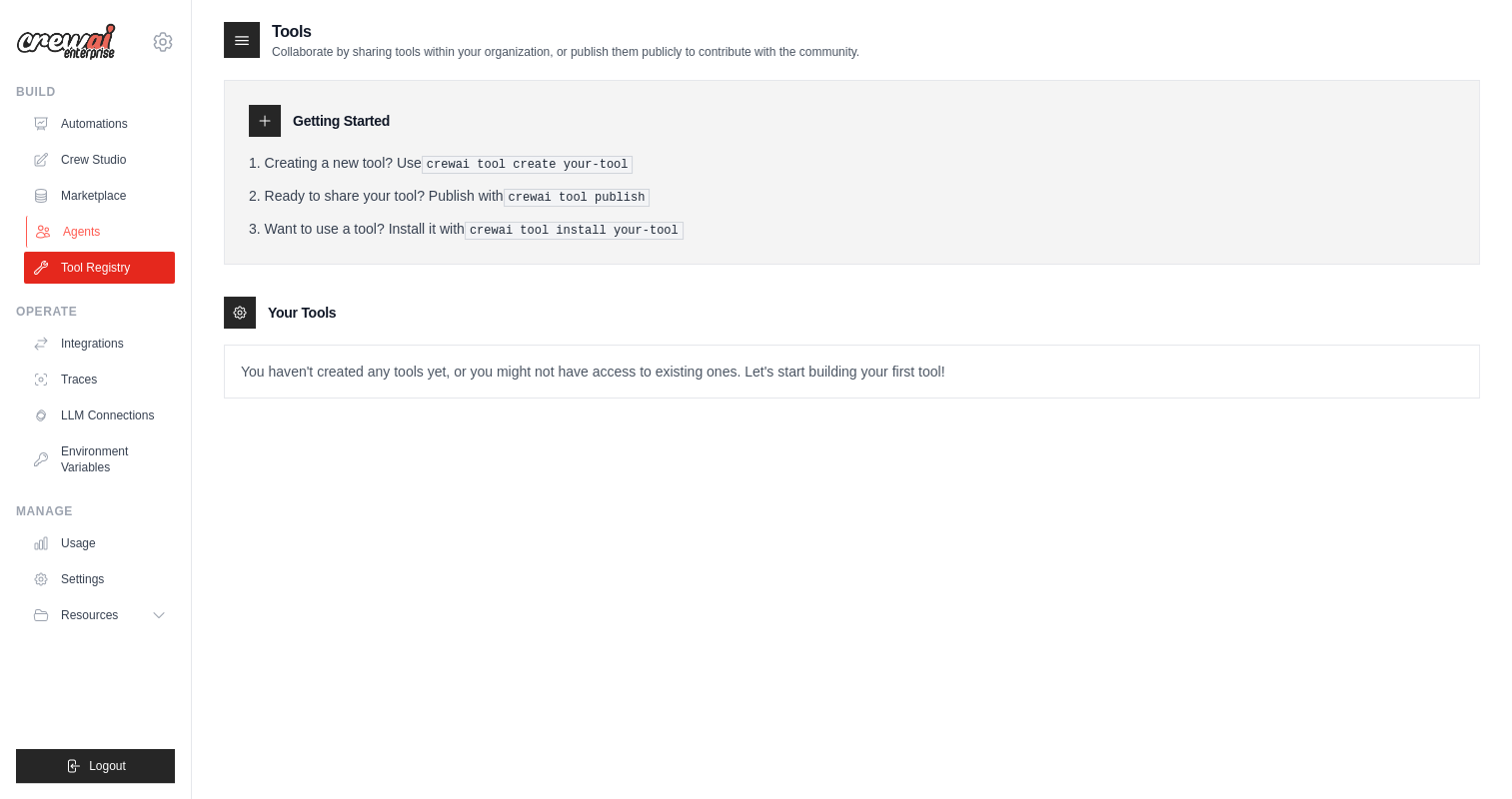 click on "Agents" at bounding box center [101, 232] 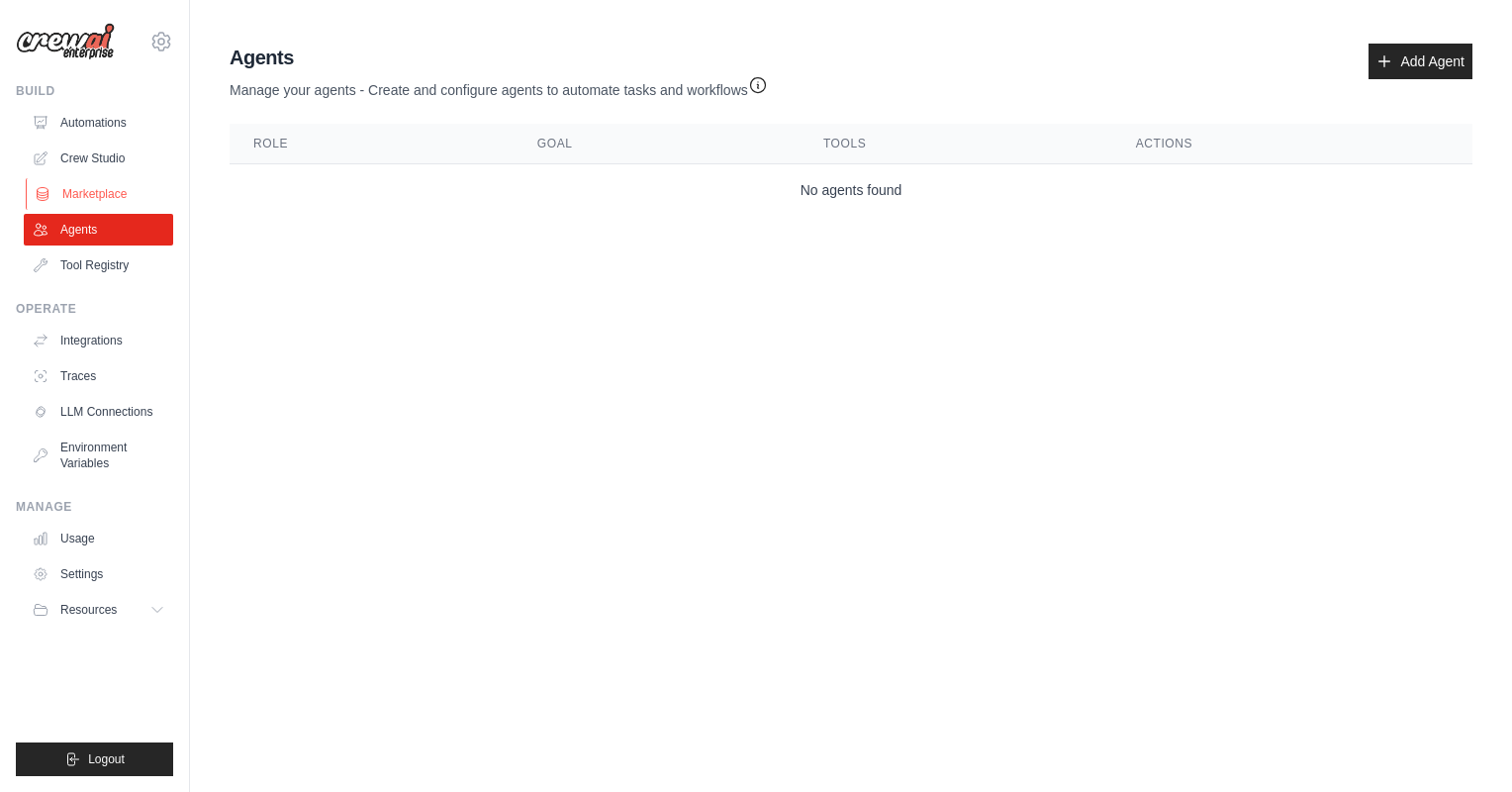 click on "Marketplace" at bounding box center (100, 194) 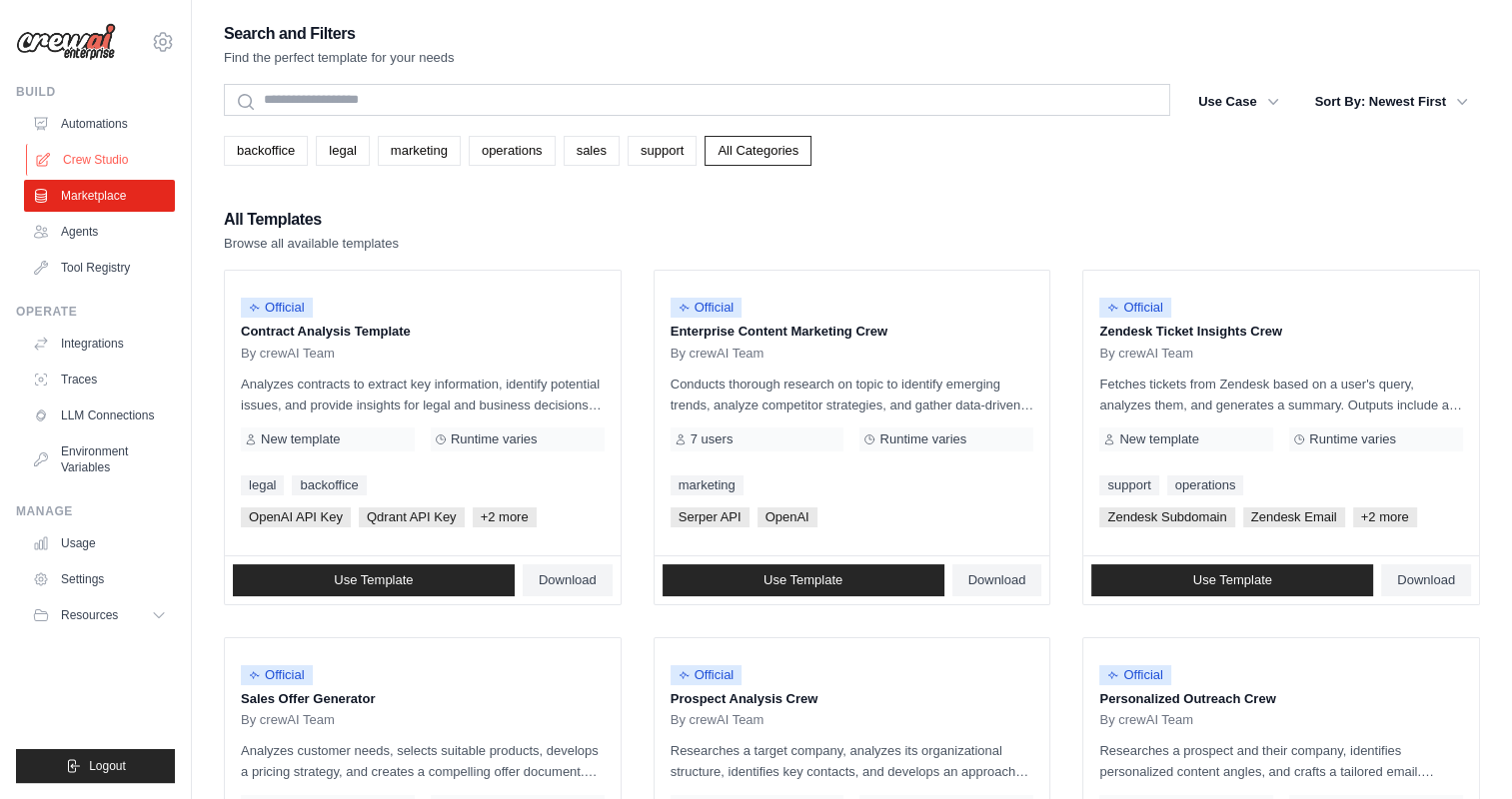 click on "Crew Studio" at bounding box center [101, 160] 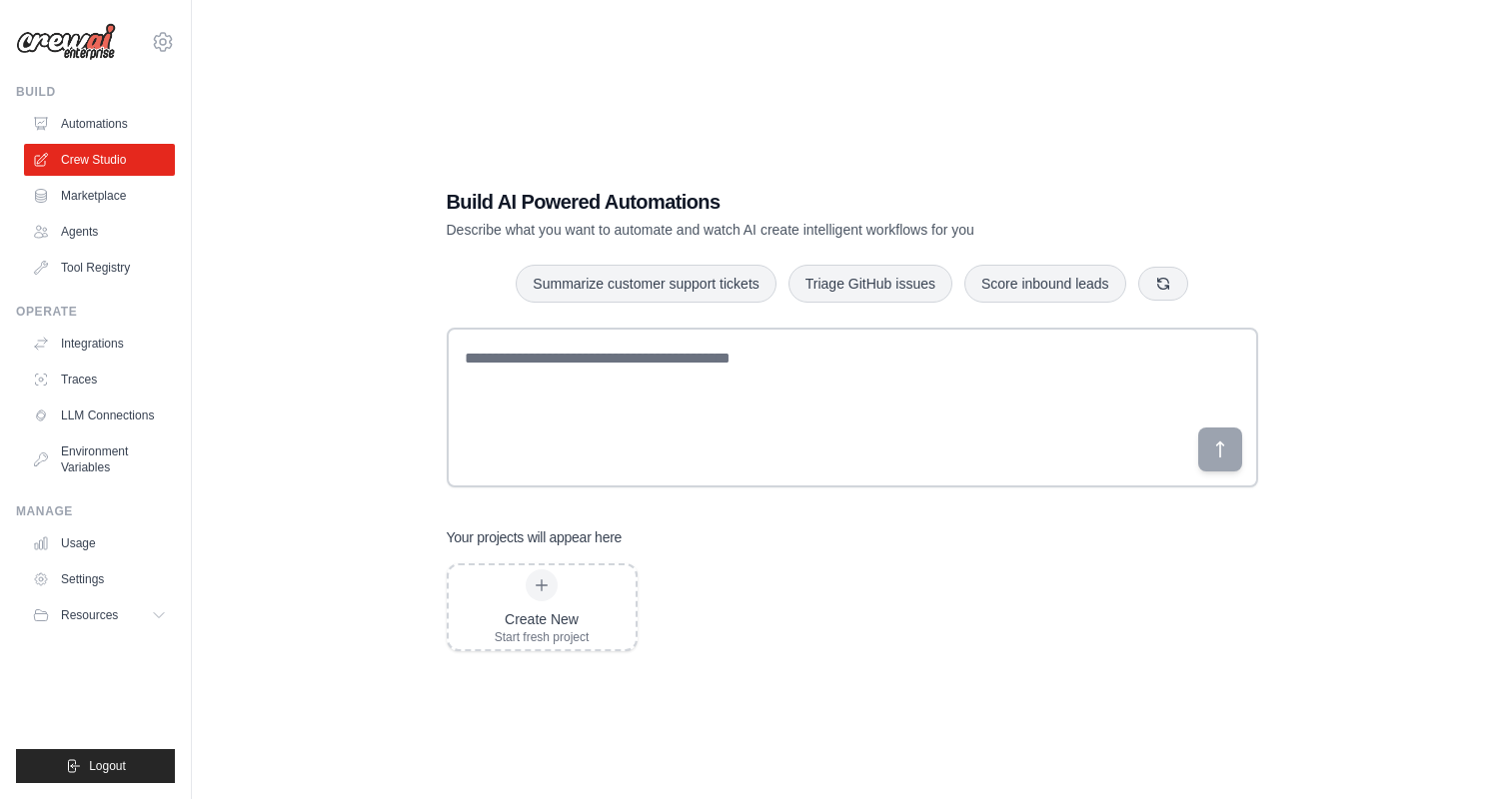 scroll, scrollTop: 0, scrollLeft: 0, axis: both 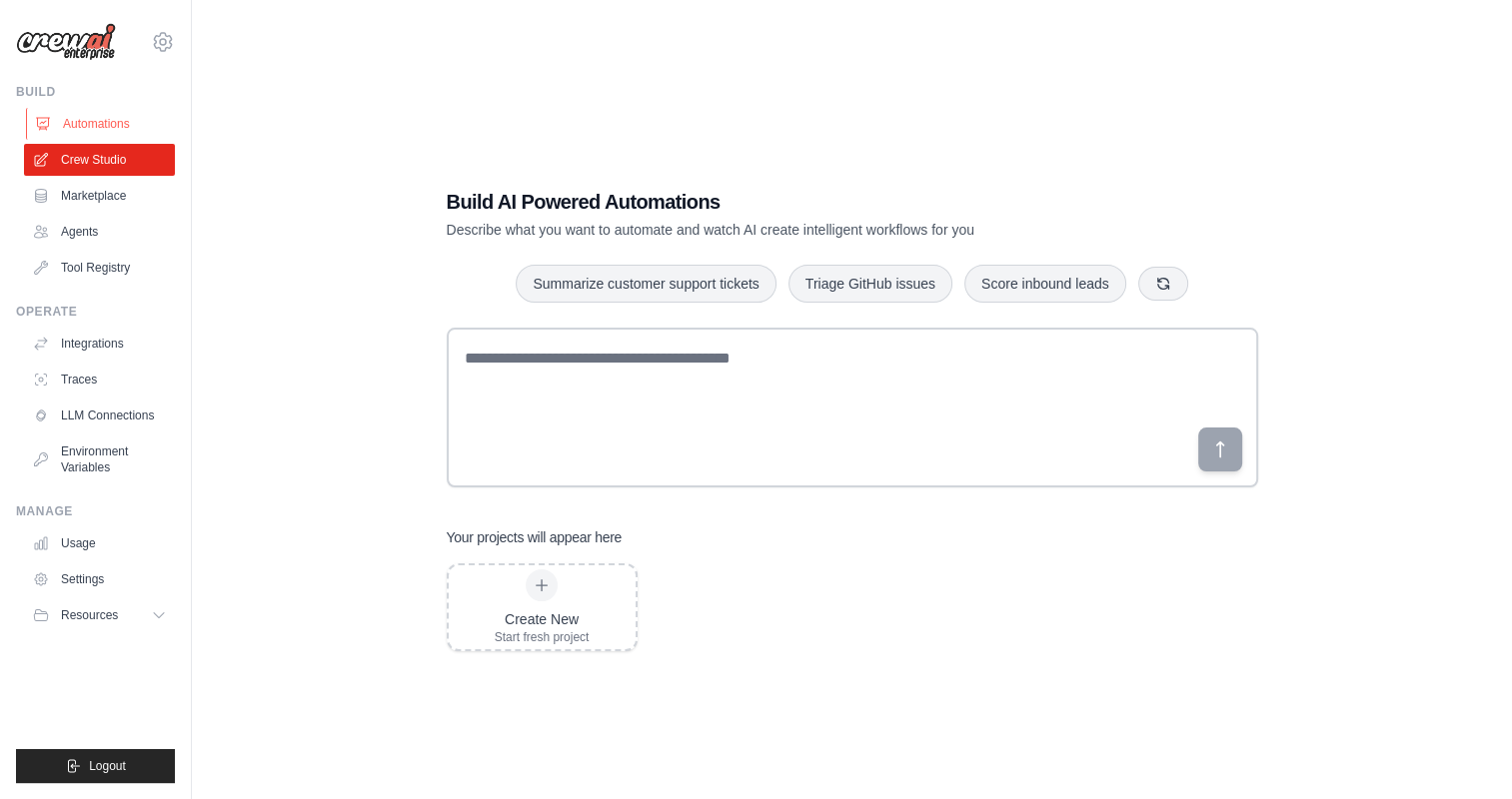 click on "Automations" at bounding box center [101, 124] 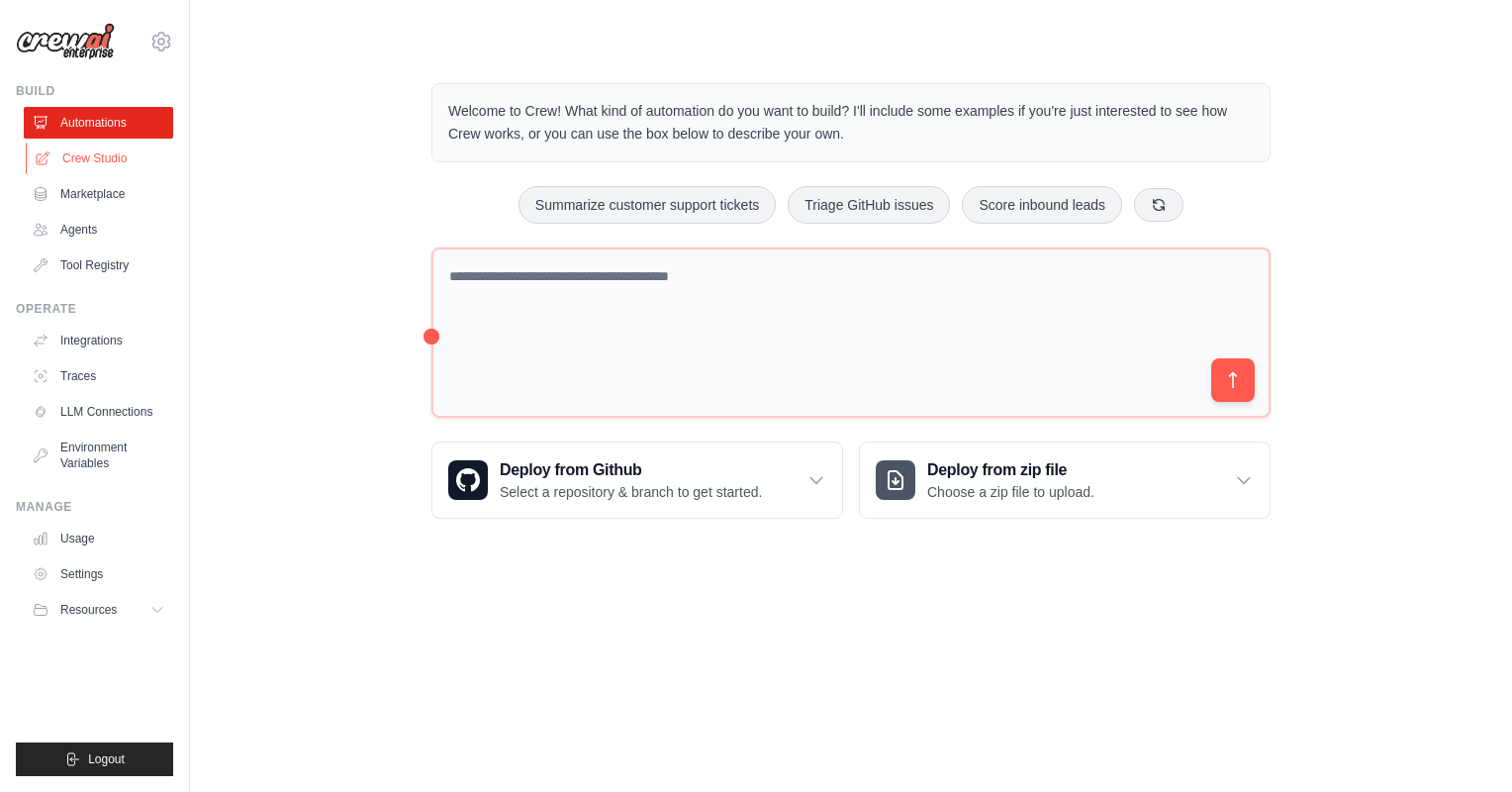 click on "Crew Studio" at bounding box center (100, 158) 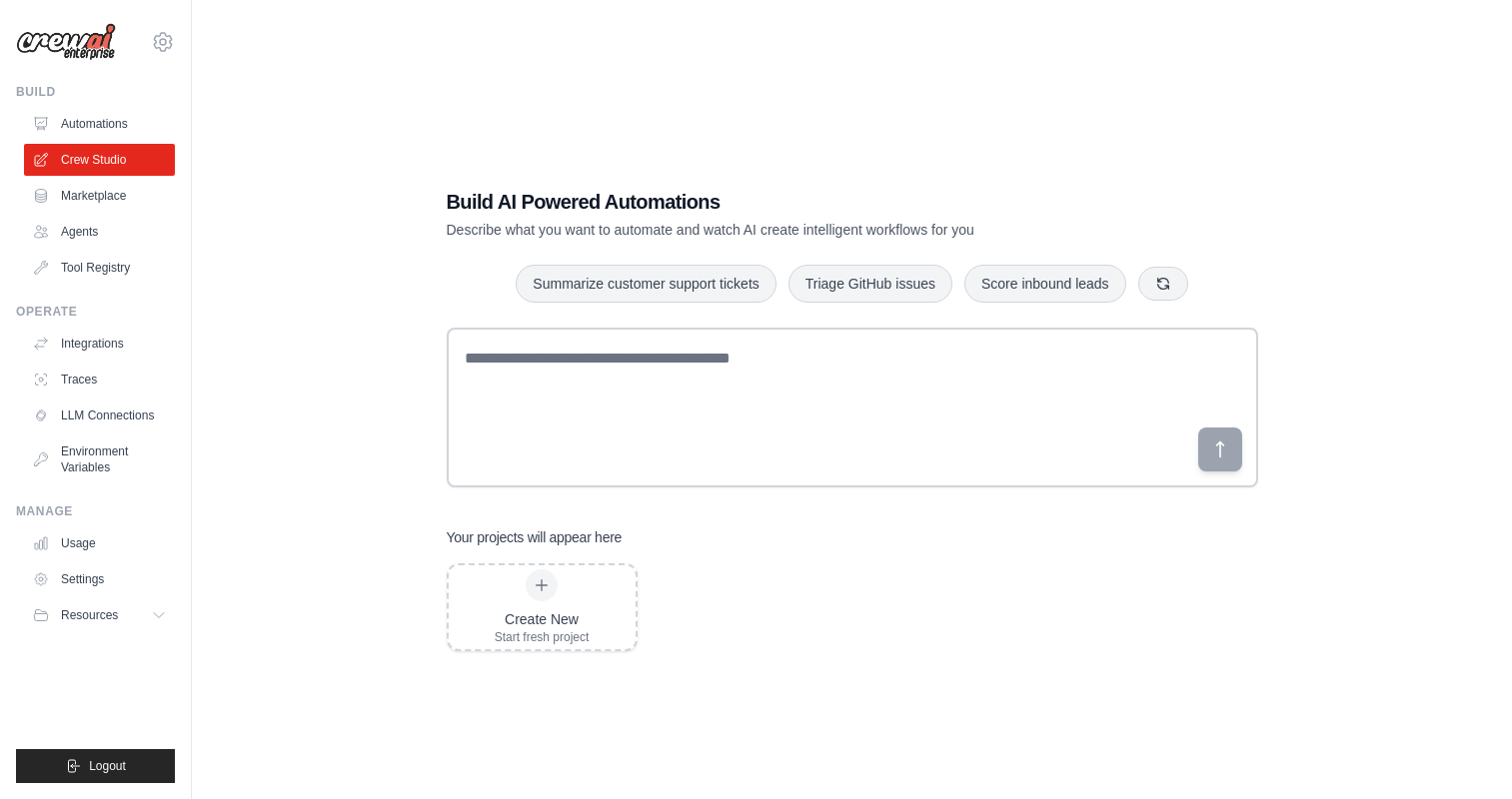 scroll, scrollTop: 0, scrollLeft: 0, axis: both 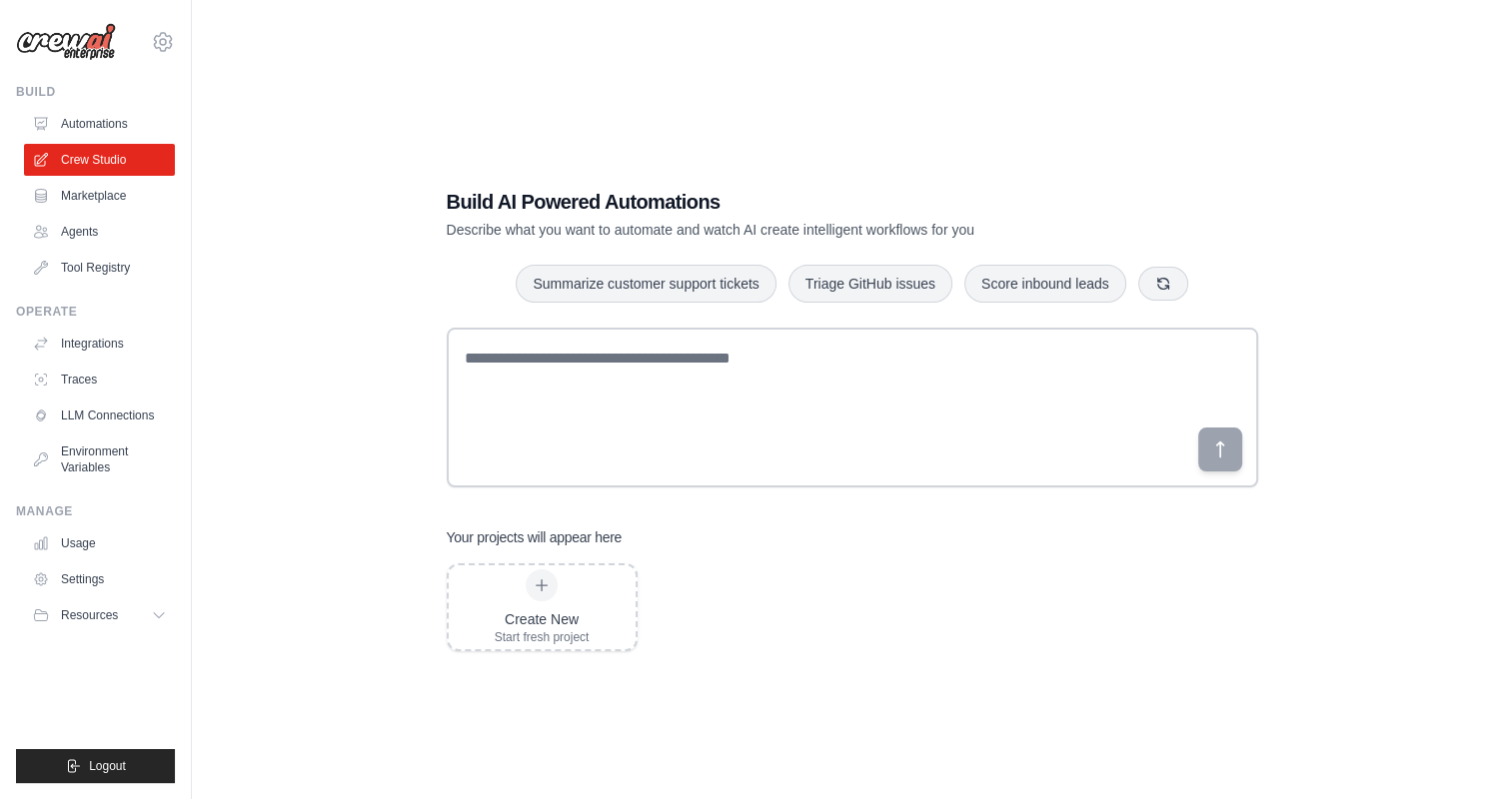 click on "Marketplace" at bounding box center [99, 196] 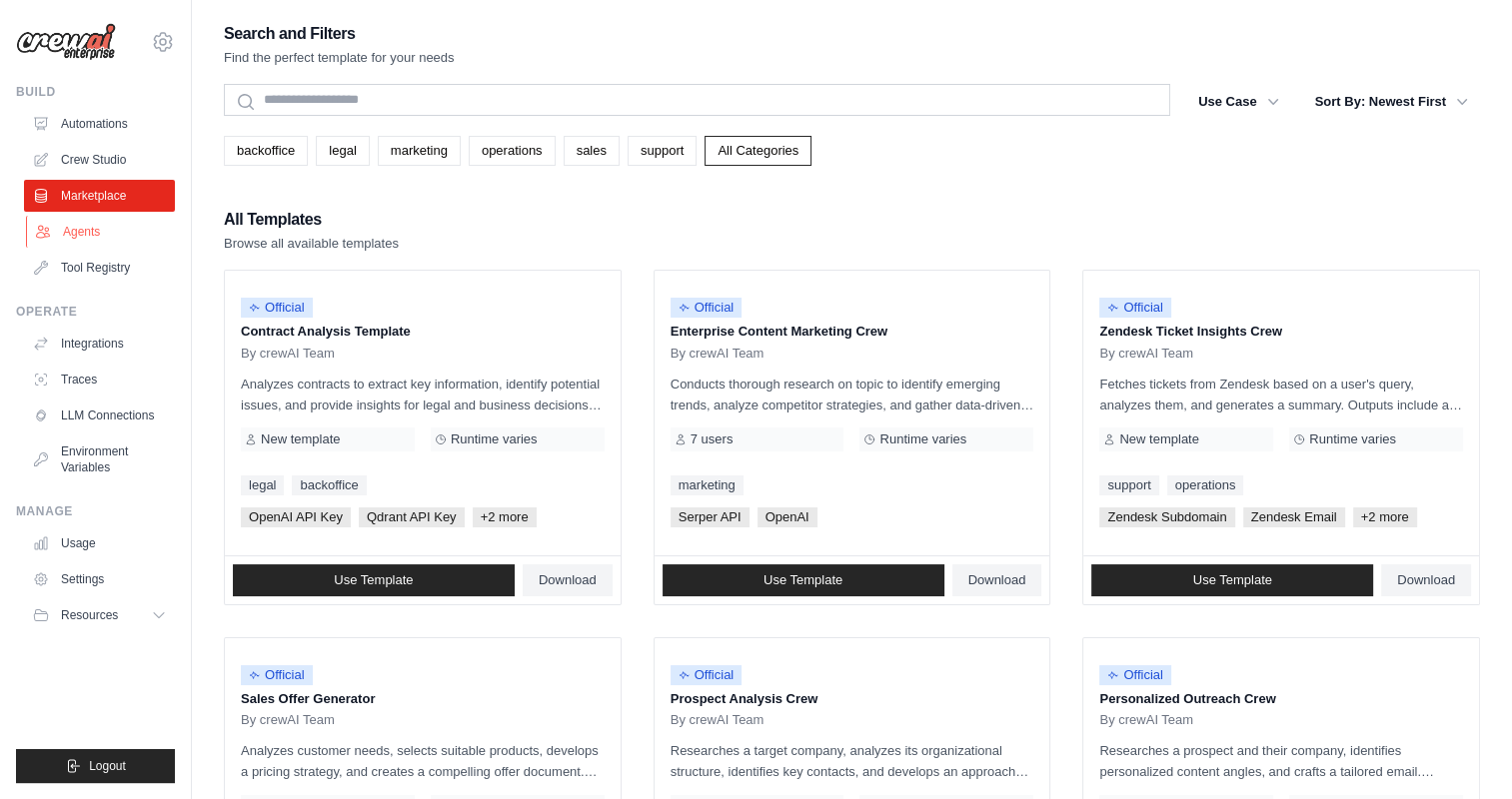 click on "Agents" at bounding box center (101, 232) 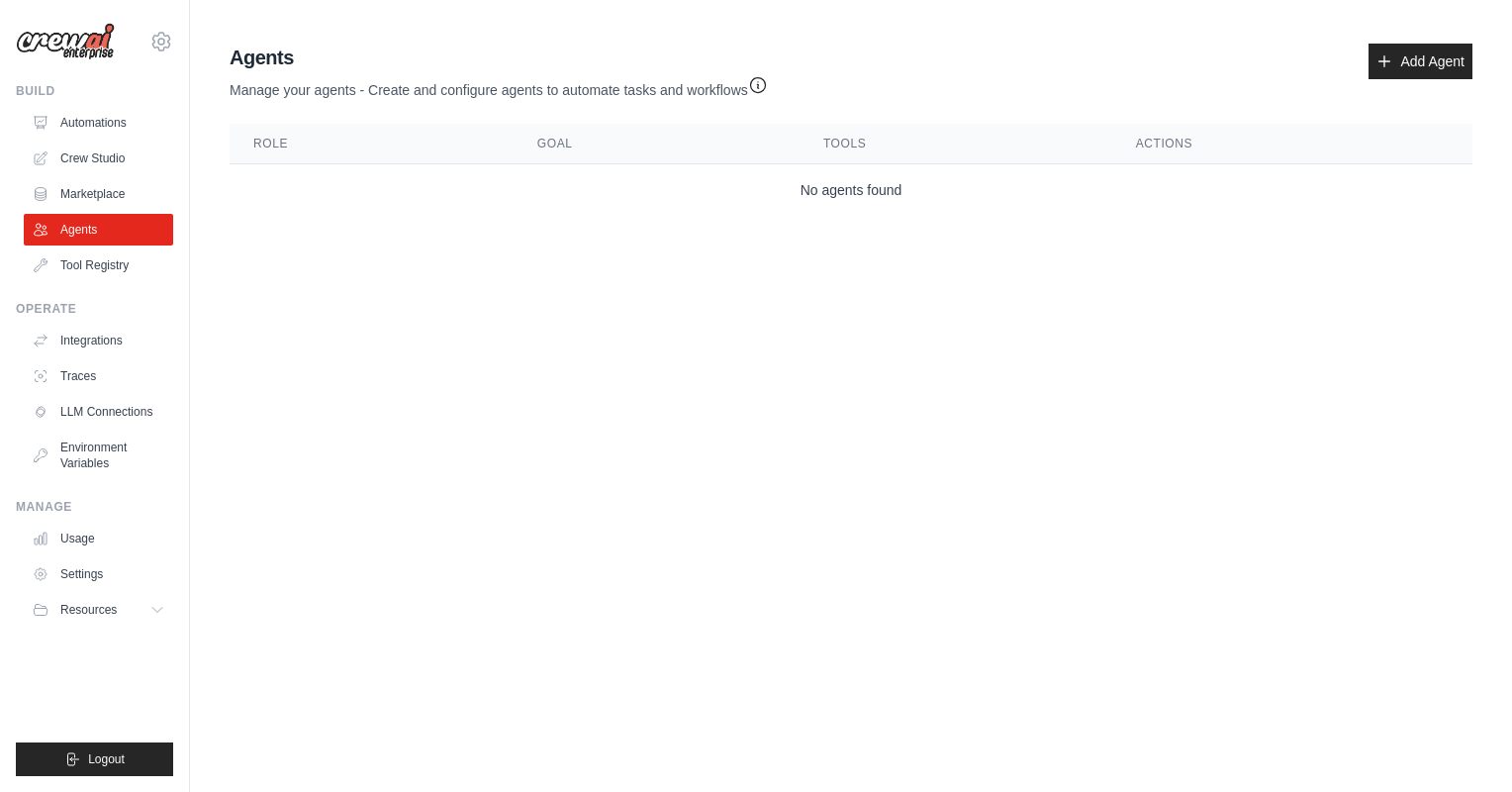 click on "Agents" at bounding box center [98, 230] 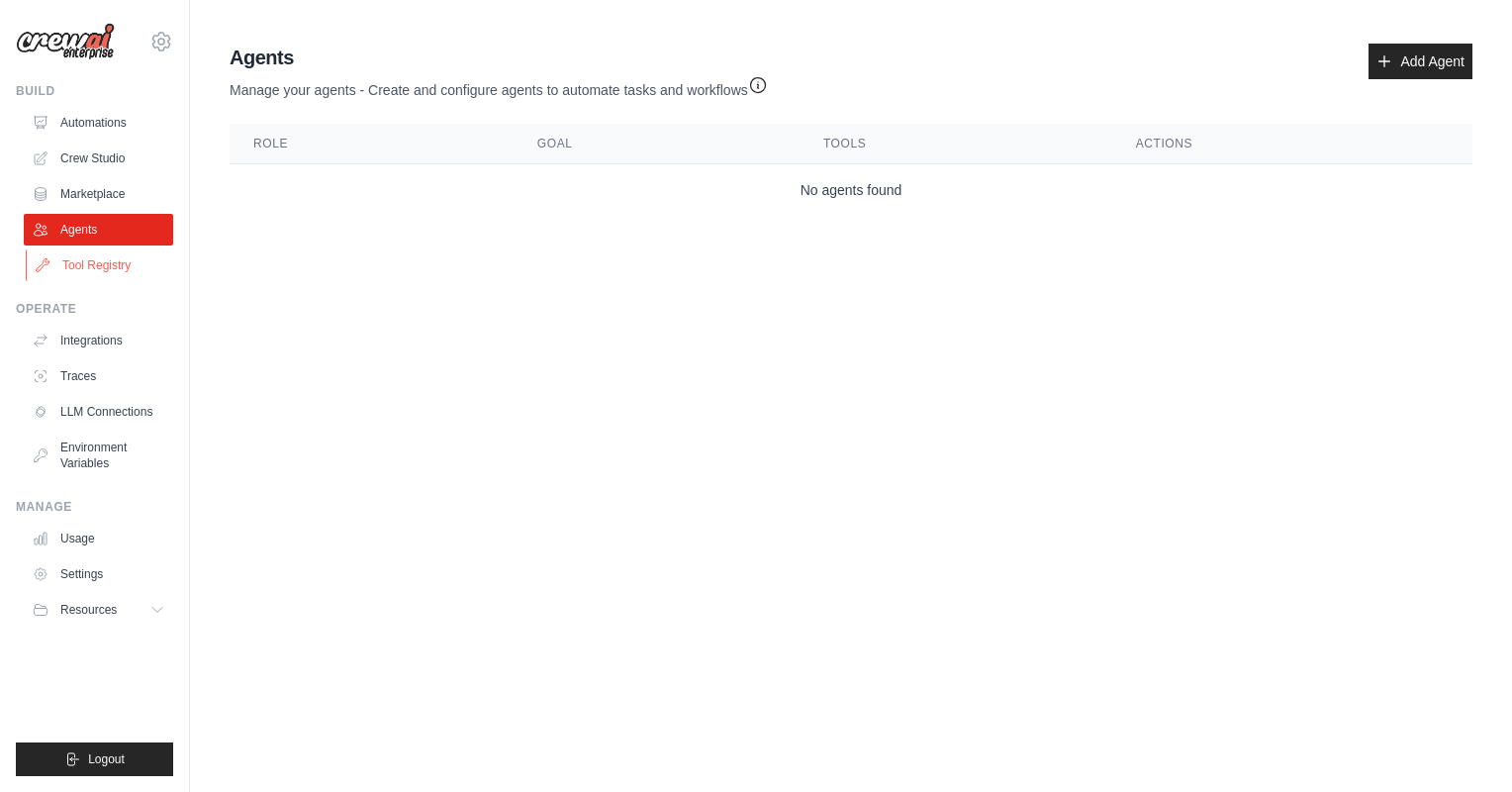 click on "Tool Registry" at bounding box center (100, 265) 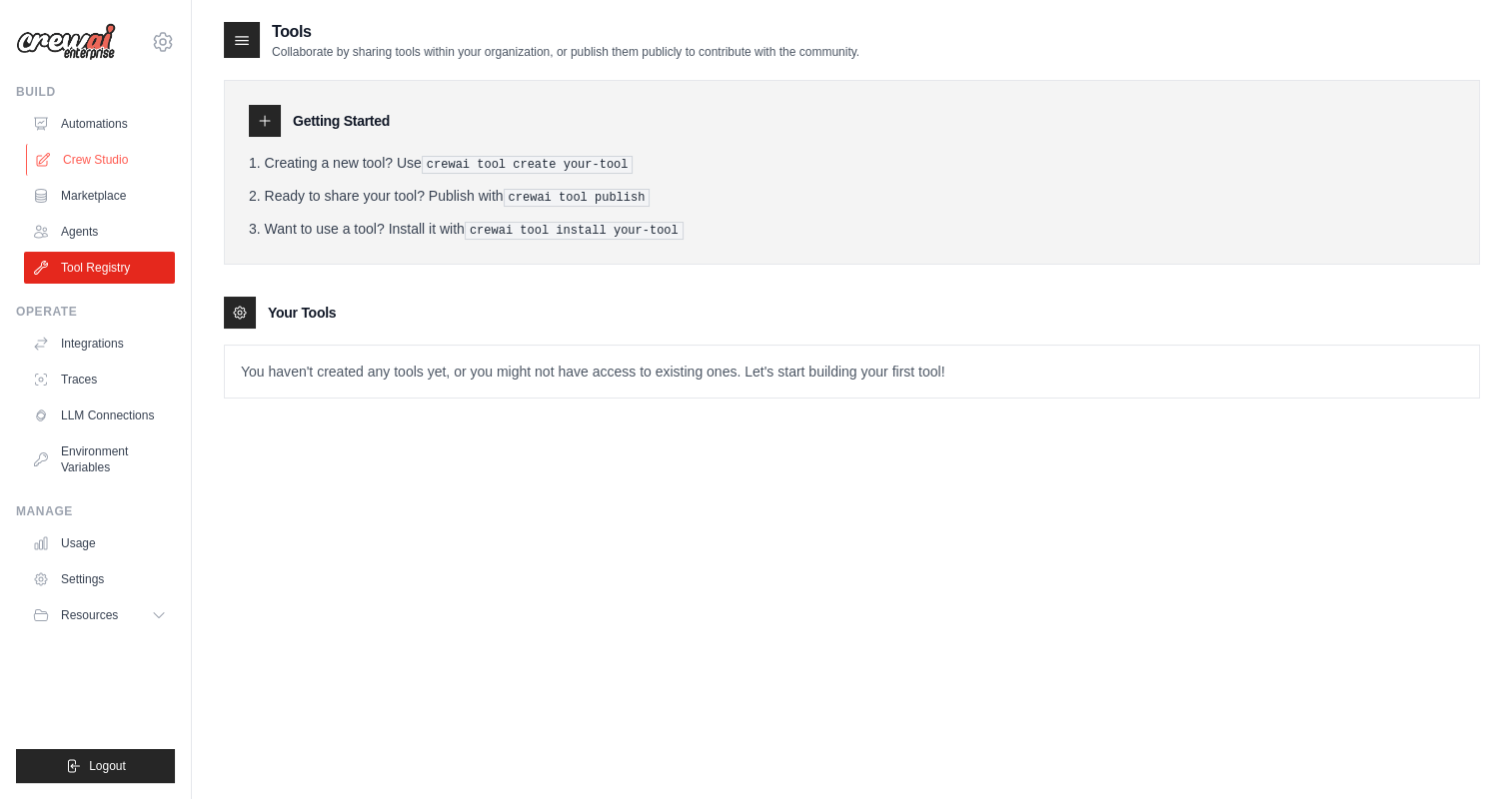 click on "Crew Studio" at bounding box center [101, 160] 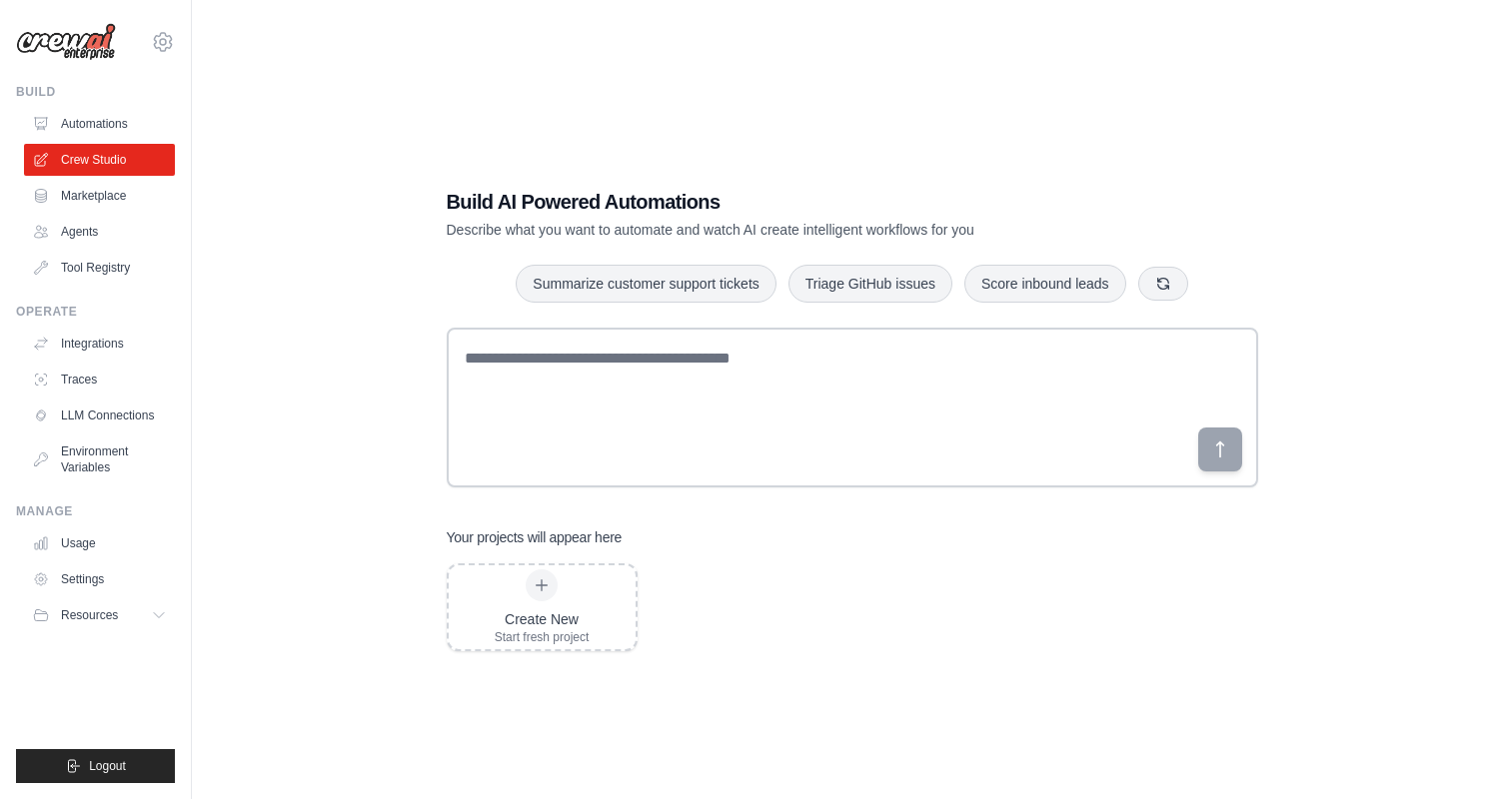 scroll, scrollTop: 0, scrollLeft: 0, axis: both 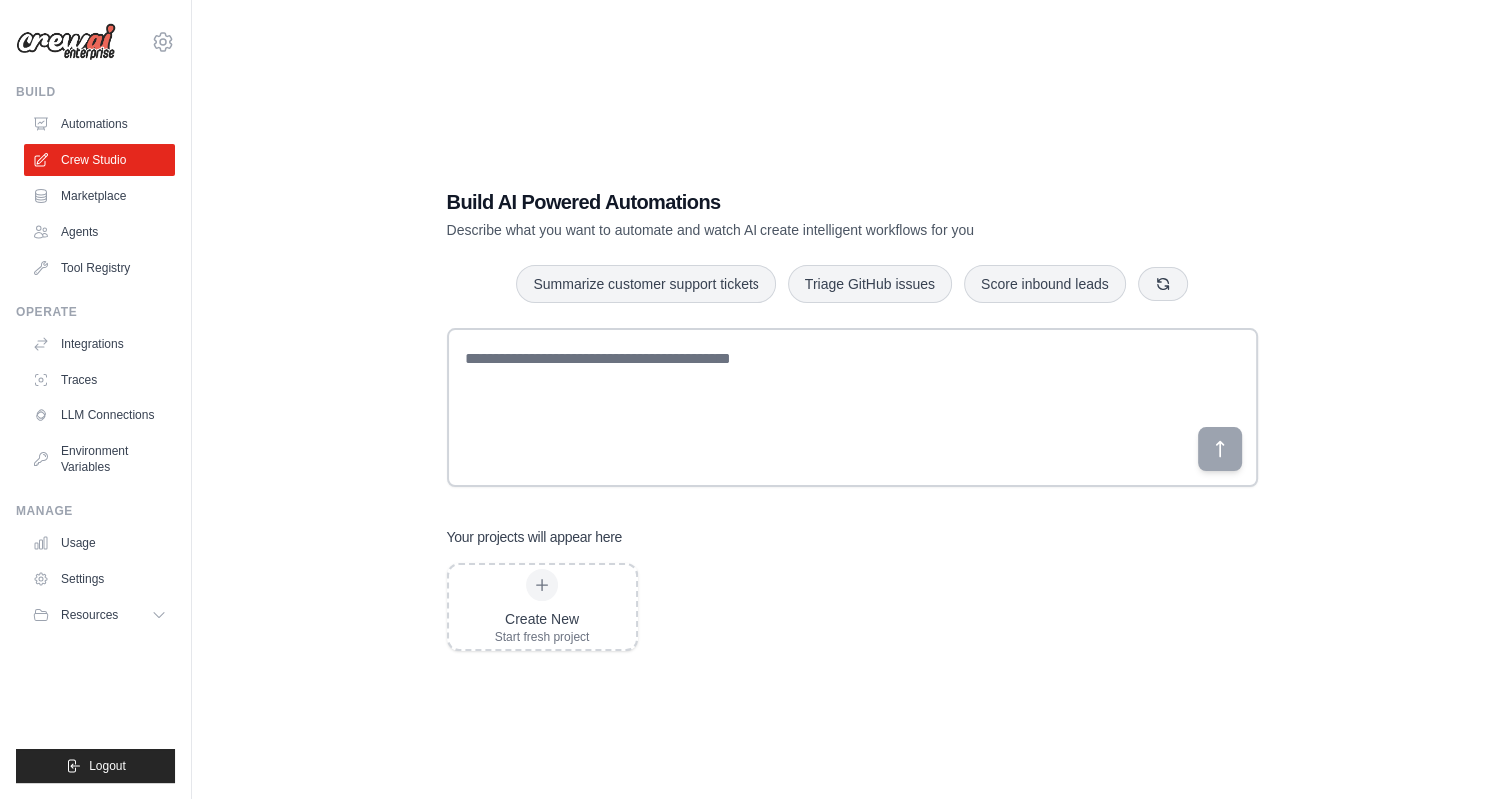 click on "Automations" at bounding box center (99, 124) 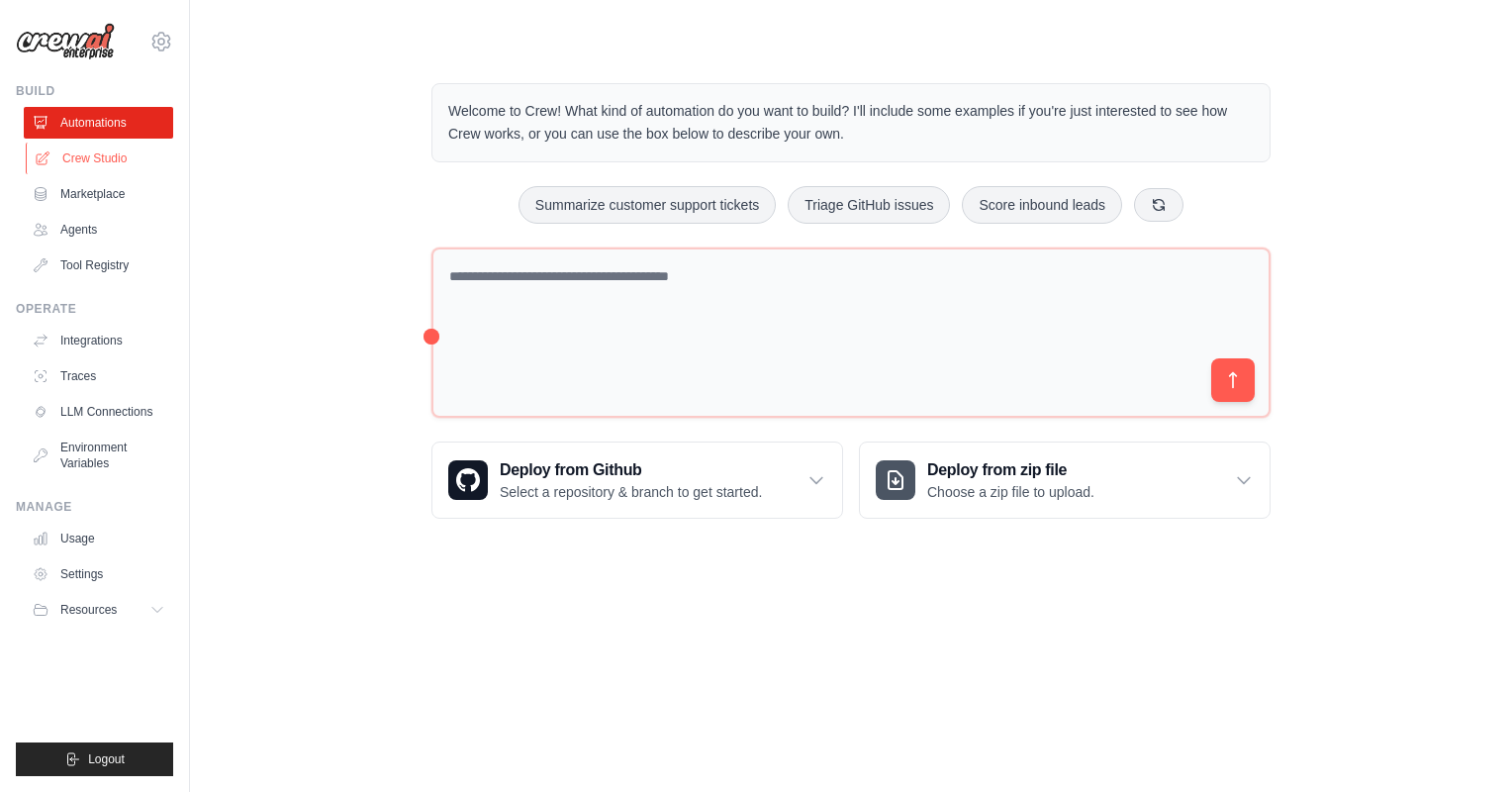 click on "Crew Studio" at bounding box center (100, 158) 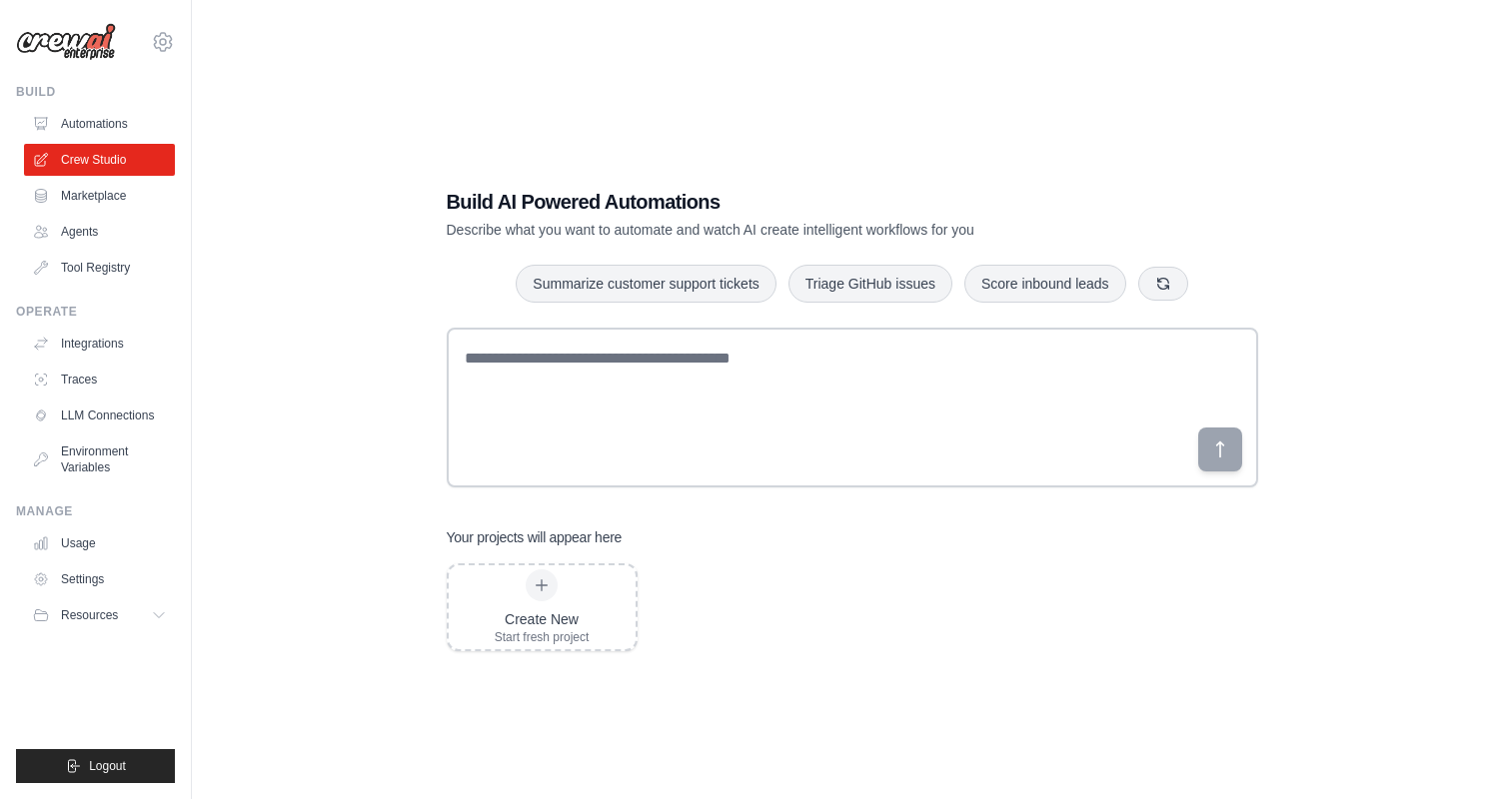 scroll, scrollTop: 0, scrollLeft: 0, axis: both 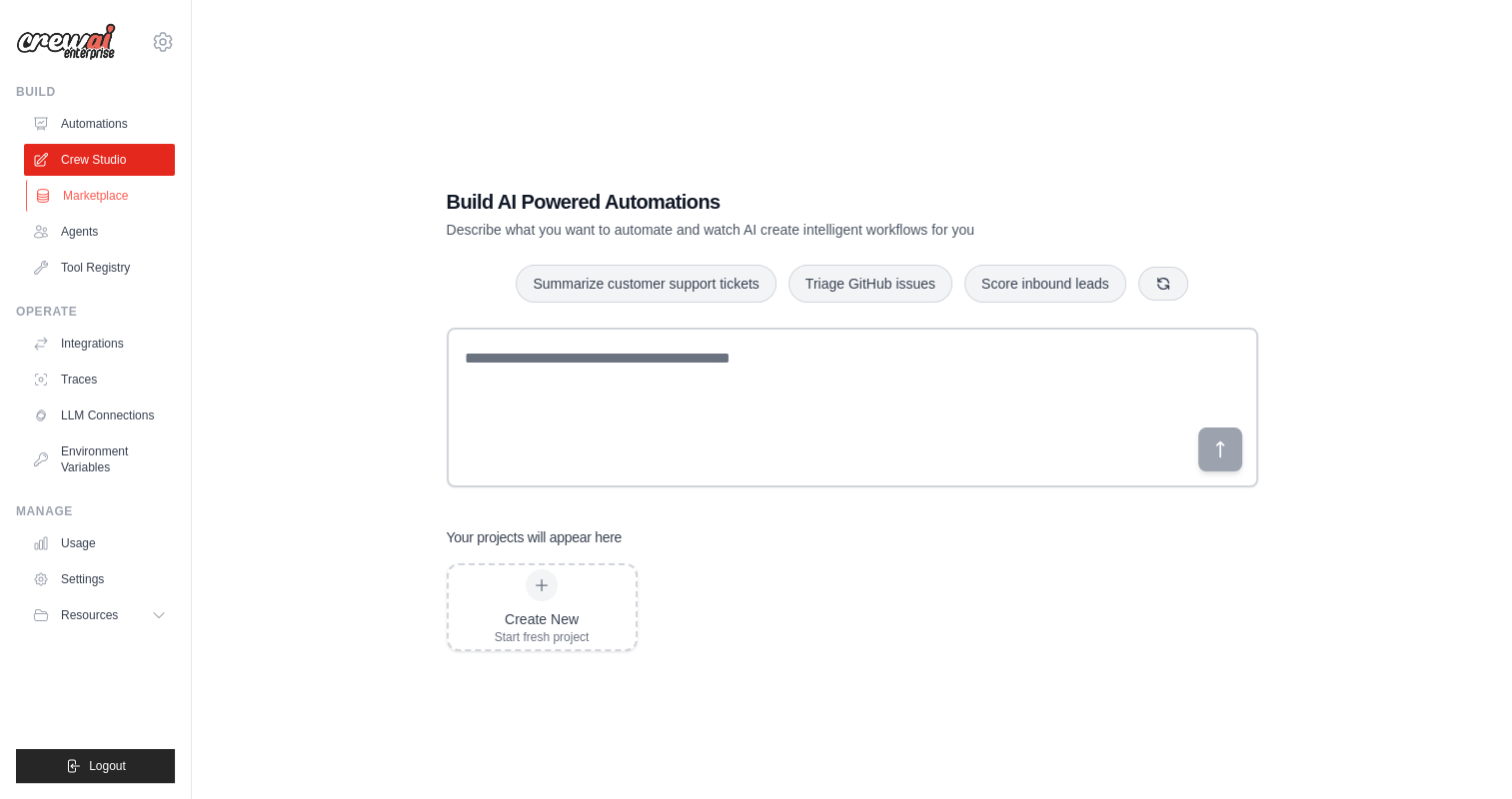 click on "Marketplace" at bounding box center (101, 196) 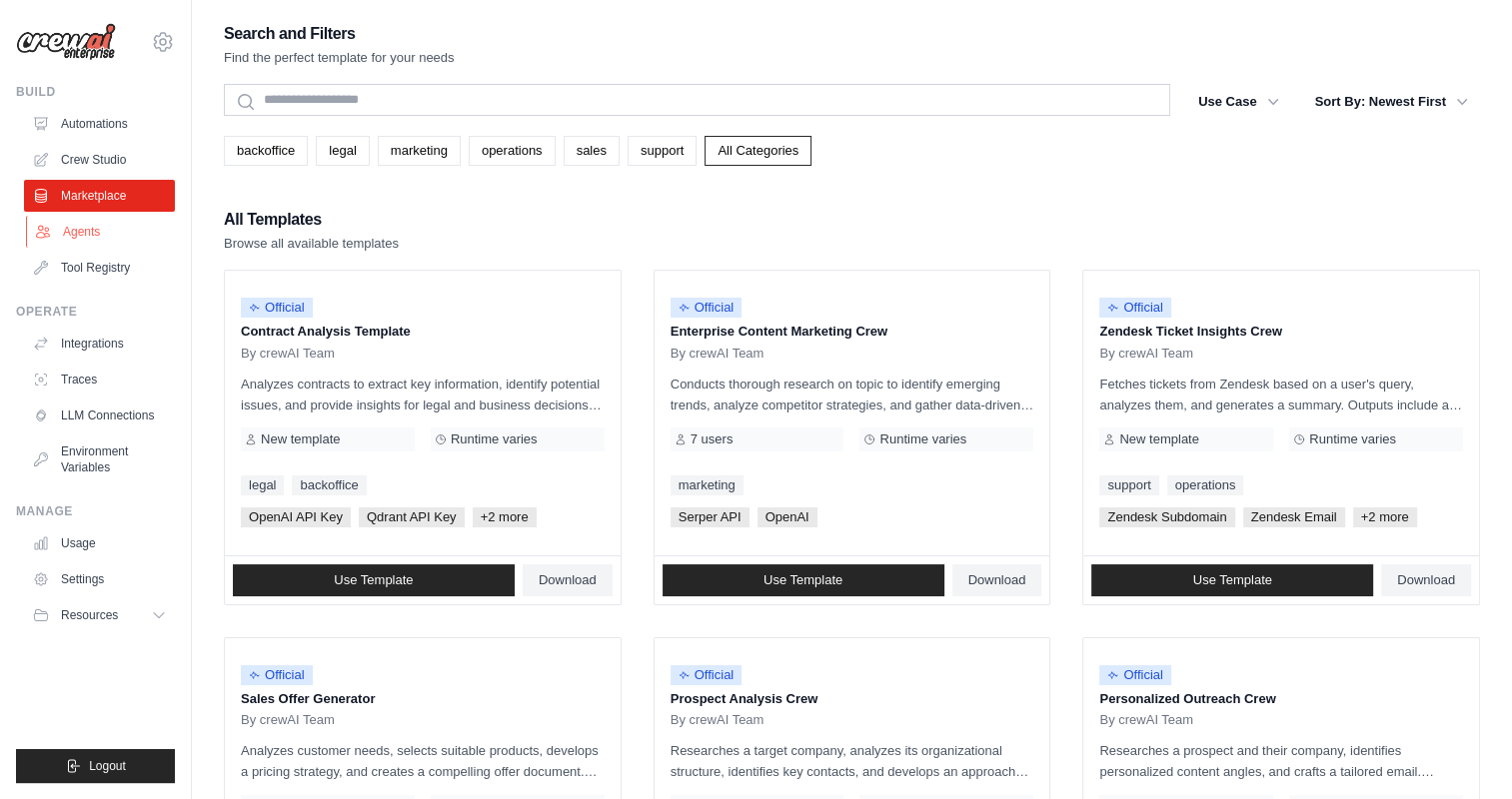 click on "Agents" at bounding box center [101, 232] 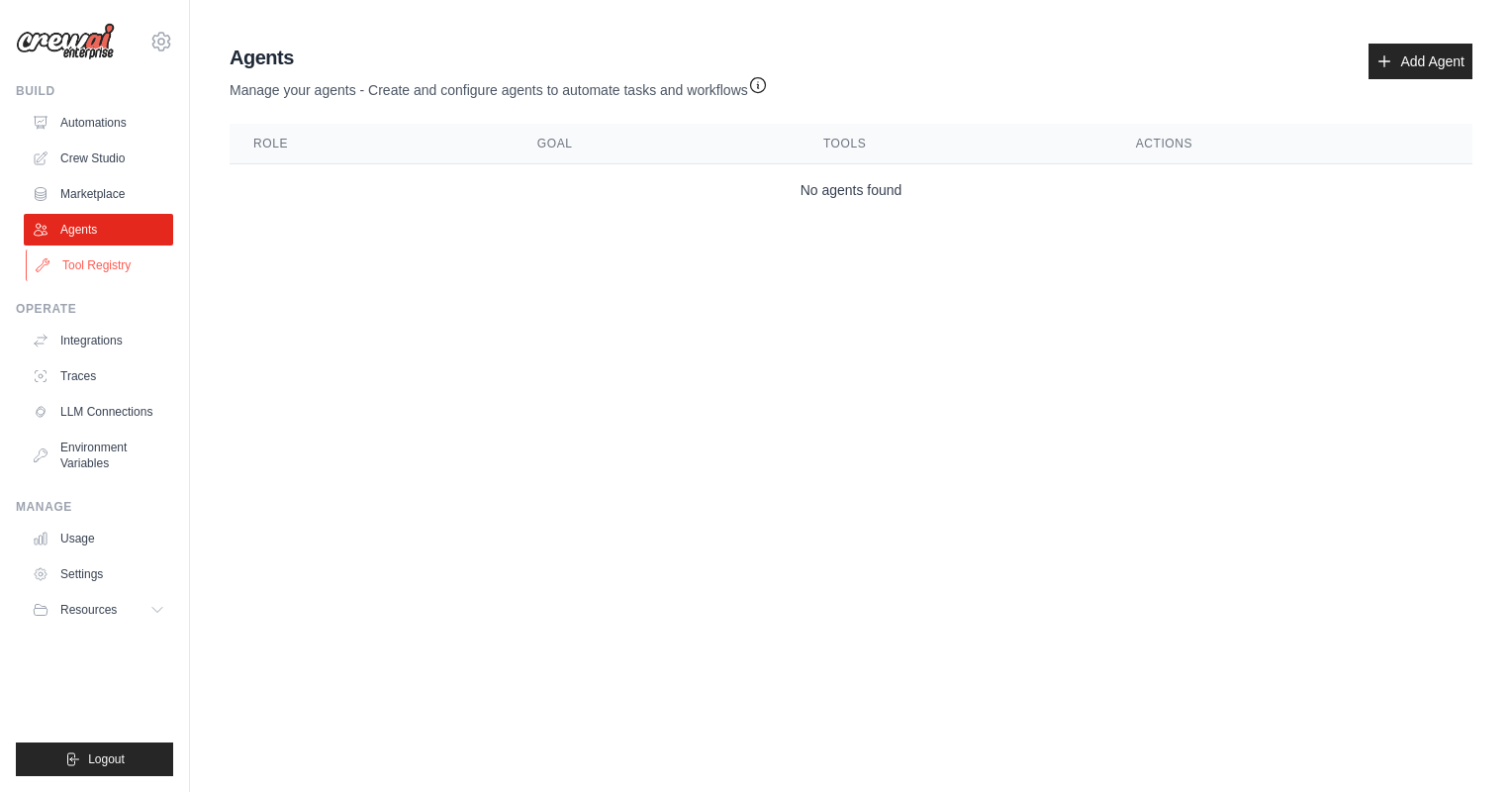 click on "Tool Registry" at bounding box center (100, 265) 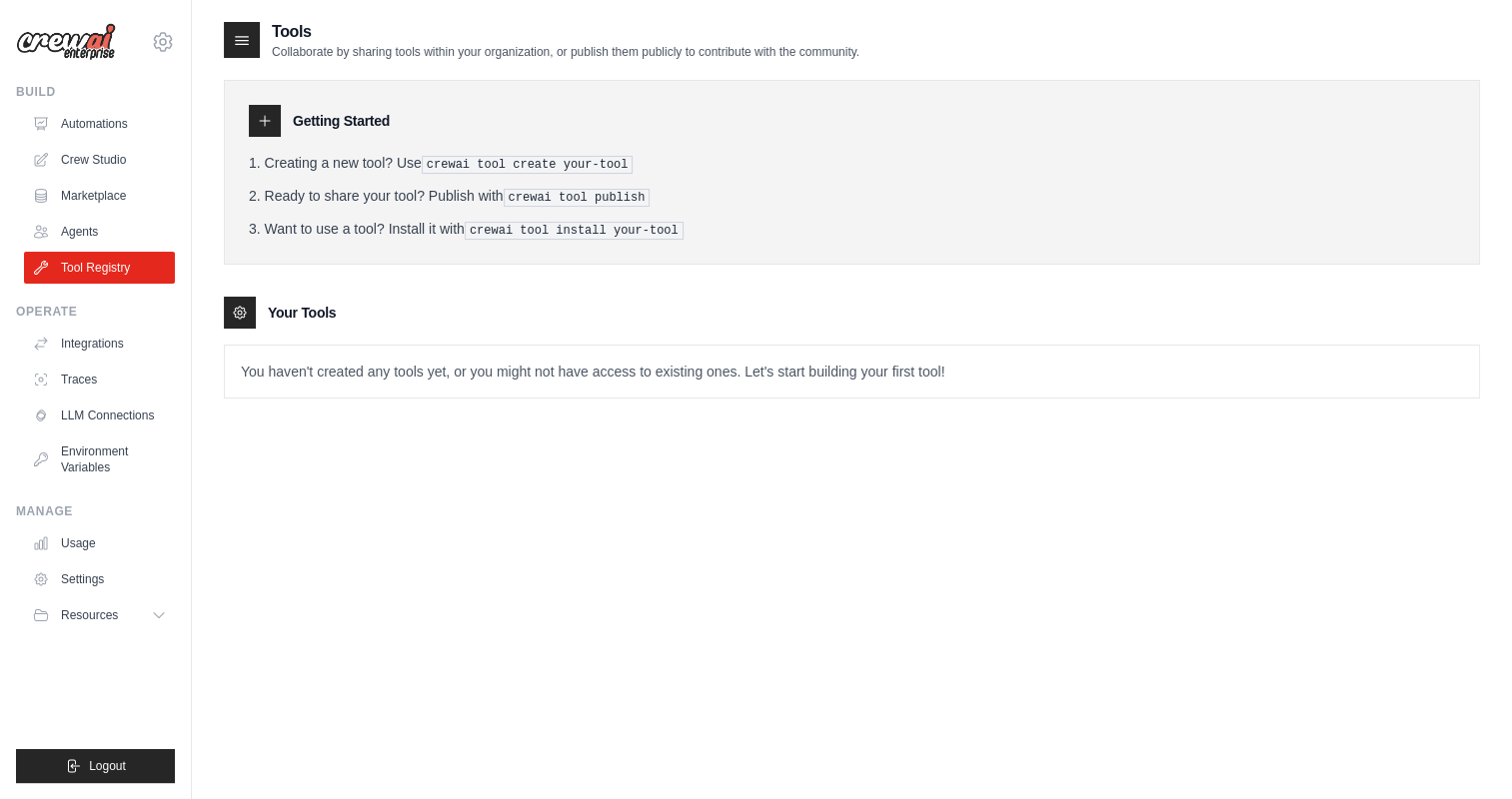 click on "crewai tool create your-tool" at bounding box center (528, 165) 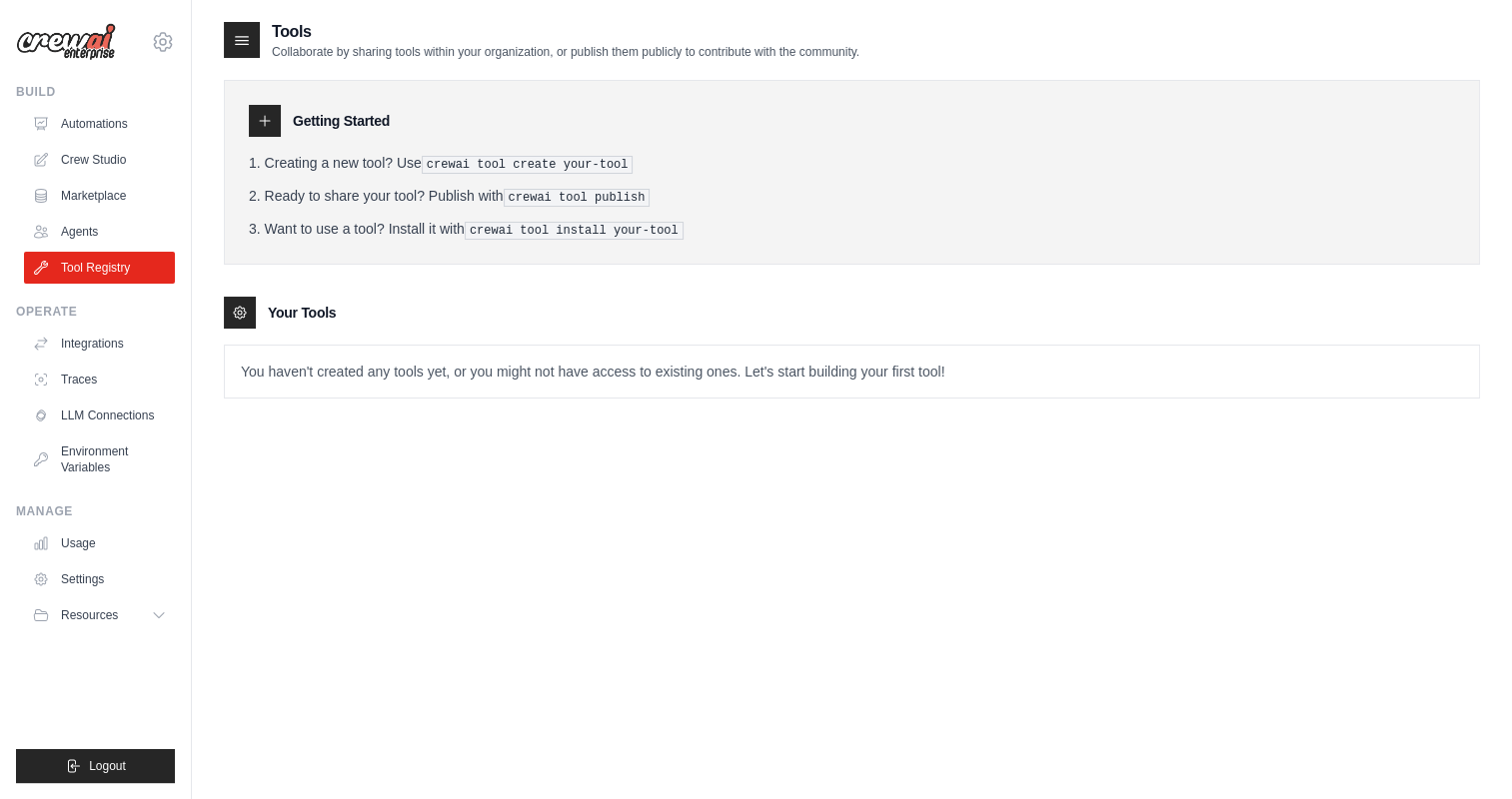 click on "You haven't created any tools yet, or you might not have access to
existing ones. Let's start building your first tool!" at bounding box center [851, 372] 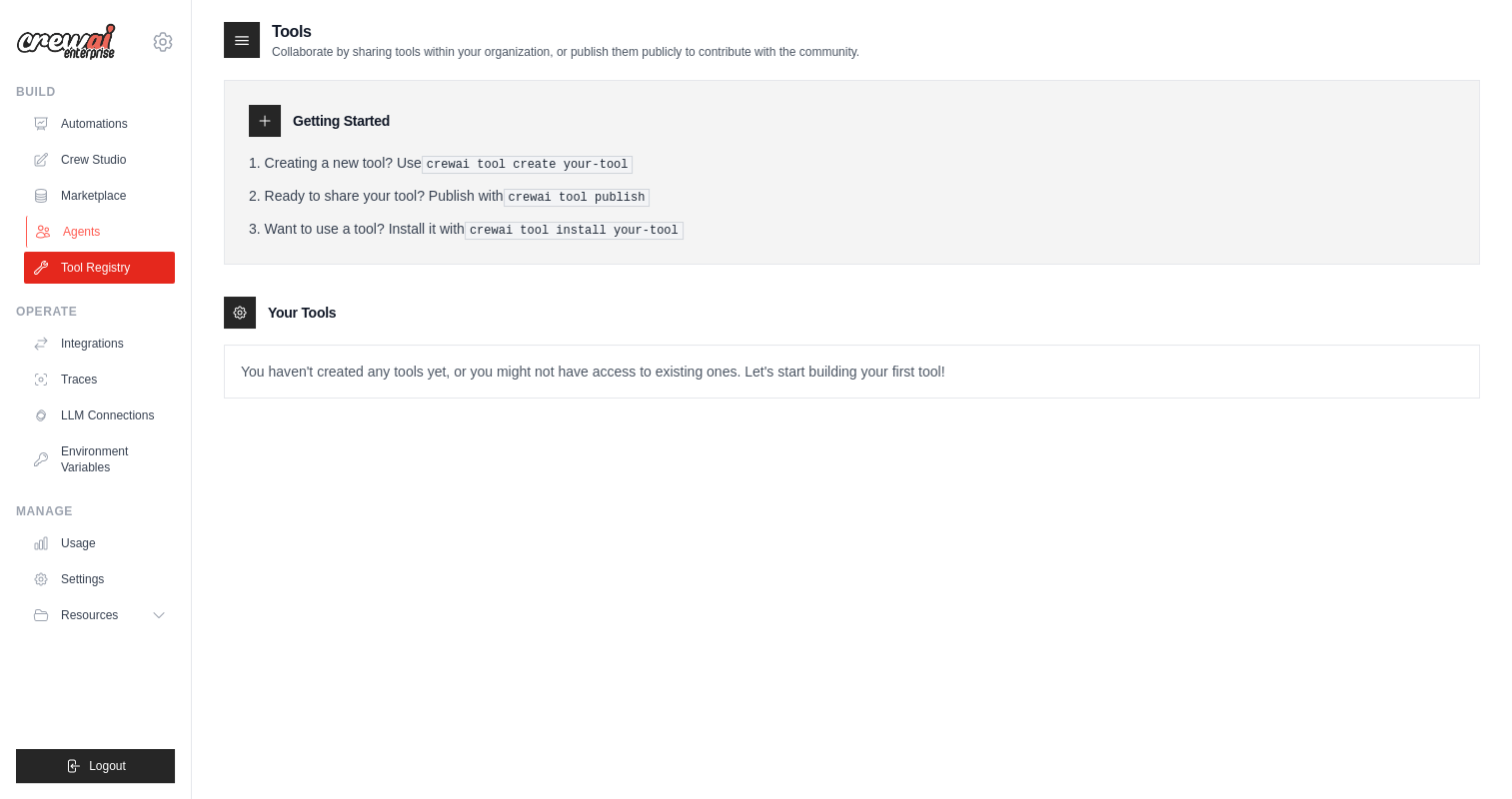 click on "Agents" at bounding box center [101, 232] 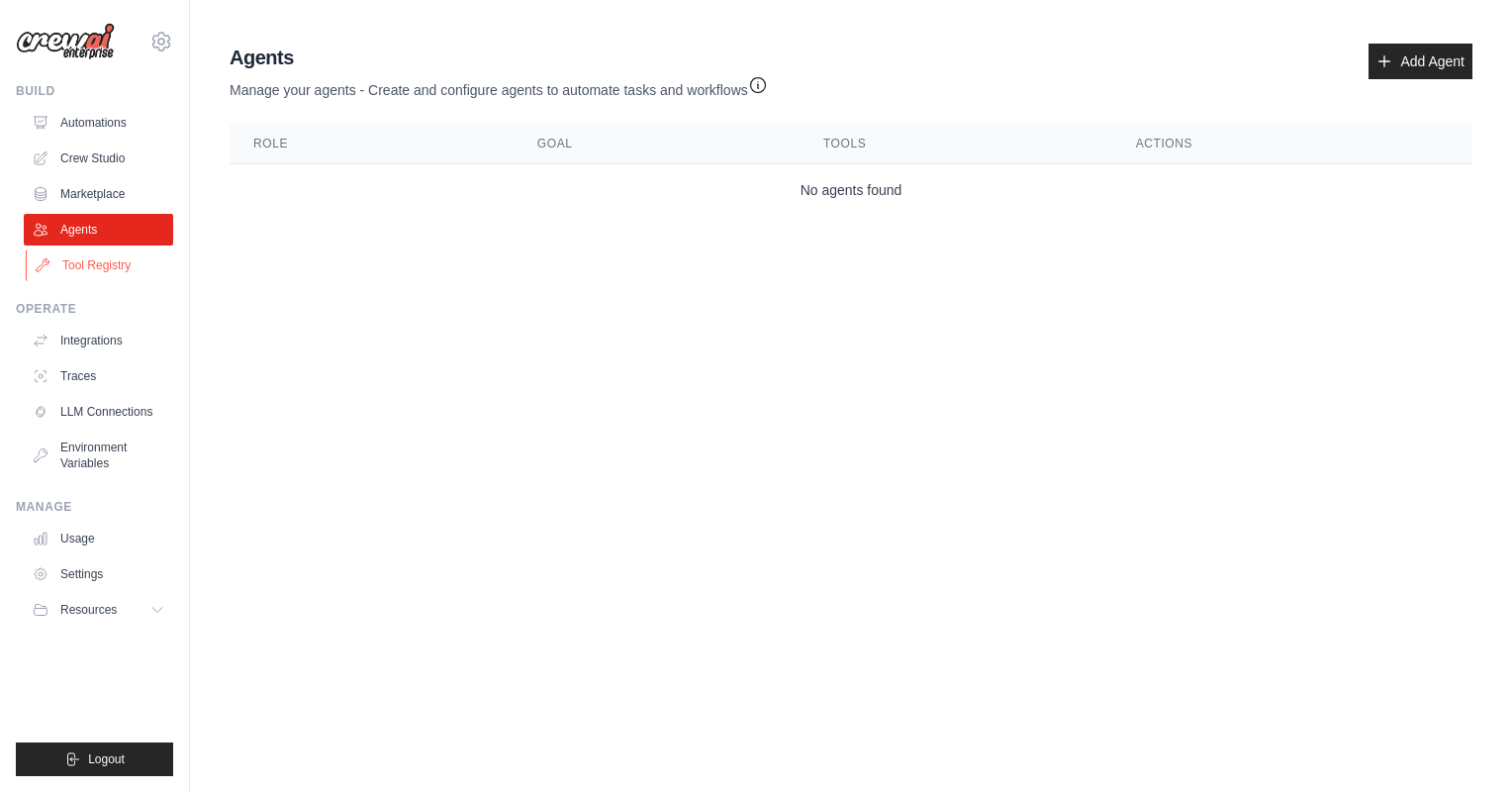click on "Tool Registry" at bounding box center [100, 265] 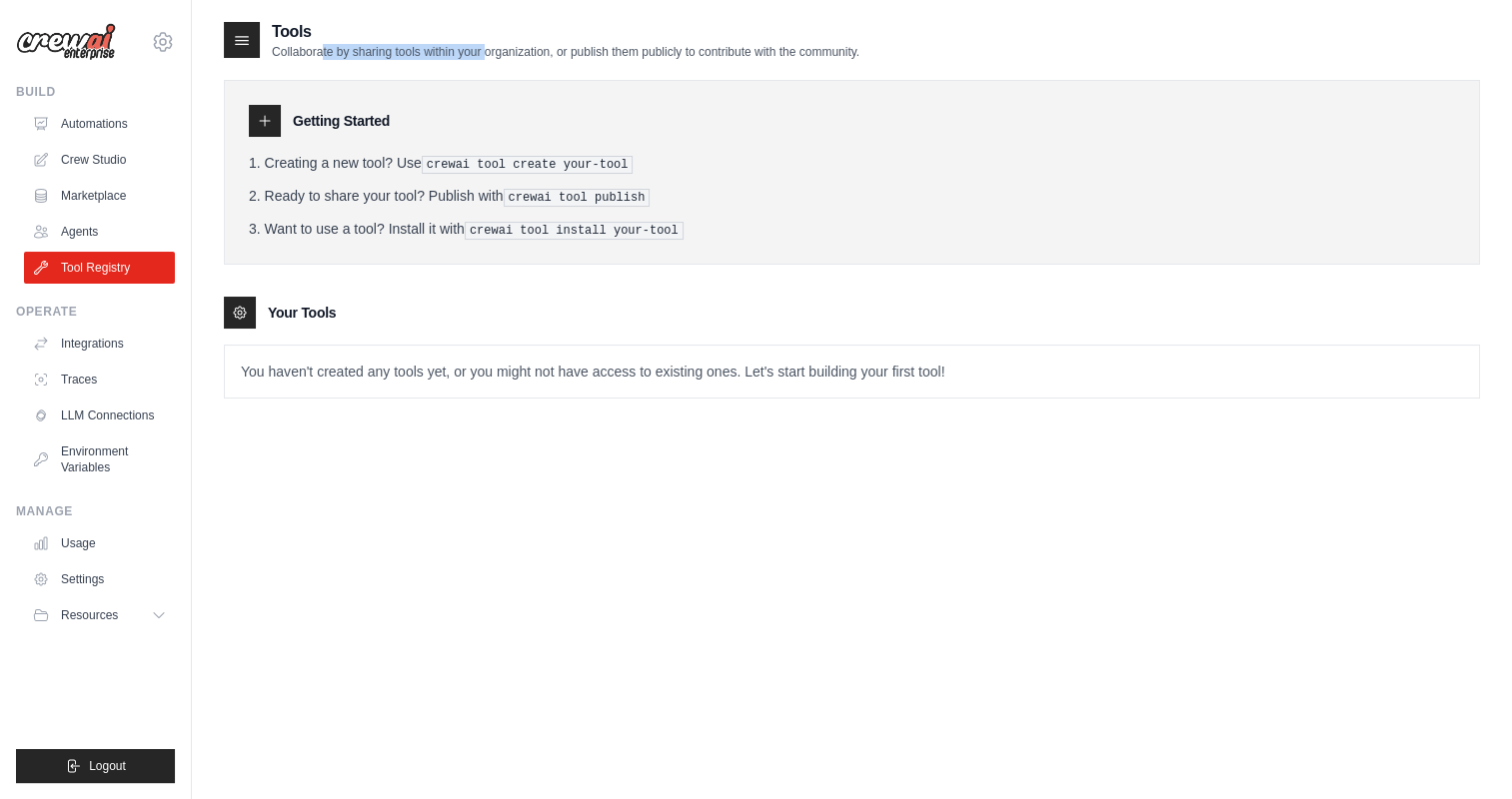 drag, startPoint x: 297, startPoint y: 55, endPoint x: 462, endPoint y: 44, distance: 165.36626 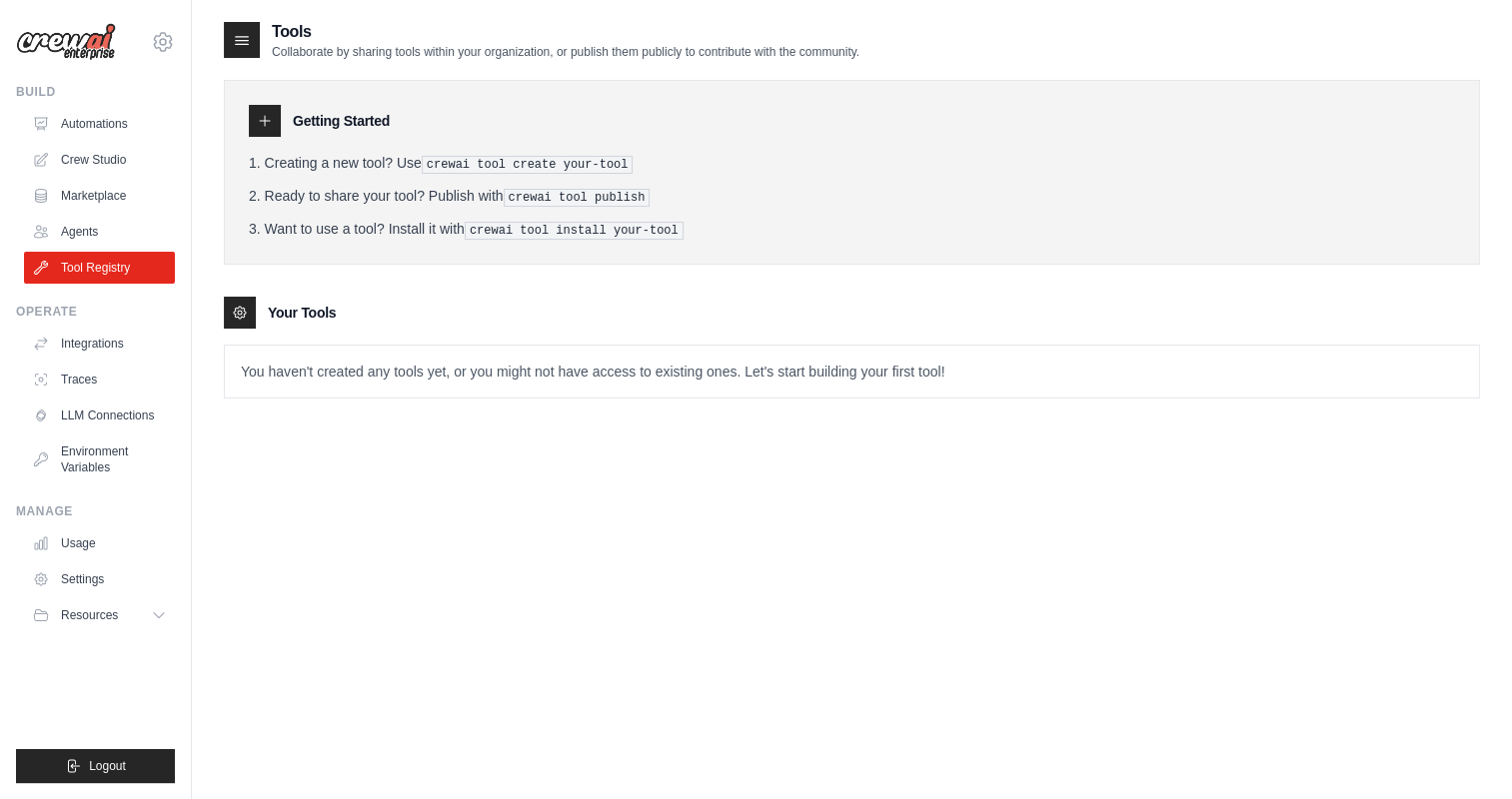 drag, startPoint x: 462, startPoint y: 44, endPoint x: 431, endPoint y: 177, distance: 136.565 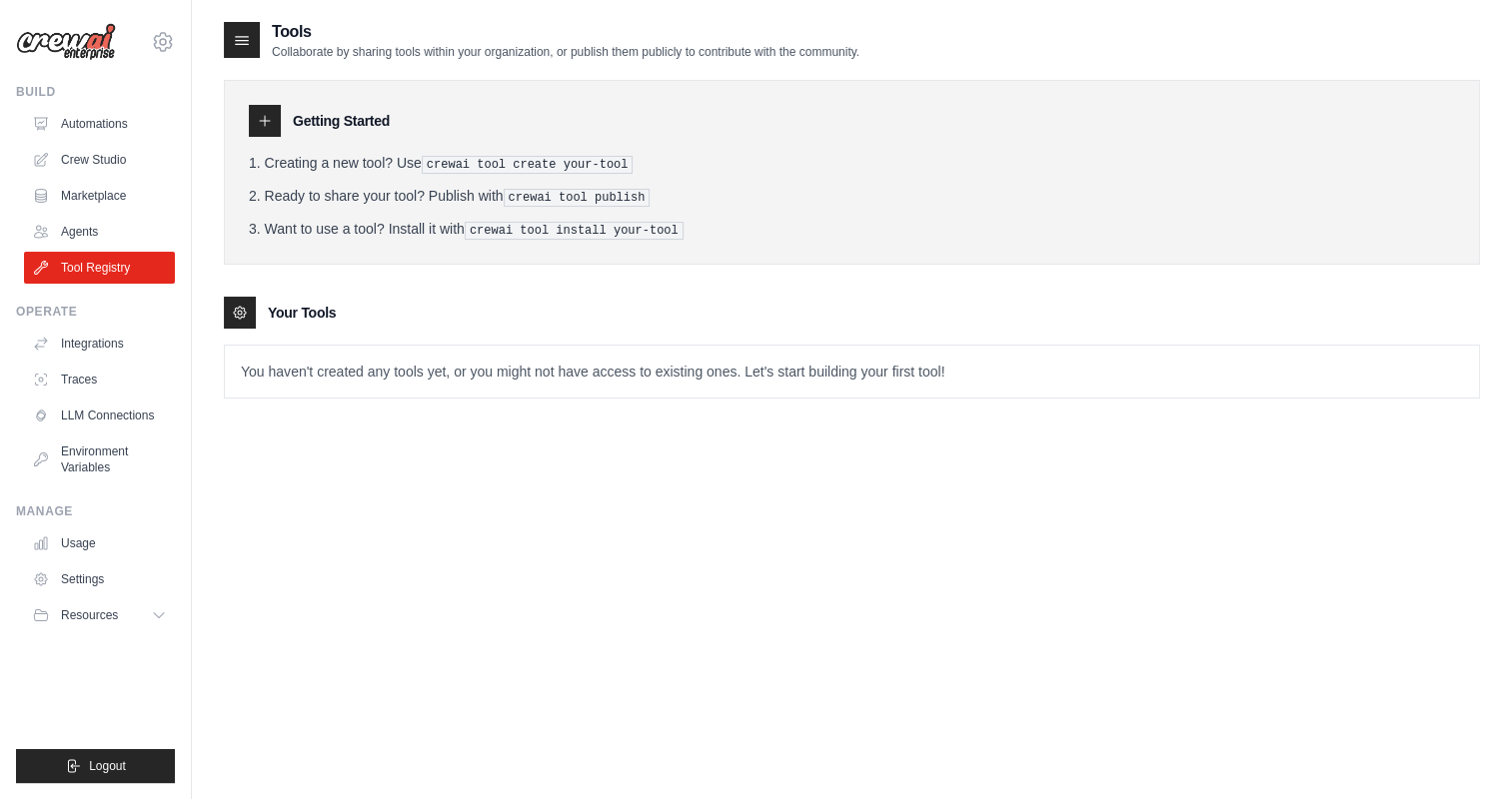 click on "Want to use a tool? Install it with
crewai tool install your-tool" at bounding box center [851, 229] 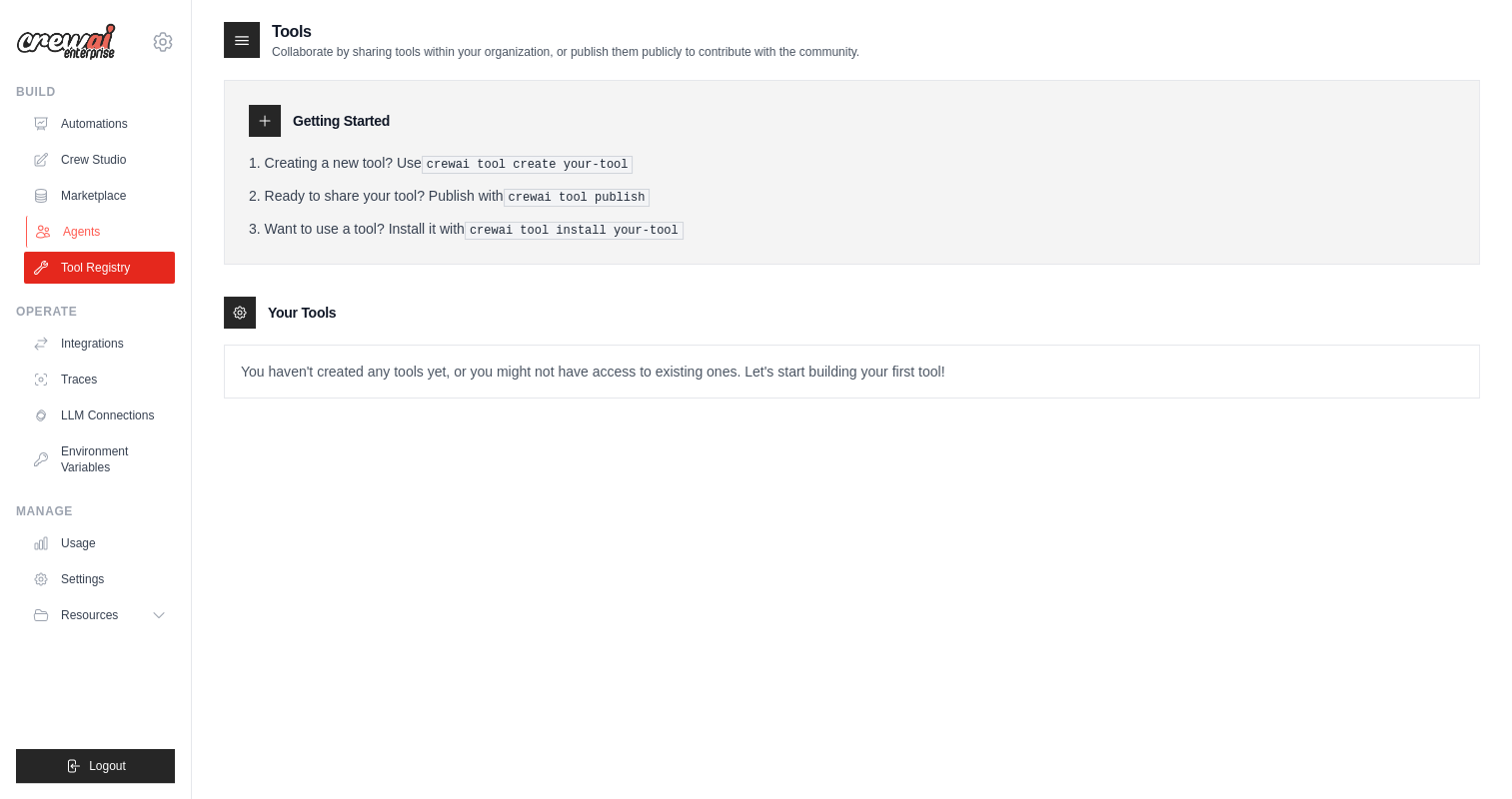 click on "Agents" at bounding box center [101, 232] 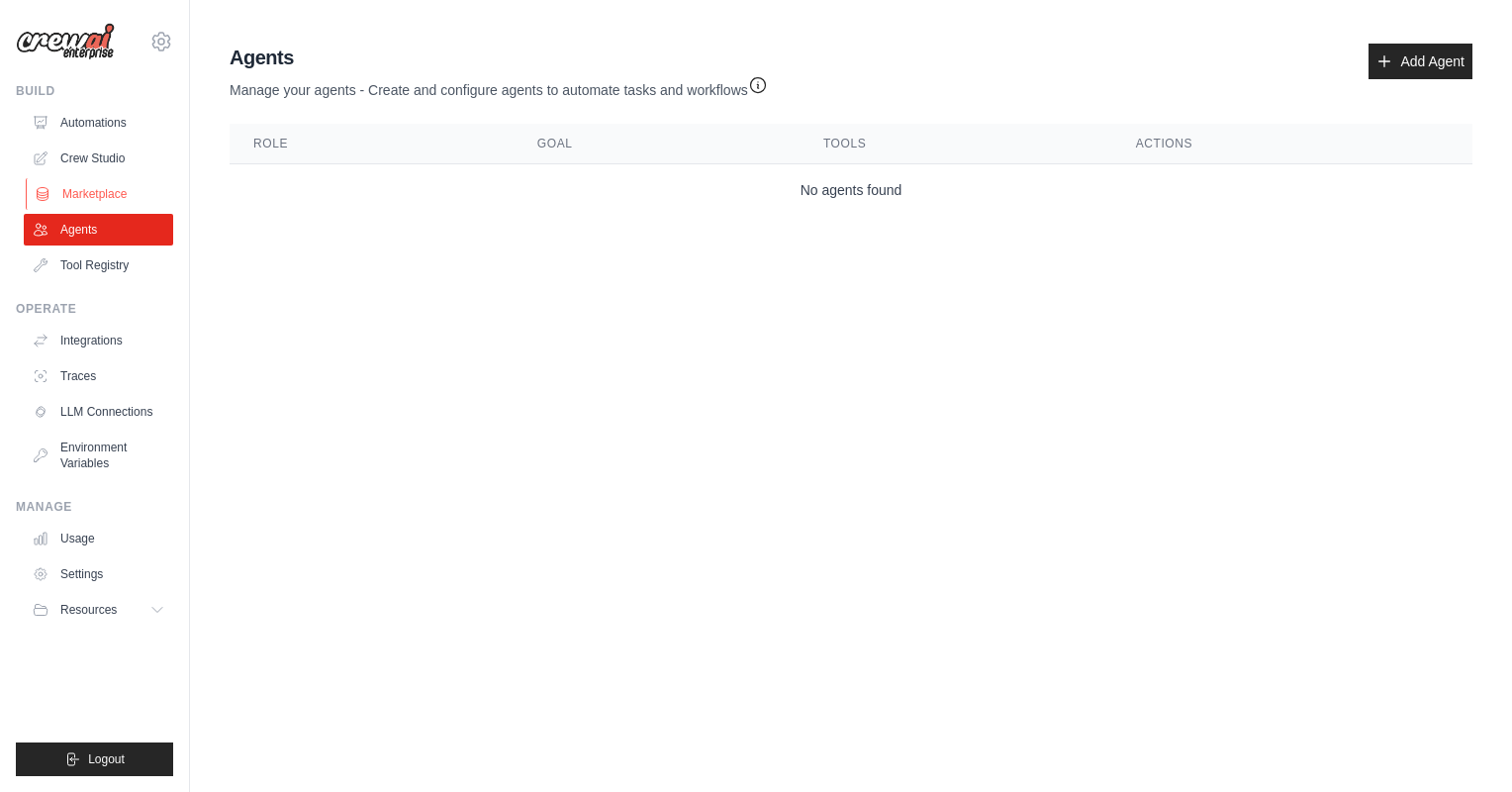 click on "Marketplace" at bounding box center [100, 194] 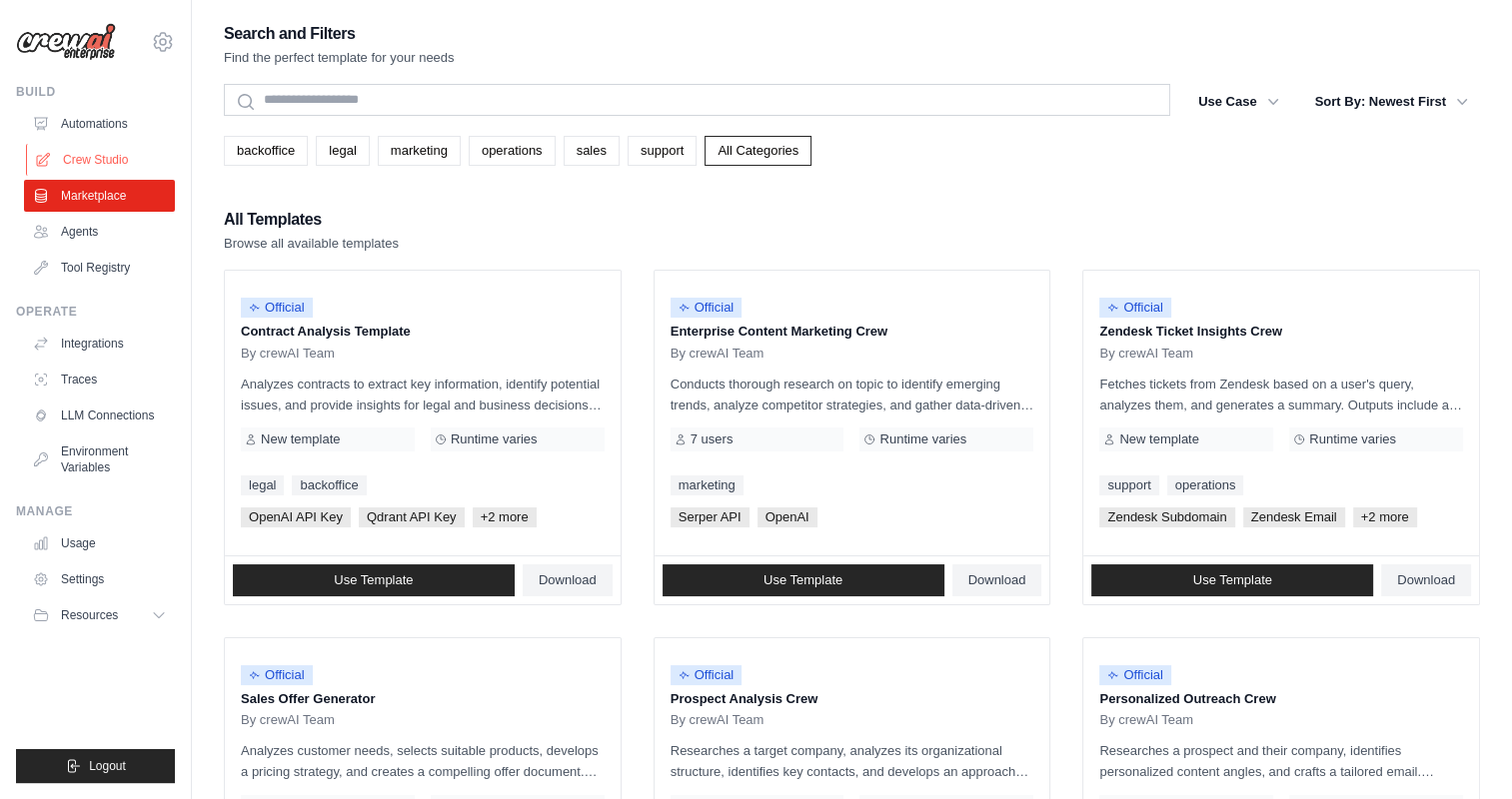click on "Crew Studio" at bounding box center [101, 160] 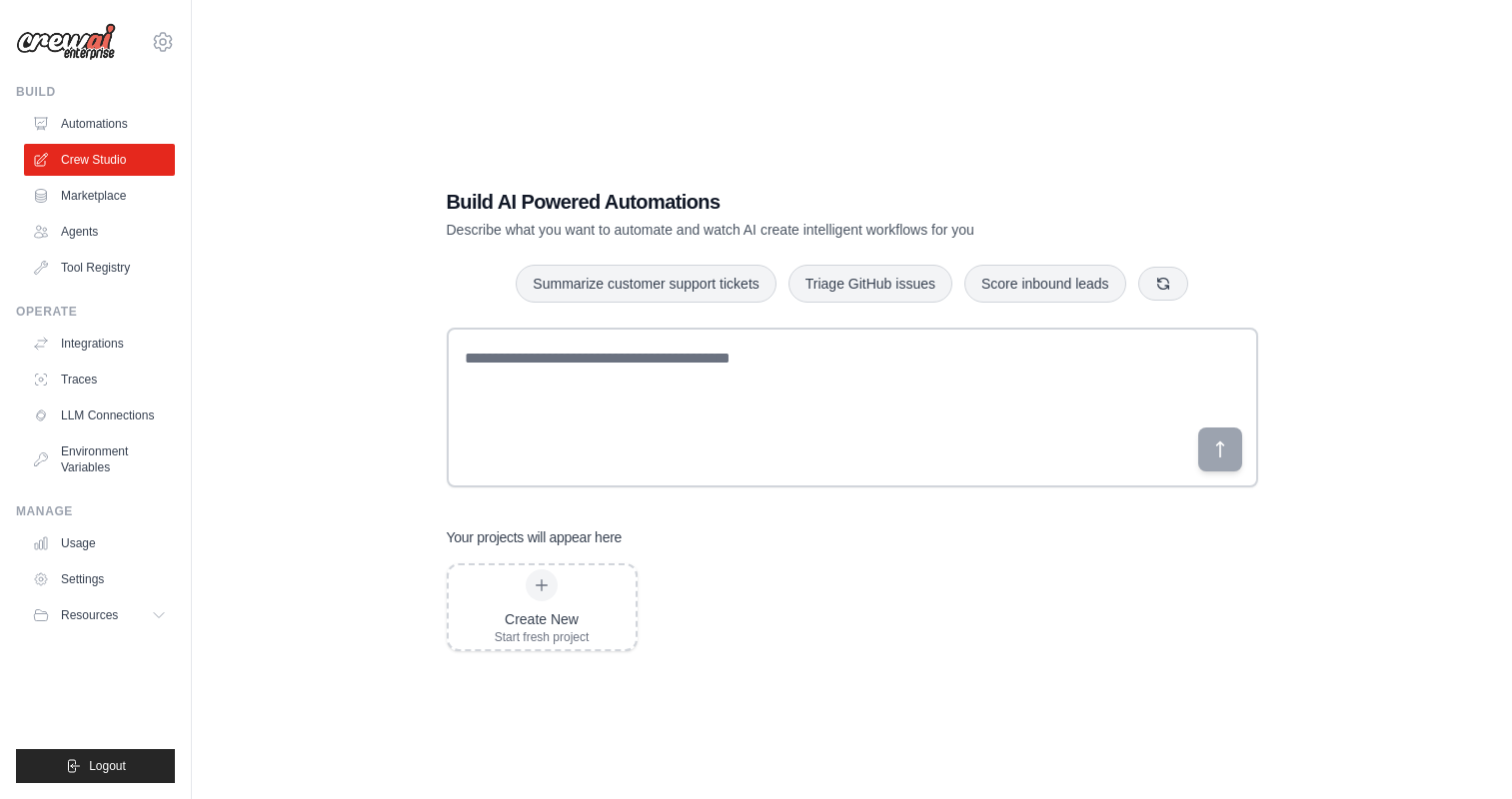 scroll, scrollTop: 0, scrollLeft: 0, axis: both 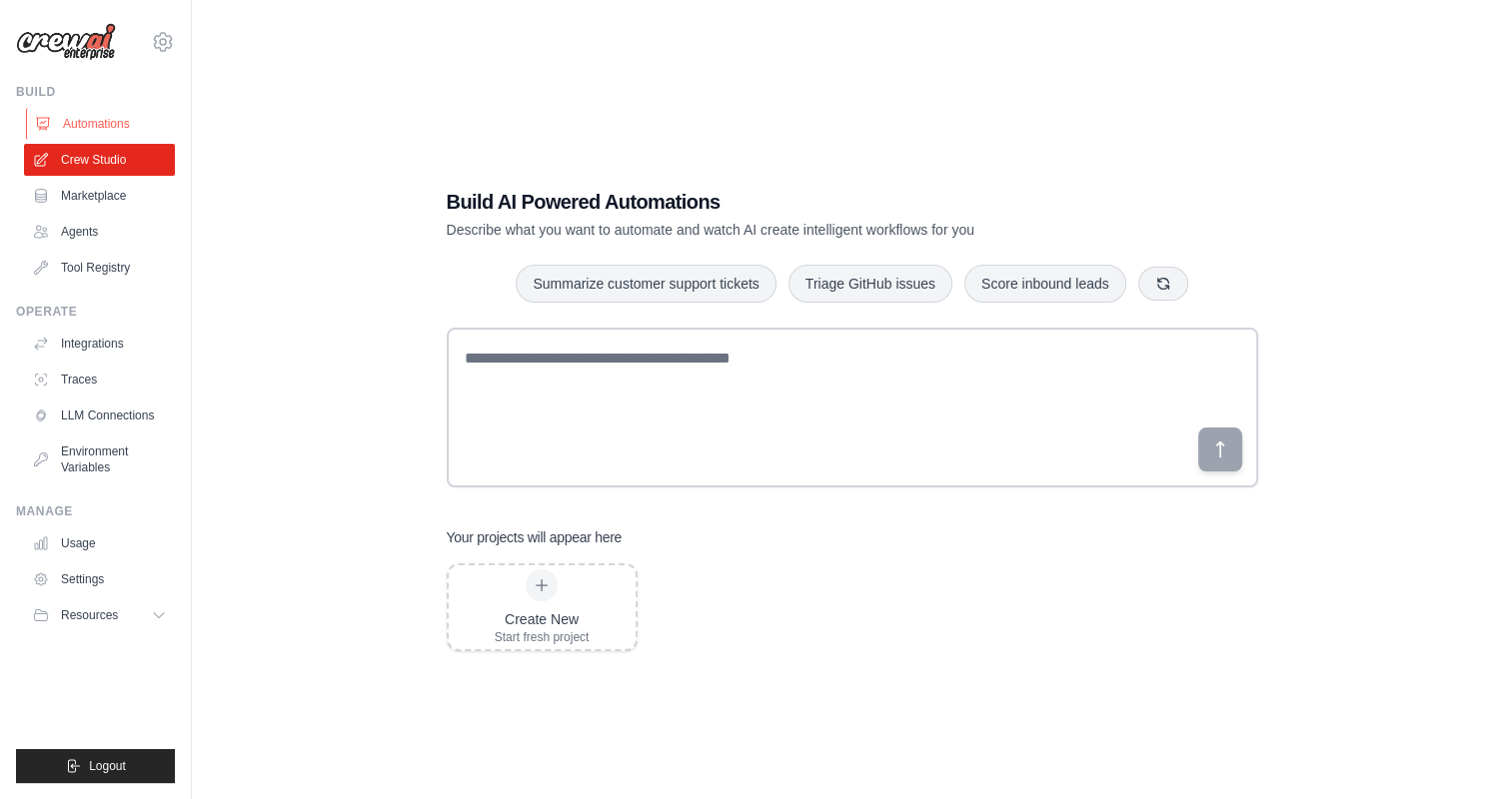 click on "Automations" at bounding box center [101, 124] 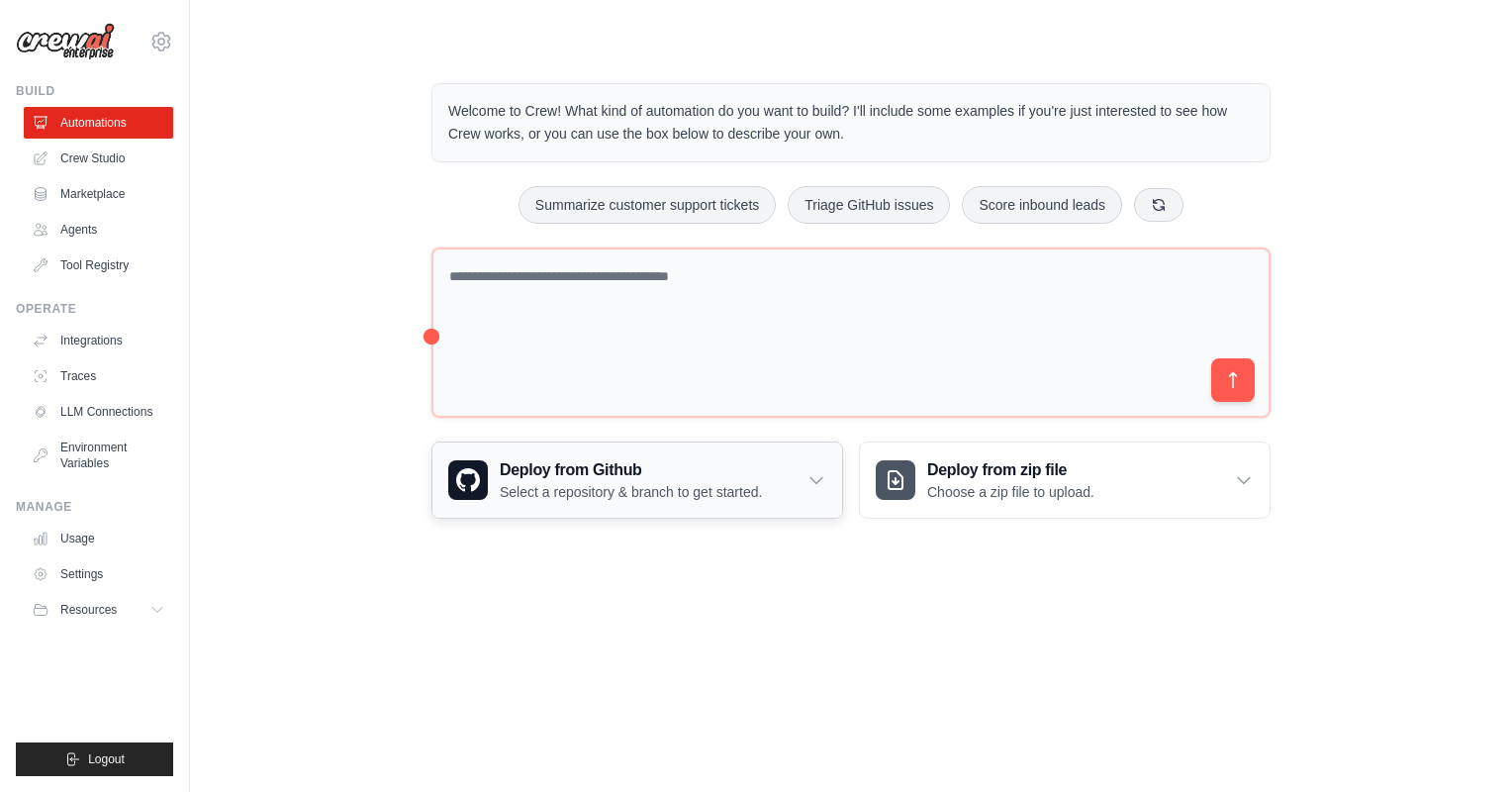click on "Deploy from Github" at bounding box center [630, 470] 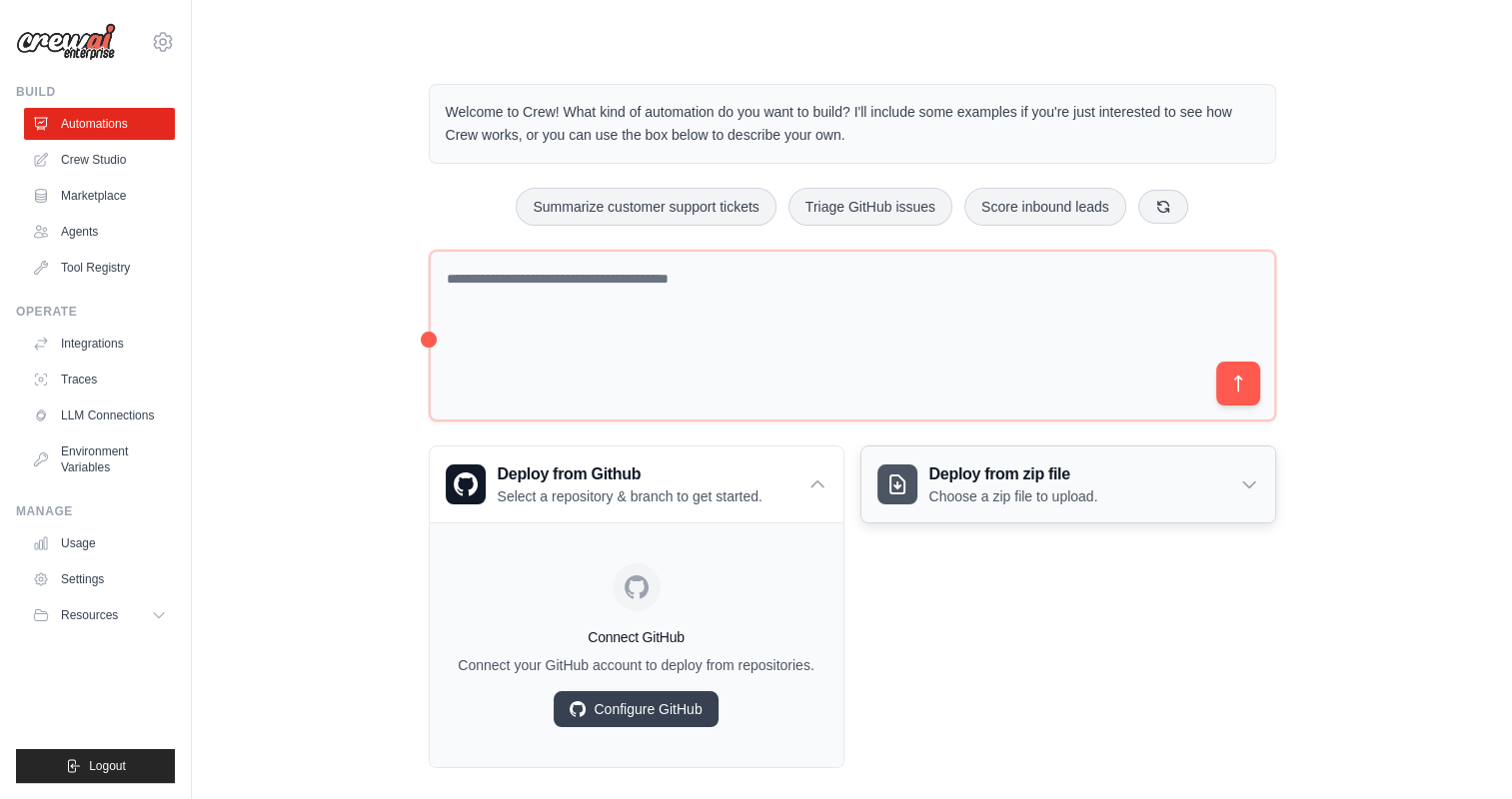 click on "Deploy from zip file
Choose a zip file to upload." at bounding box center [1068, 484] 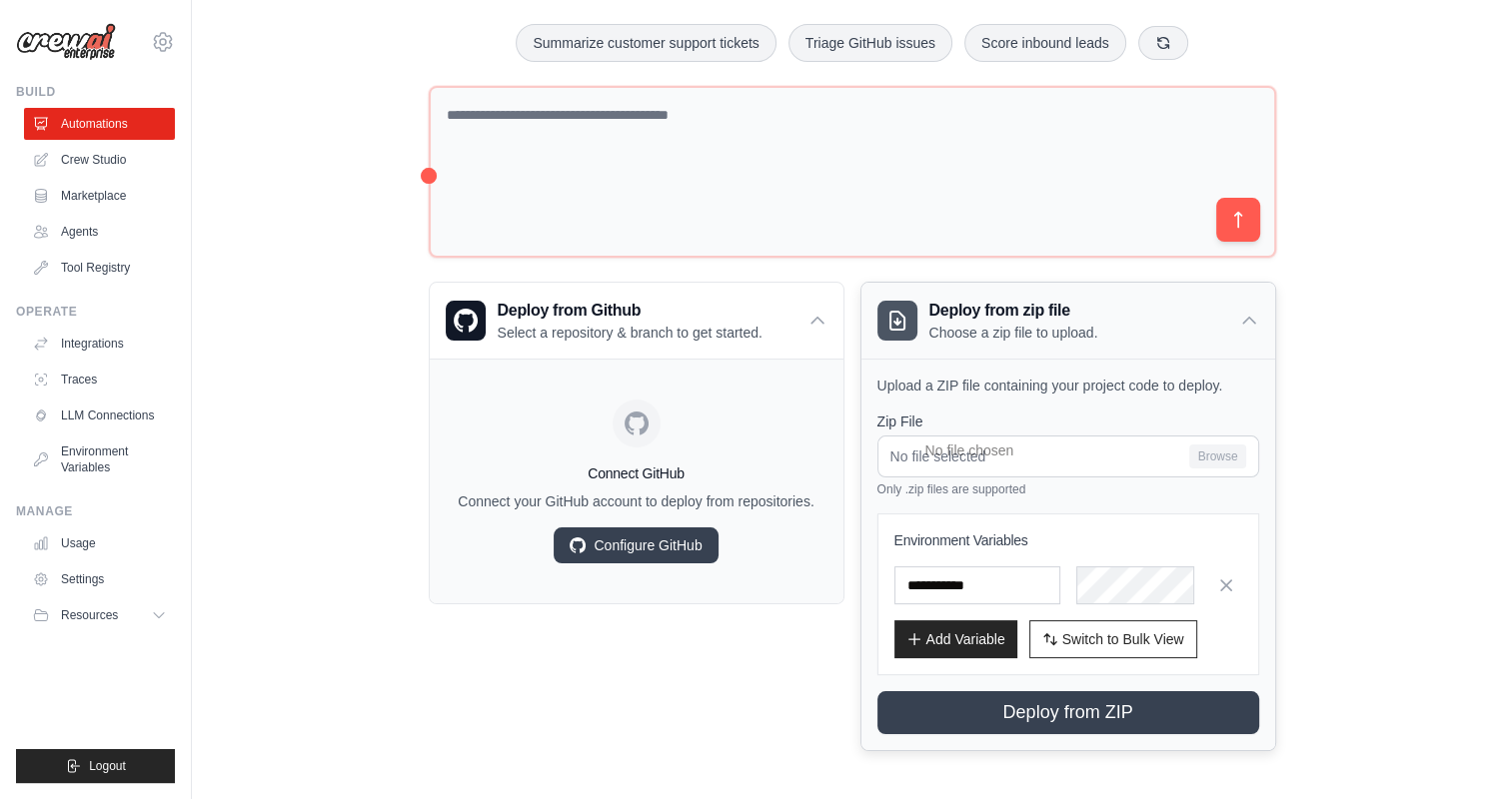 scroll, scrollTop: 0, scrollLeft: 0, axis: both 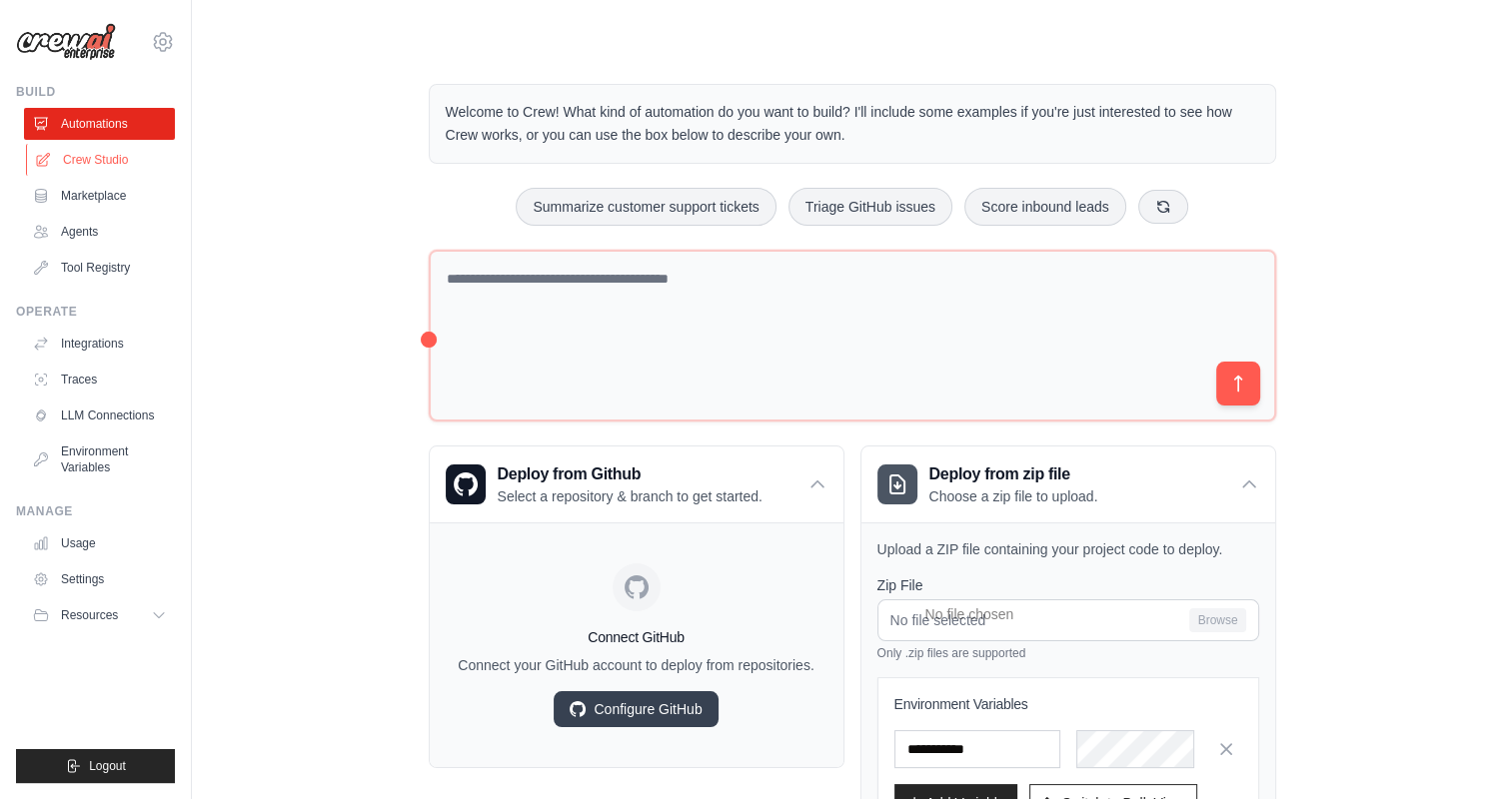 click on "Crew Studio" at bounding box center [101, 160] 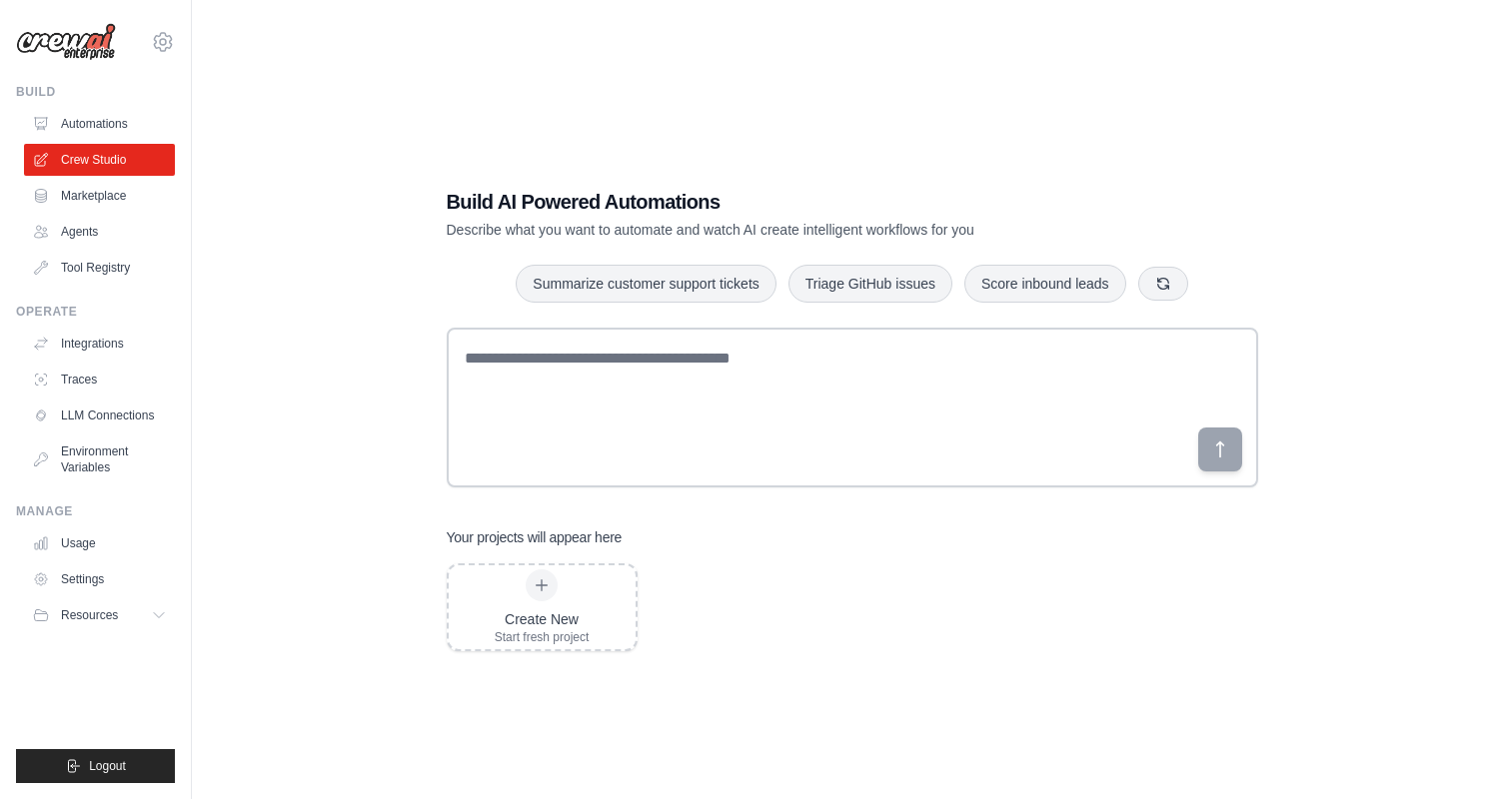 scroll, scrollTop: 0, scrollLeft: 0, axis: both 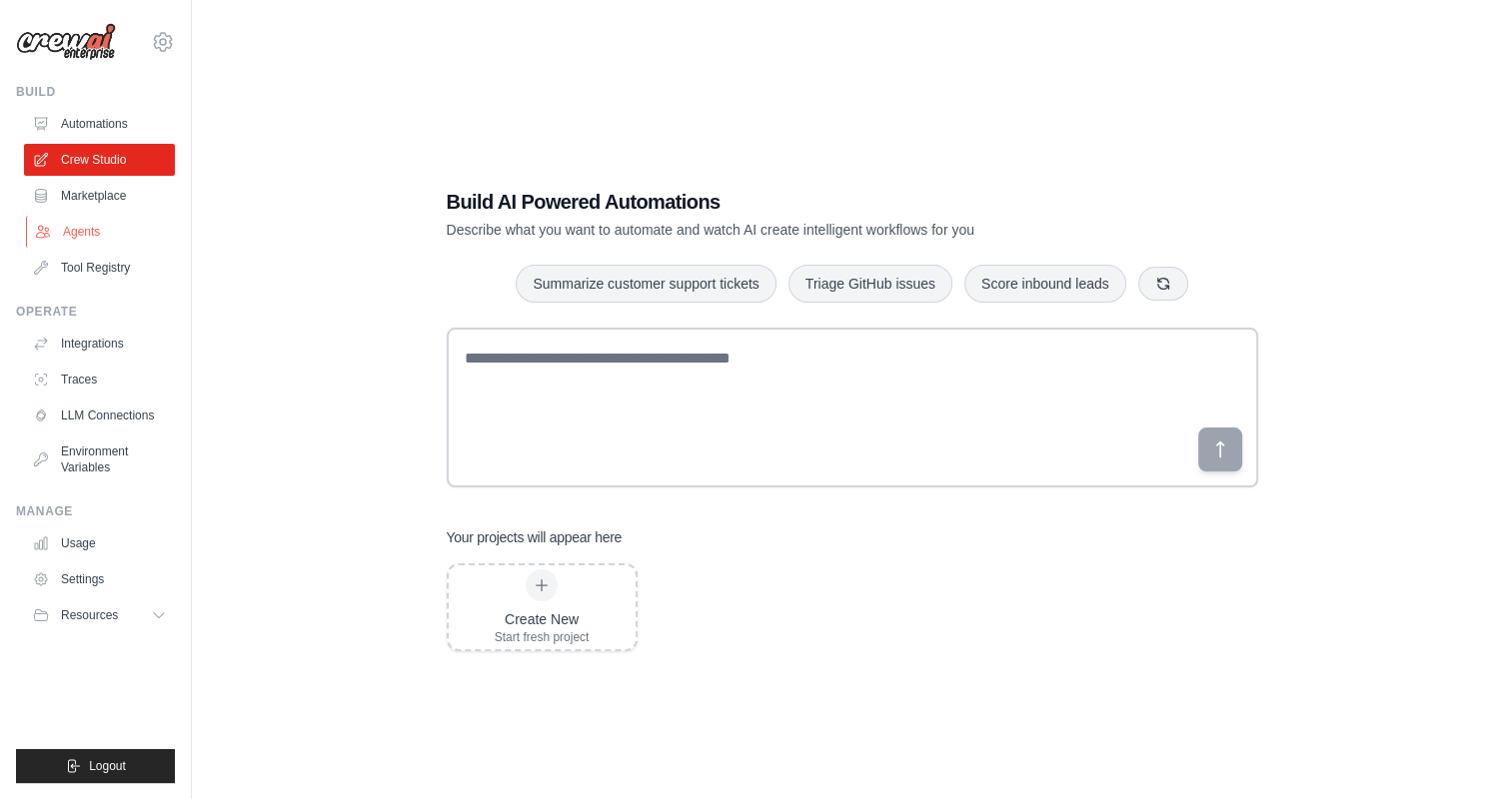 click on "Agents" at bounding box center (101, 232) 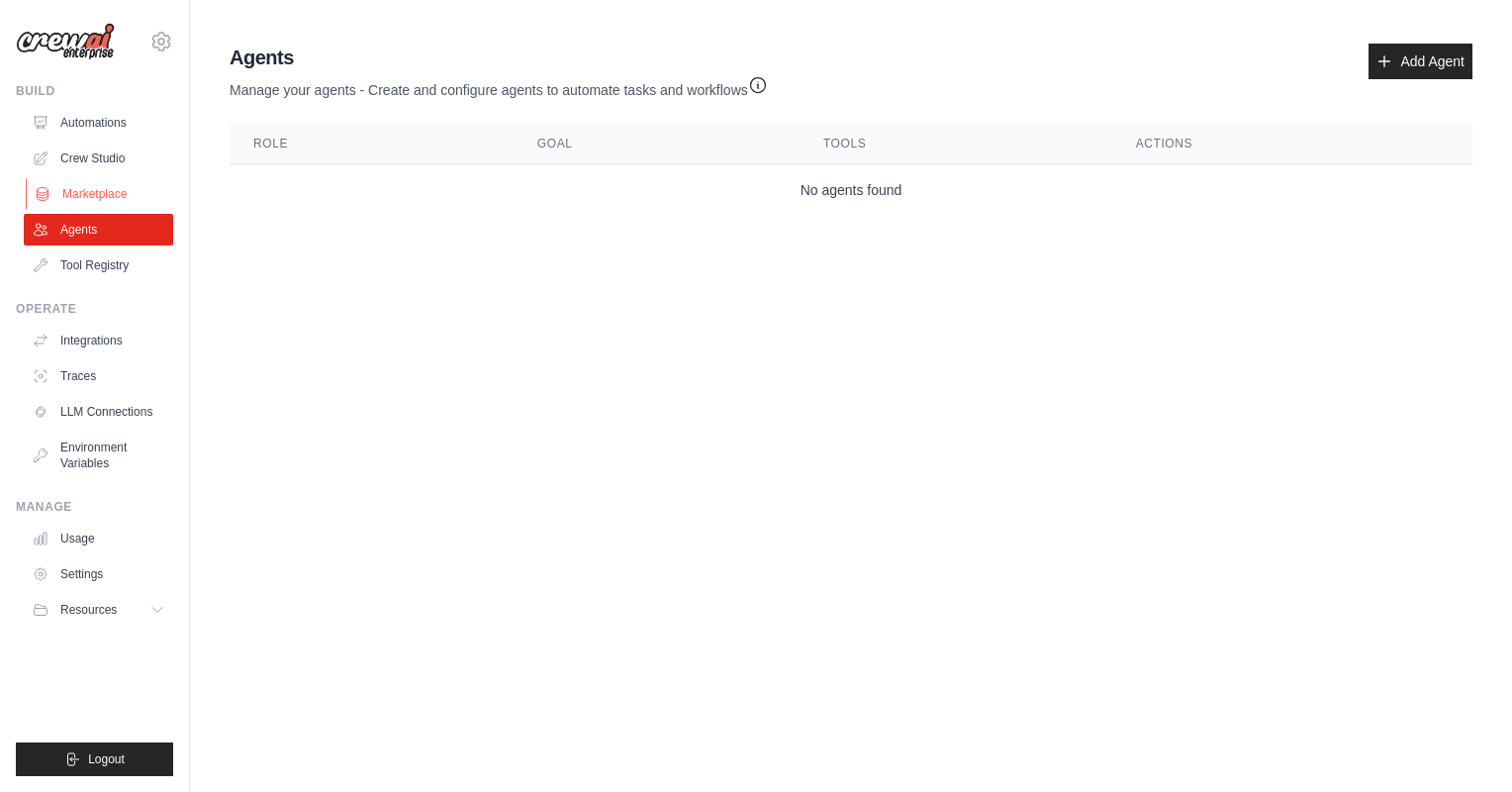 click on "Marketplace" at bounding box center [100, 194] 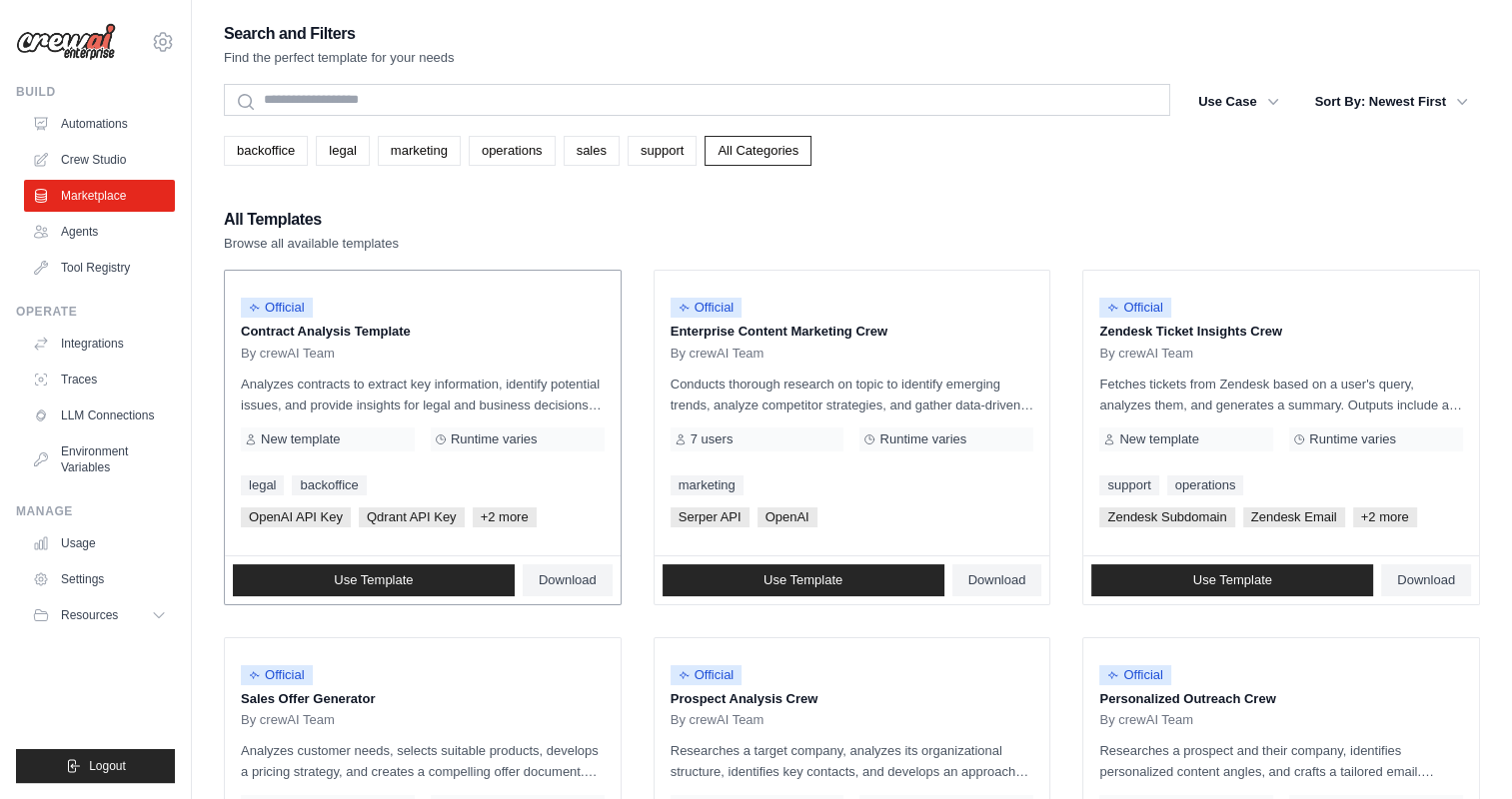 click on "Analyzes contracts to extract key information, identify potential issues, and provide insights for legal and business decisions using a qdrant vector database." at bounding box center (423, 395) 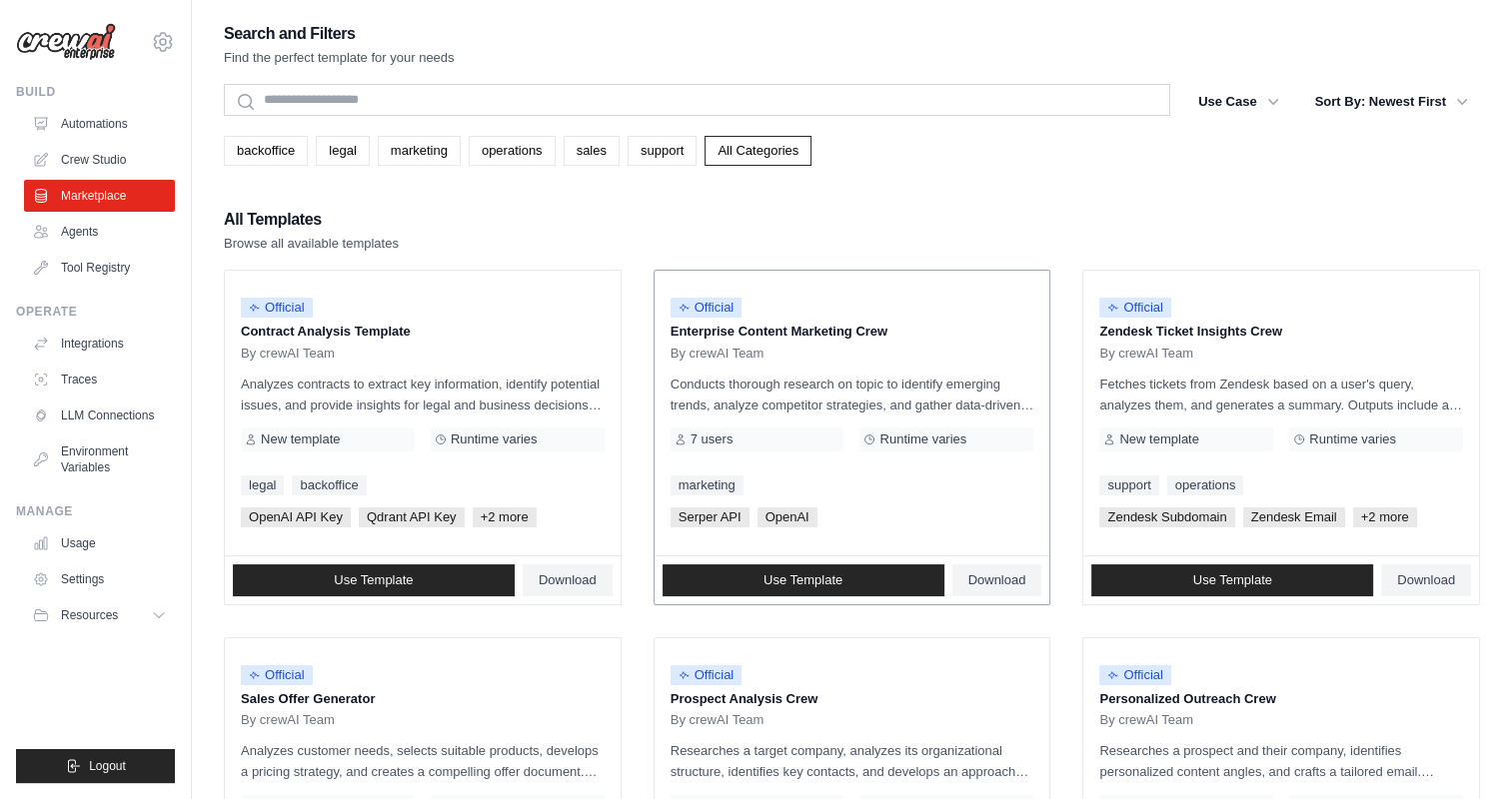 click on "7
users" at bounding box center [712, 439] 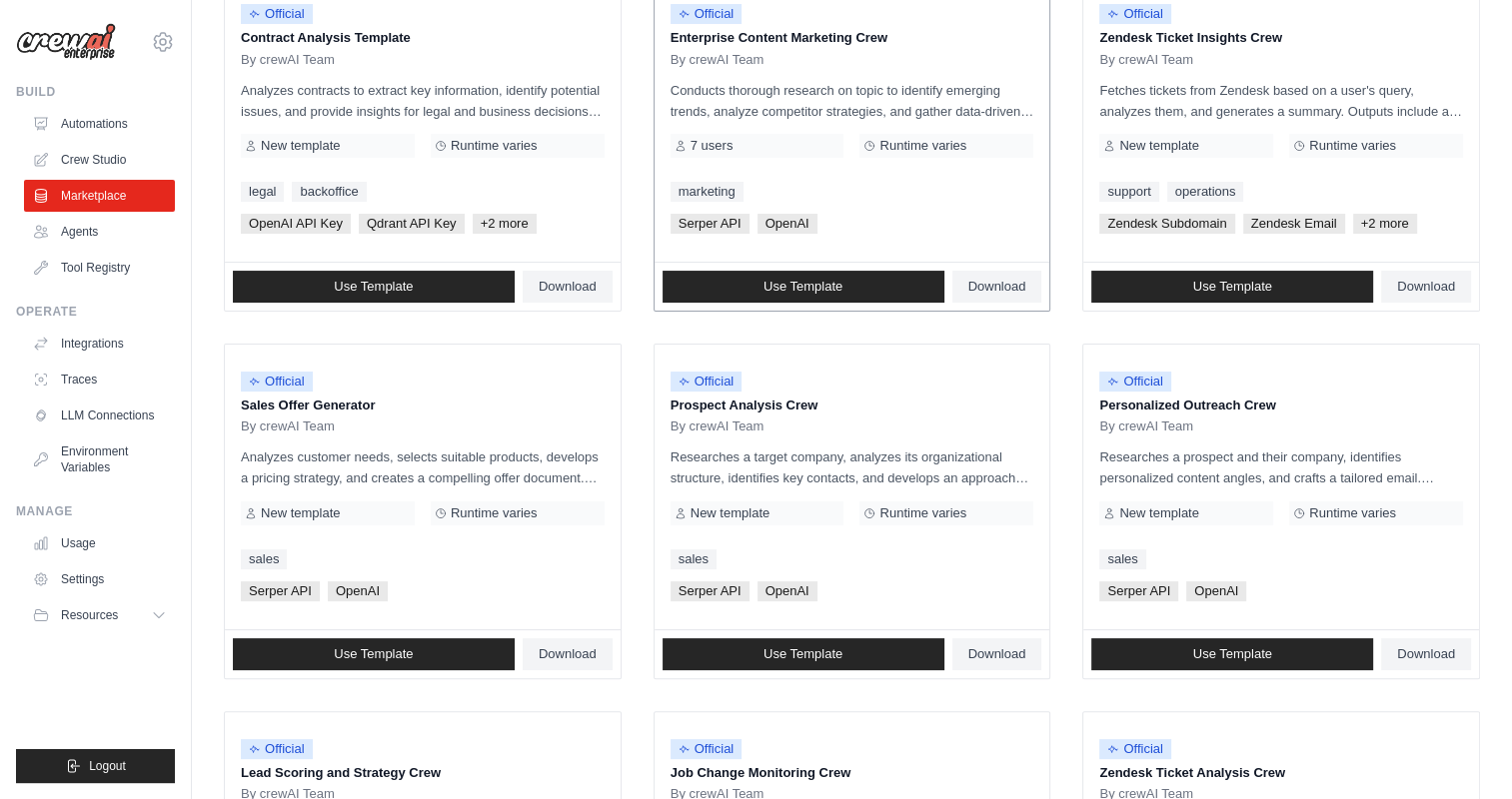 scroll, scrollTop: 400, scrollLeft: 0, axis: vertical 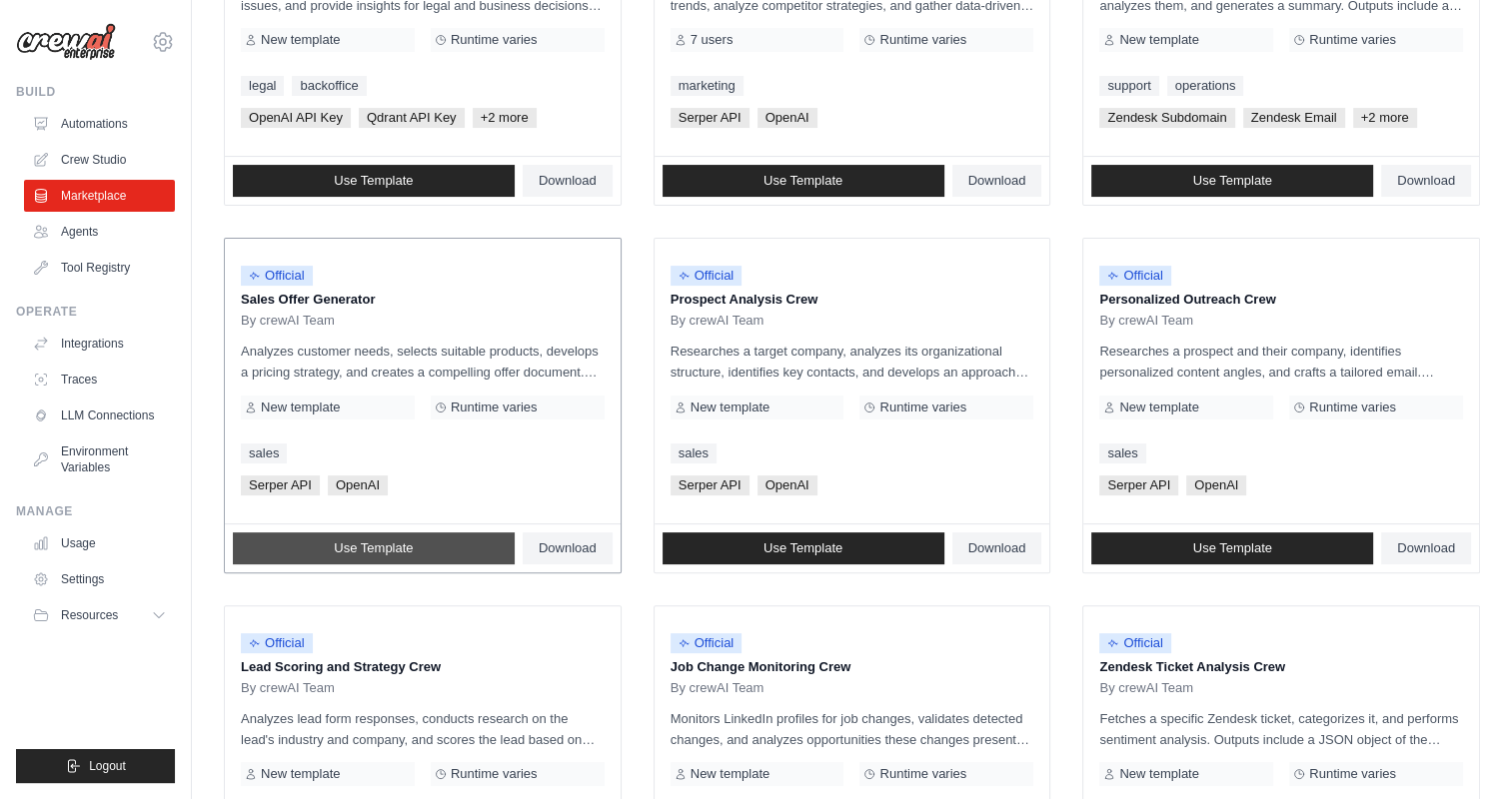 click on "Use Template" at bounding box center [374, 548] 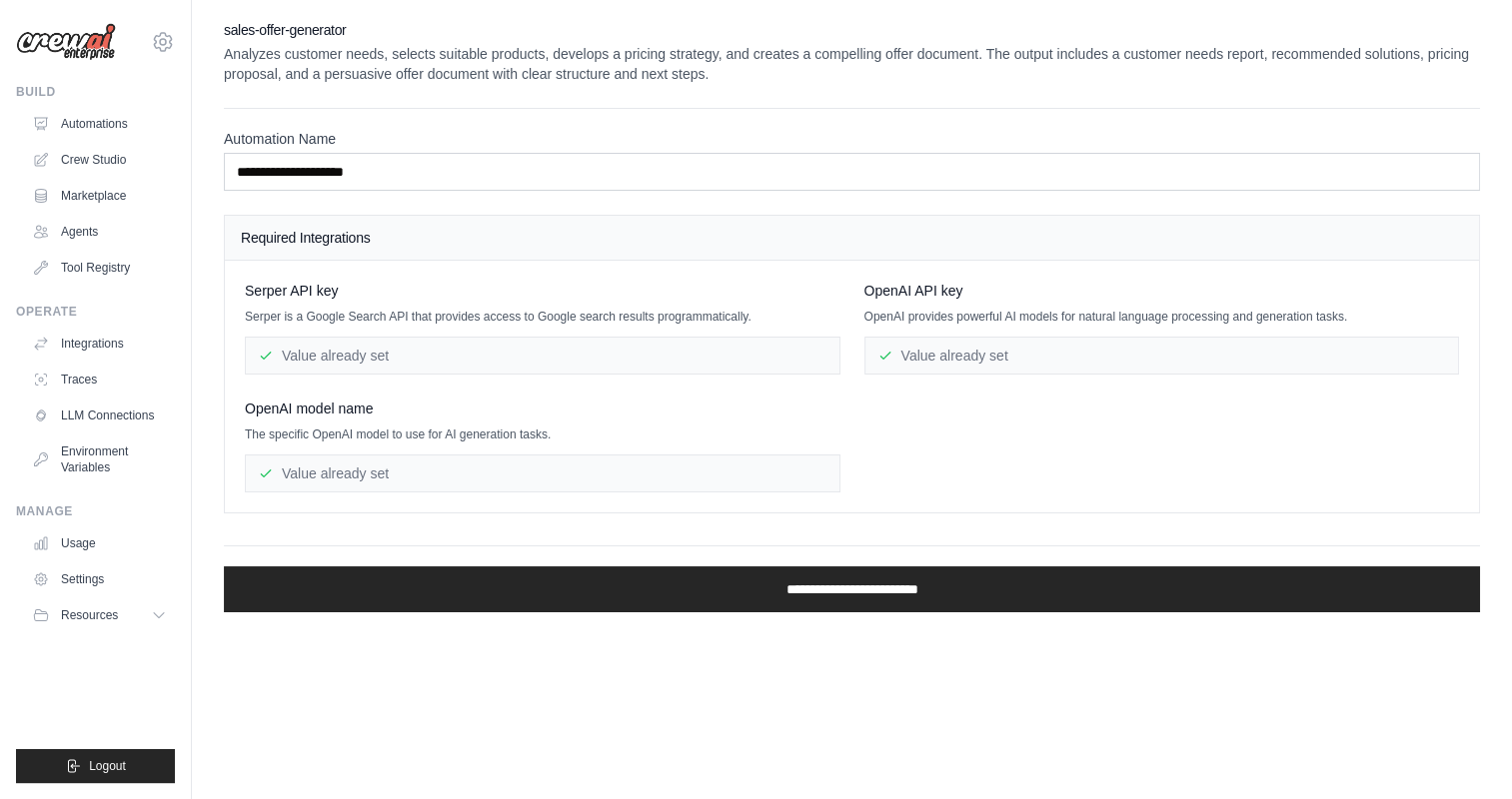 scroll, scrollTop: 0, scrollLeft: 0, axis: both 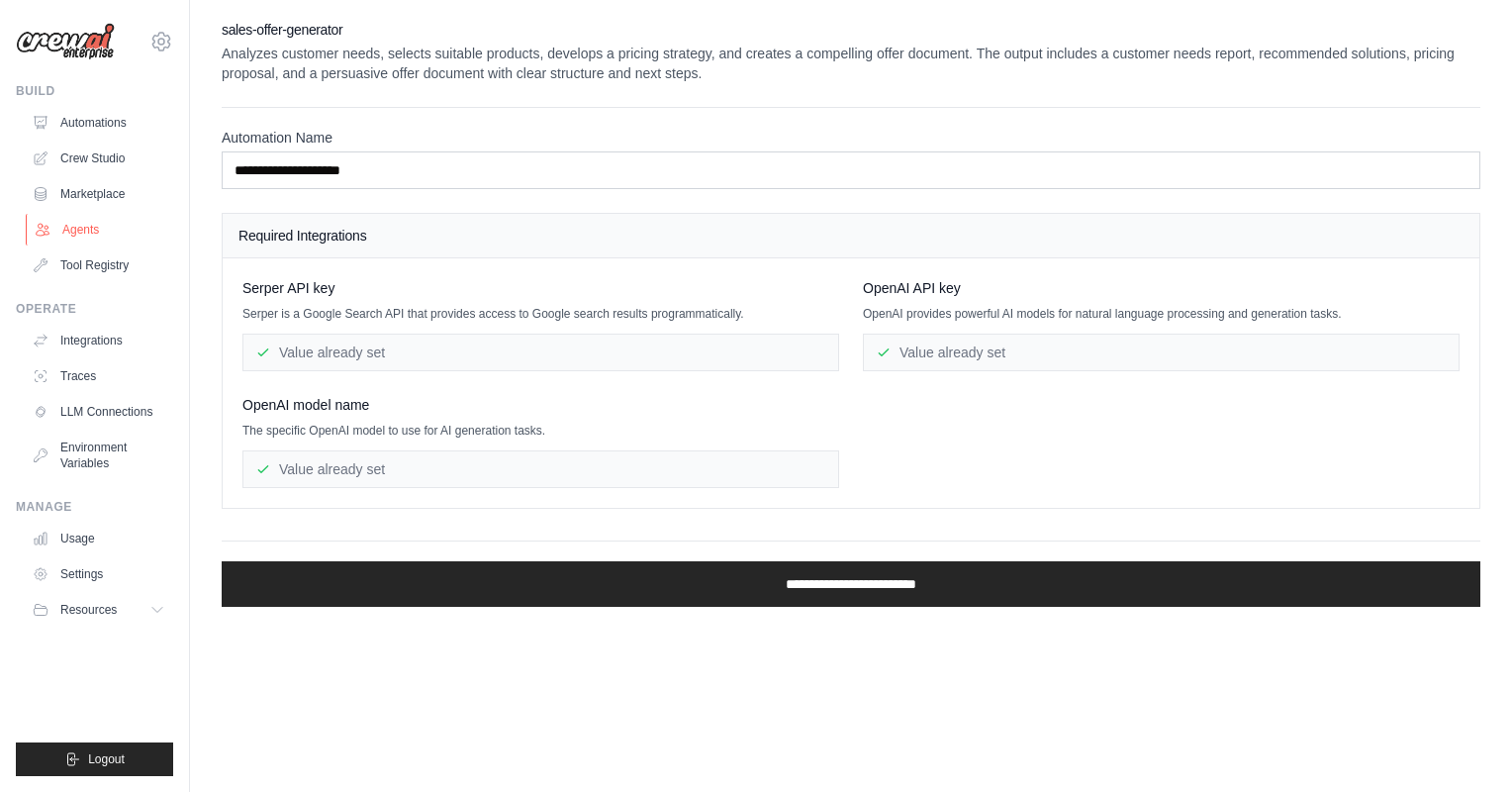 click on "Agents" at bounding box center (100, 230) 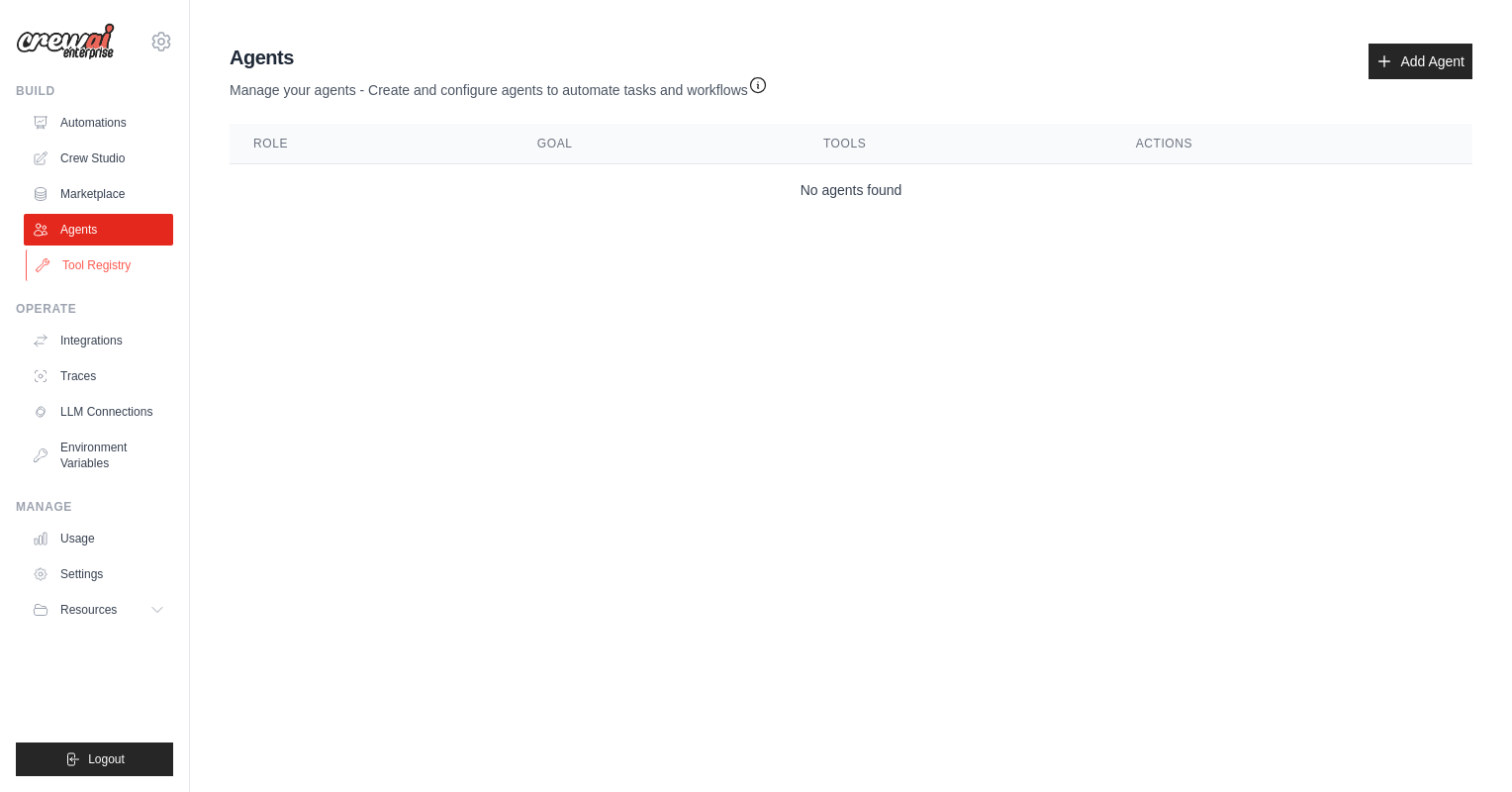 click on "Tool Registry" at bounding box center [100, 265] 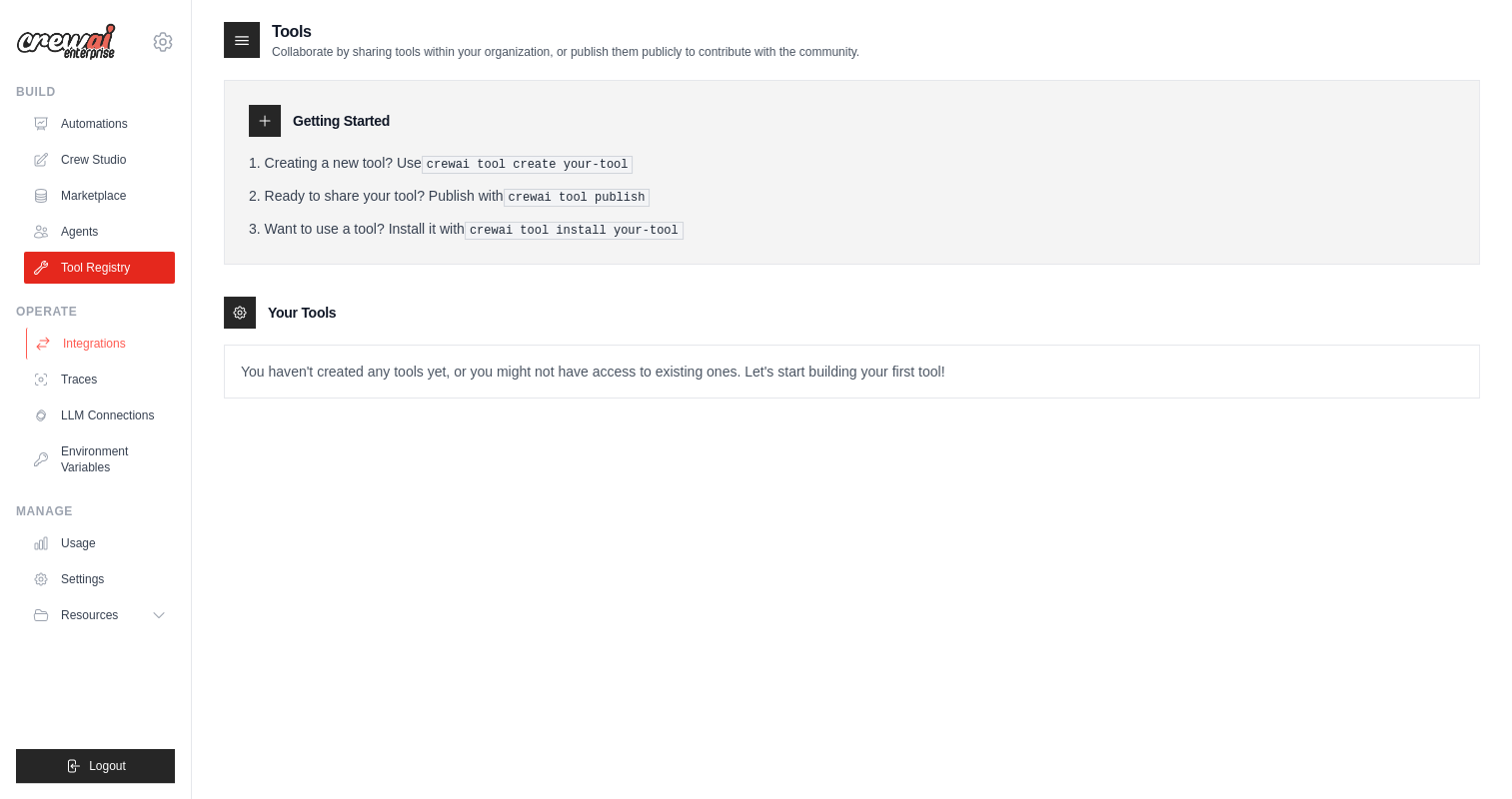 click on "Integrations" at bounding box center [101, 344] 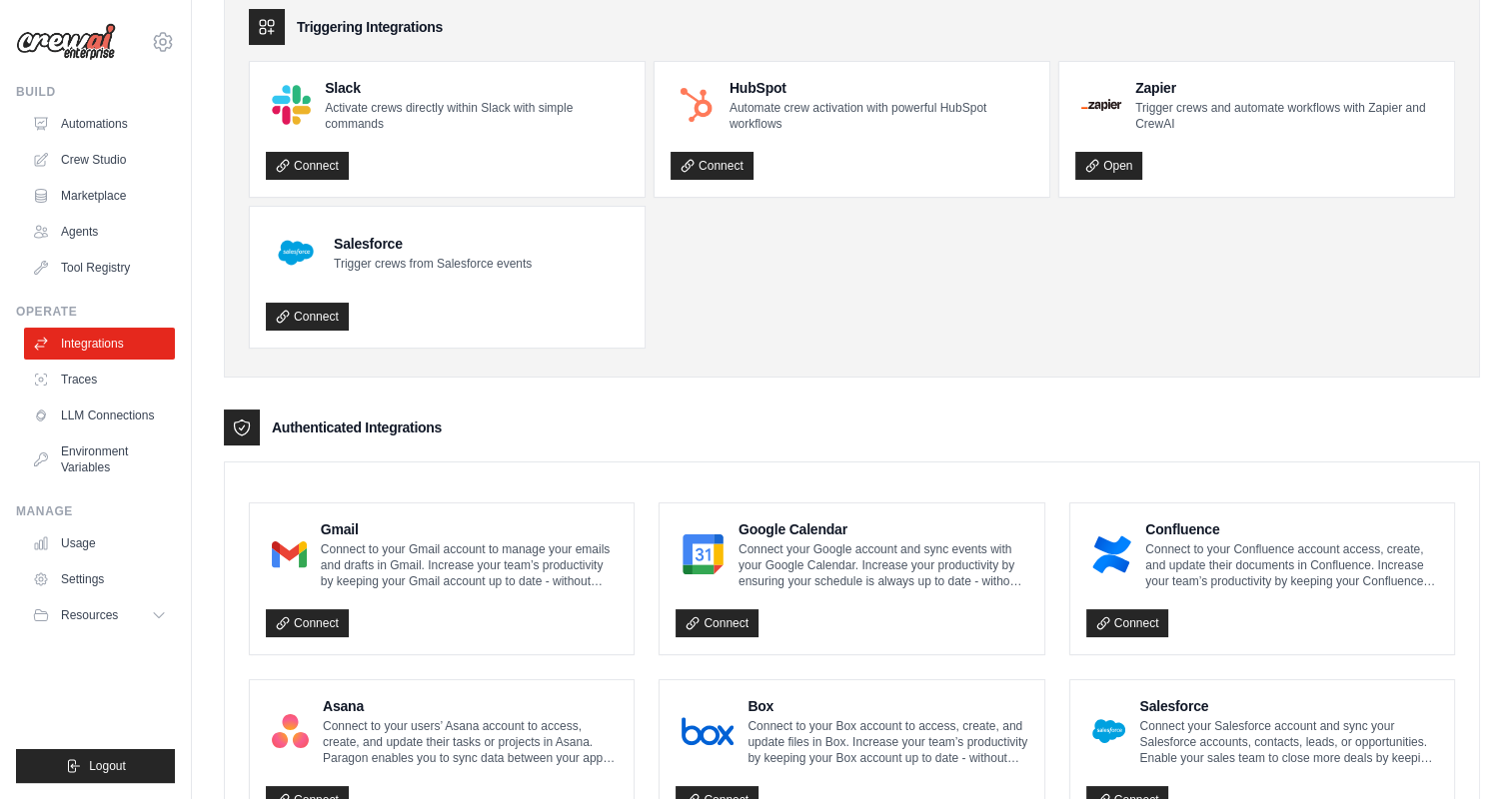 scroll, scrollTop: 0, scrollLeft: 0, axis: both 